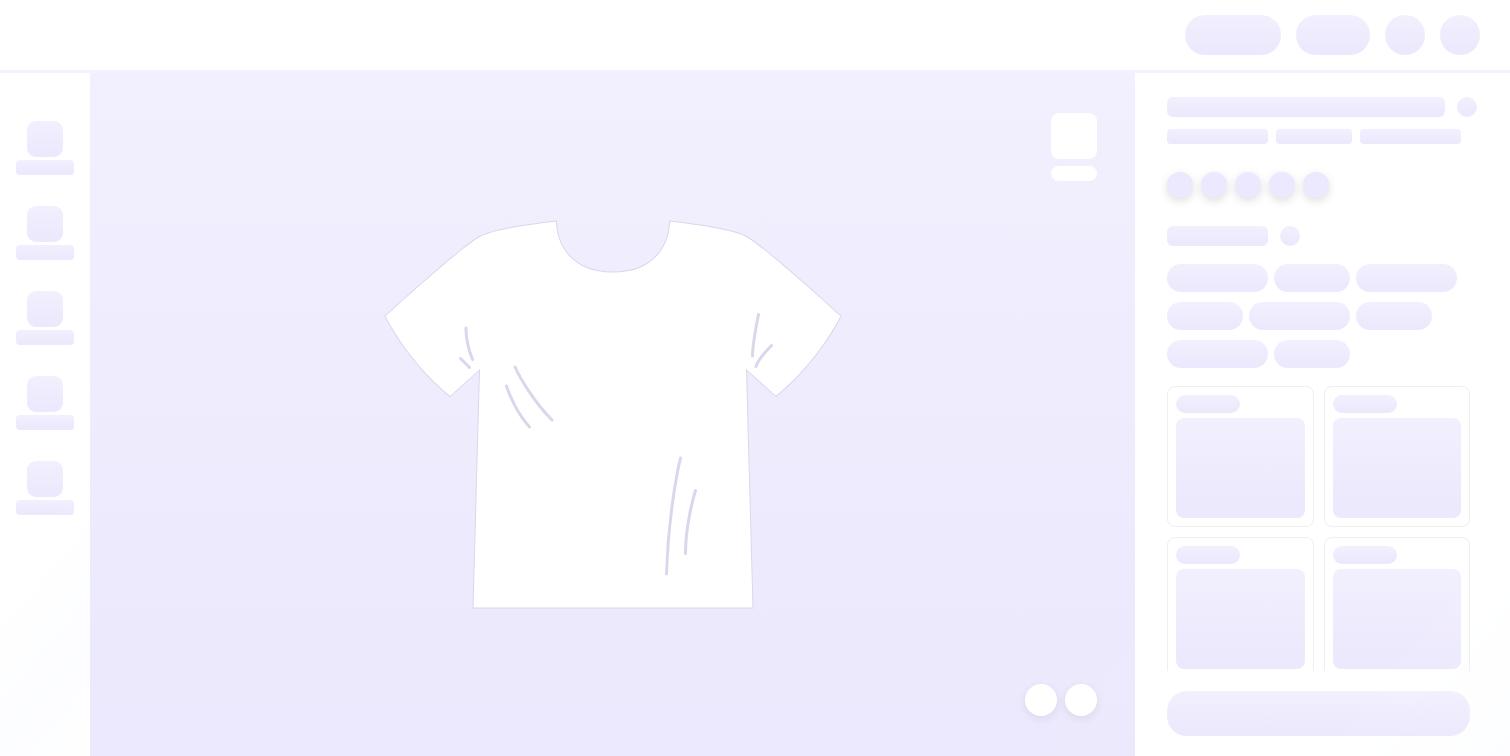 scroll, scrollTop: 0, scrollLeft: 0, axis: both 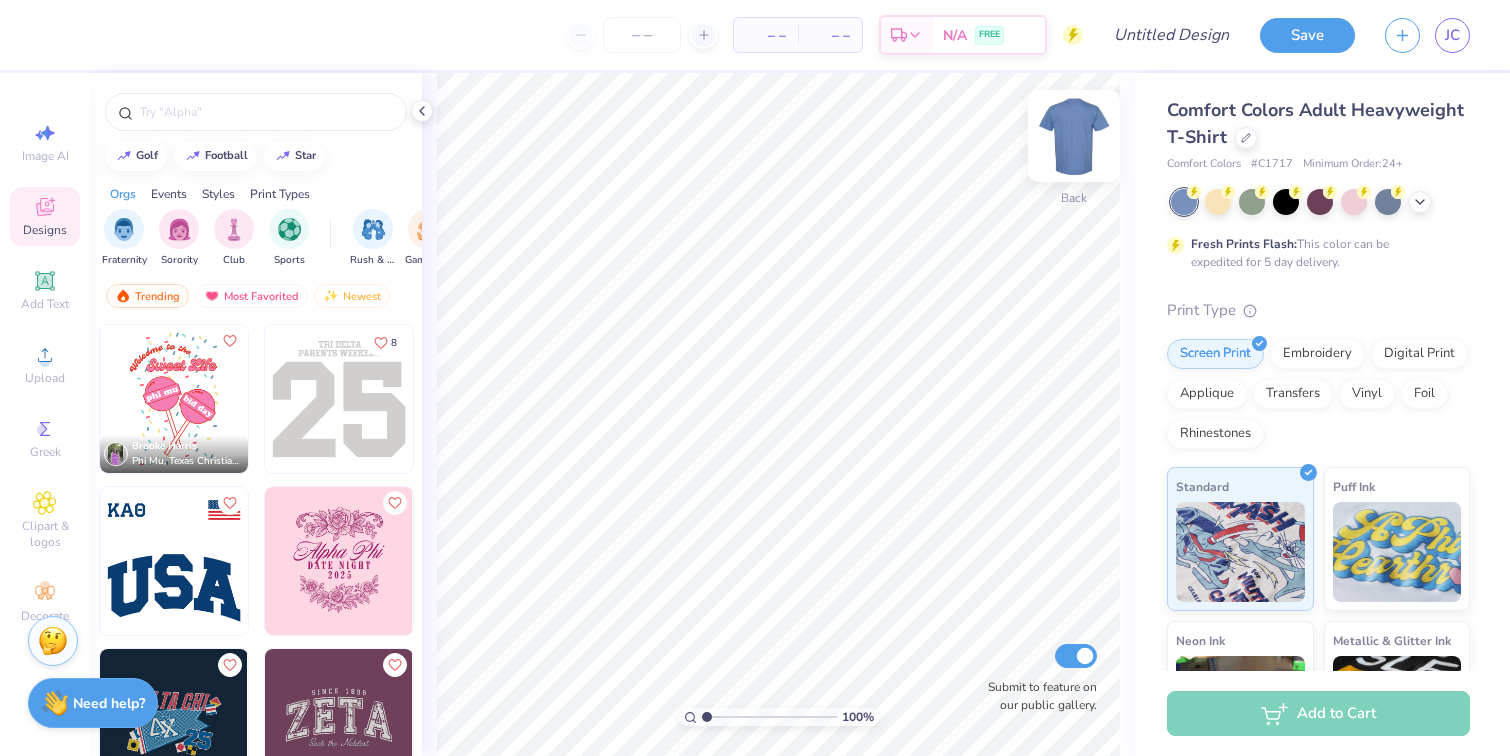 click at bounding box center [1074, 136] 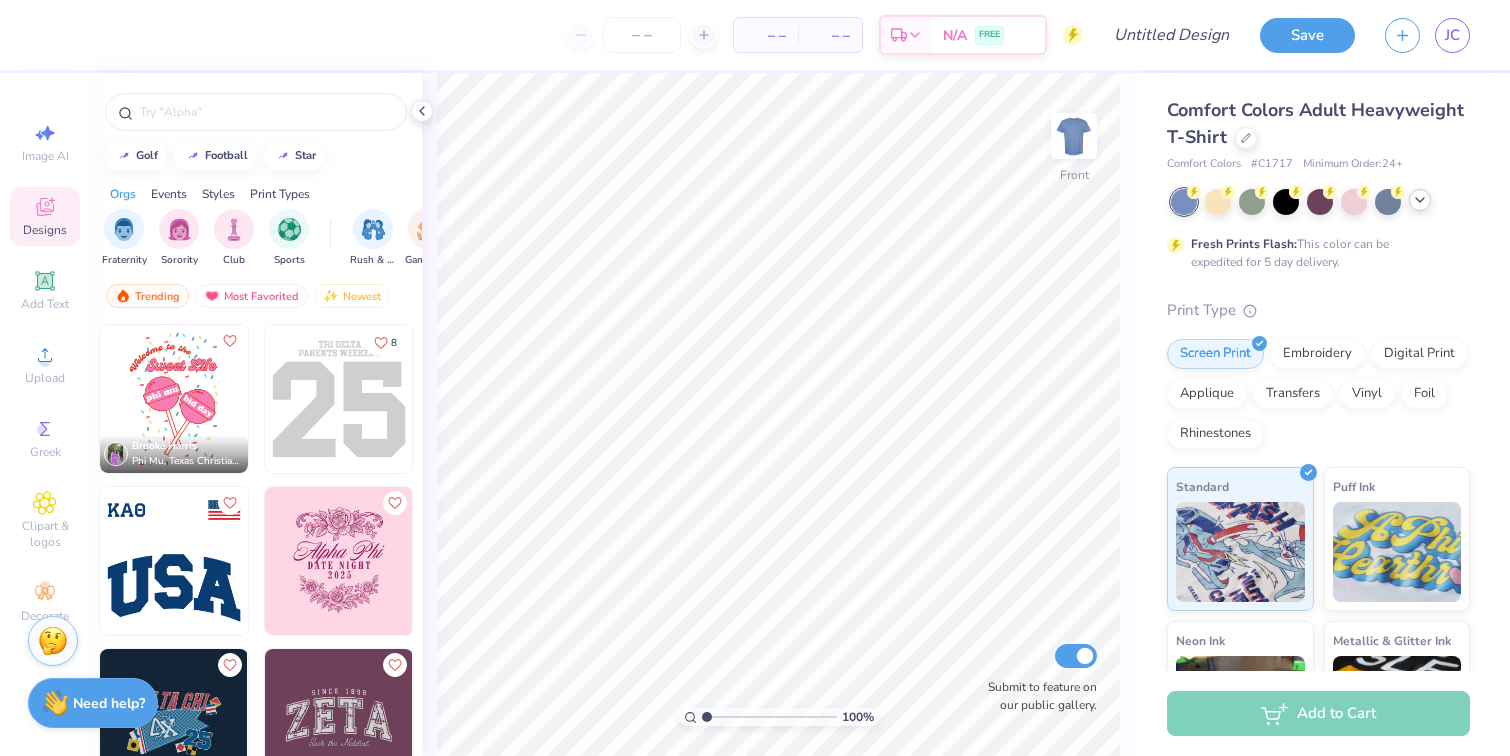 click 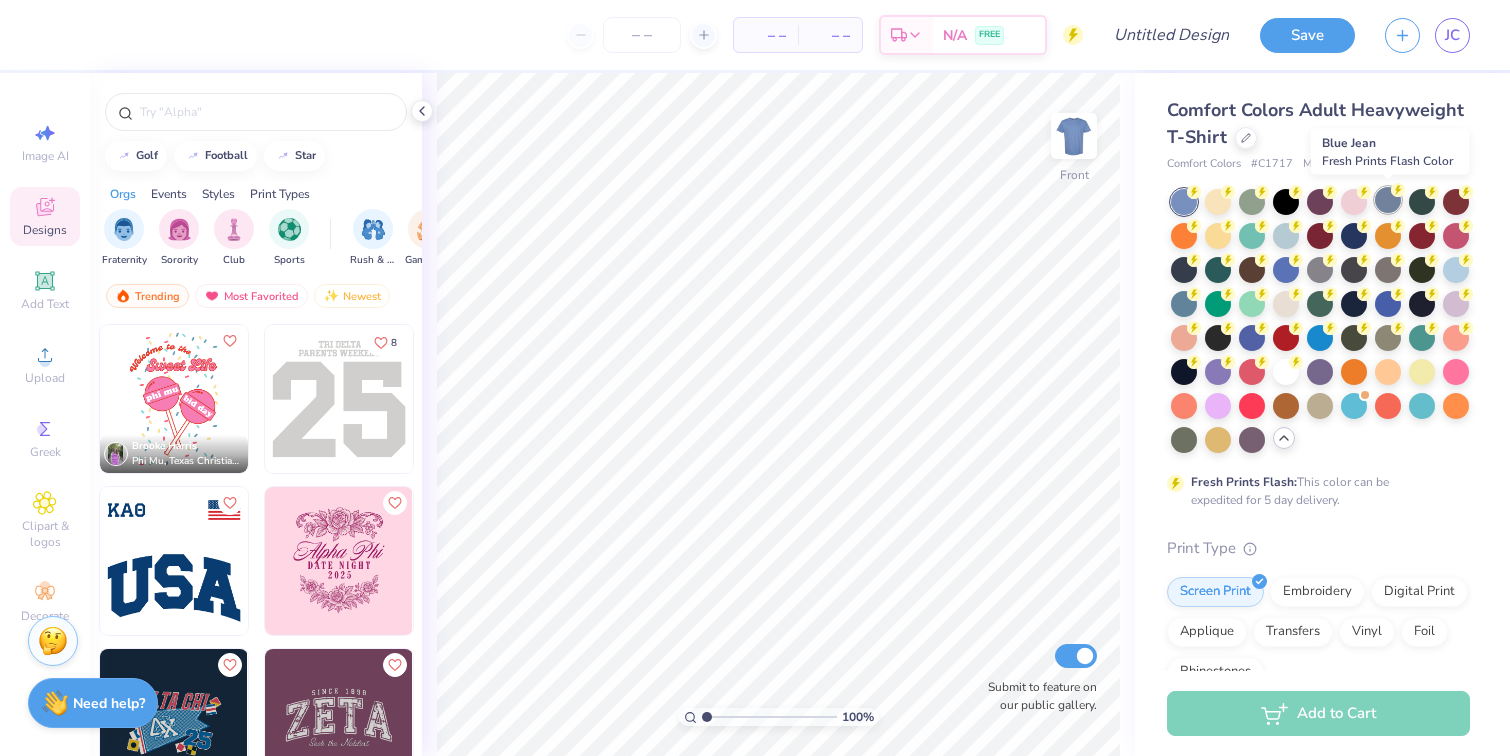 click at bounding box center [1388, 200] 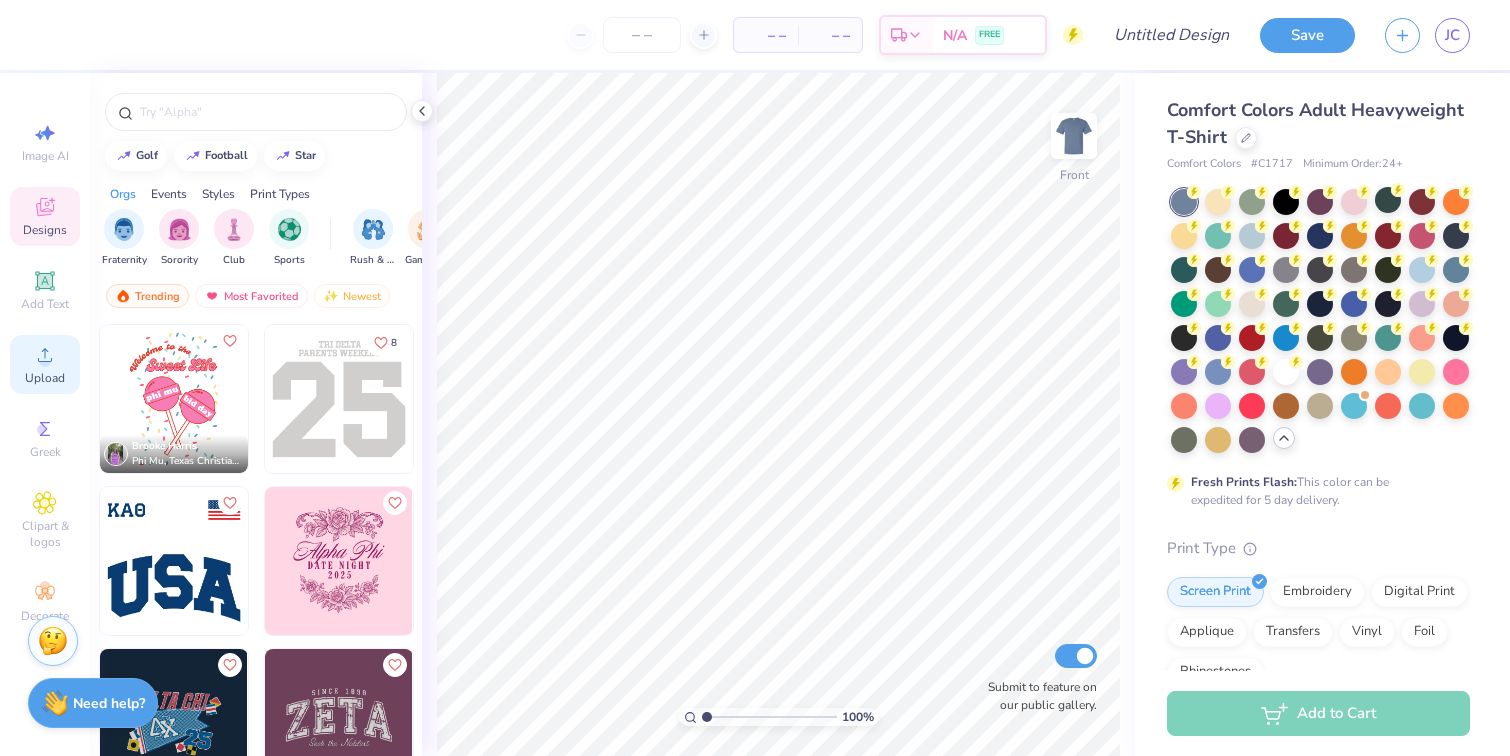 click 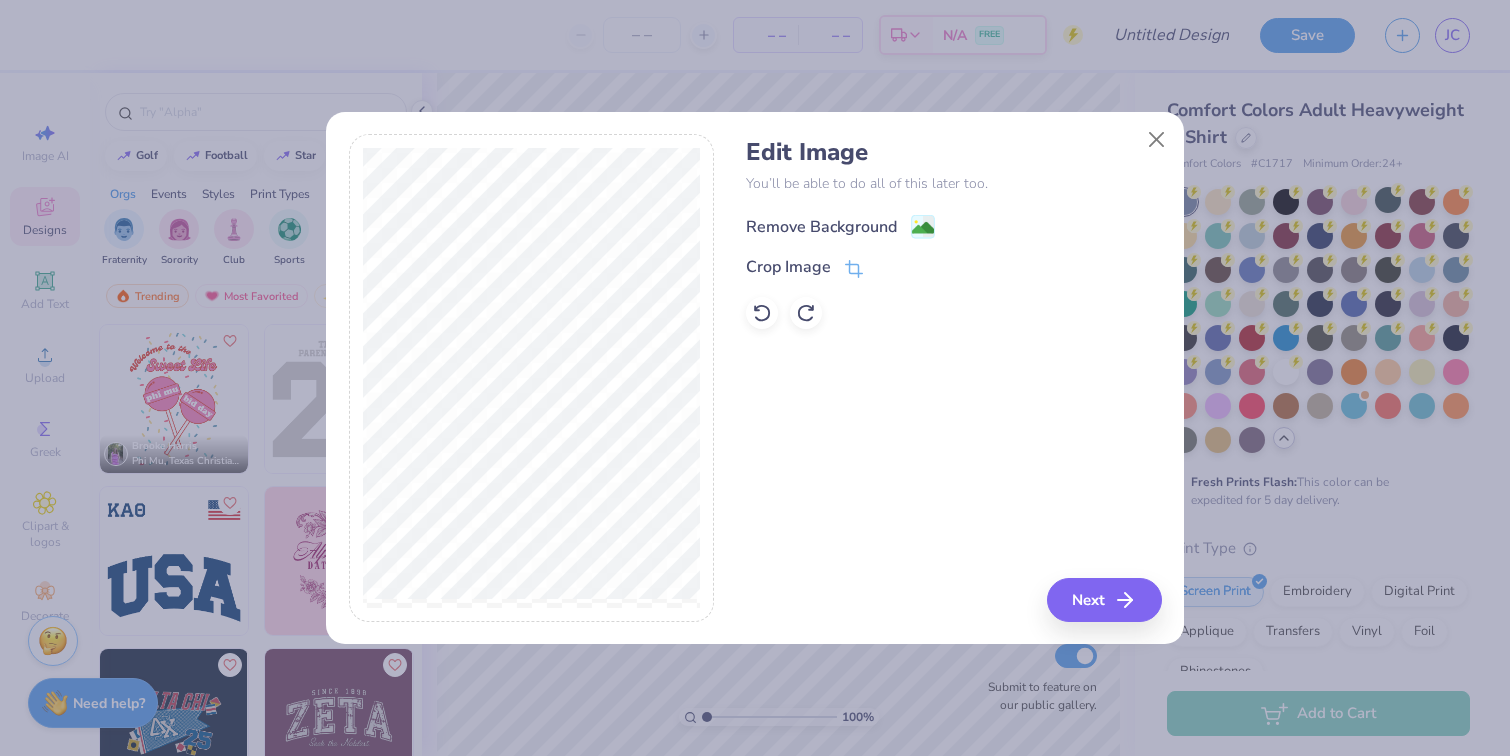 click 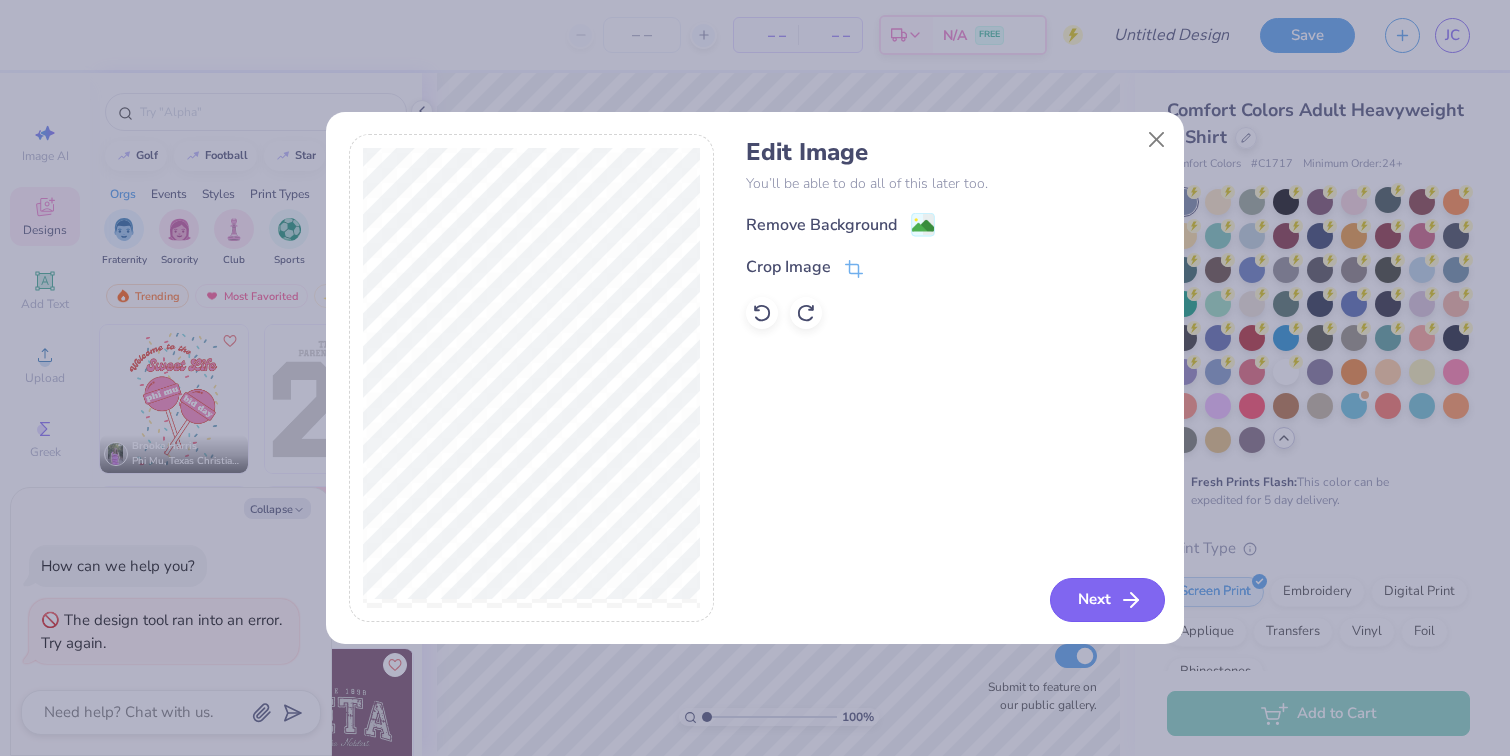 click on "Next" at bounding box center [1107, 600] 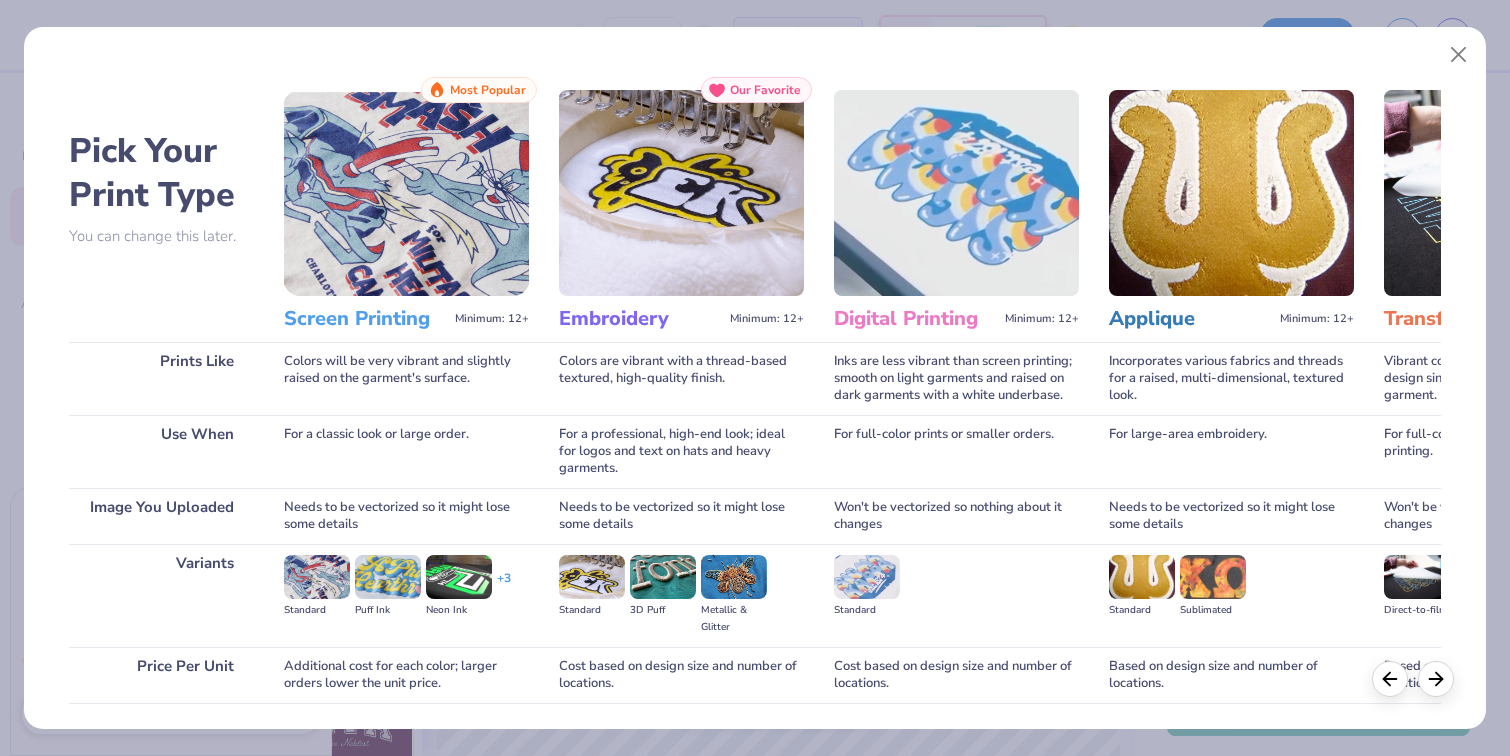 click at bounding box center [406, 193] 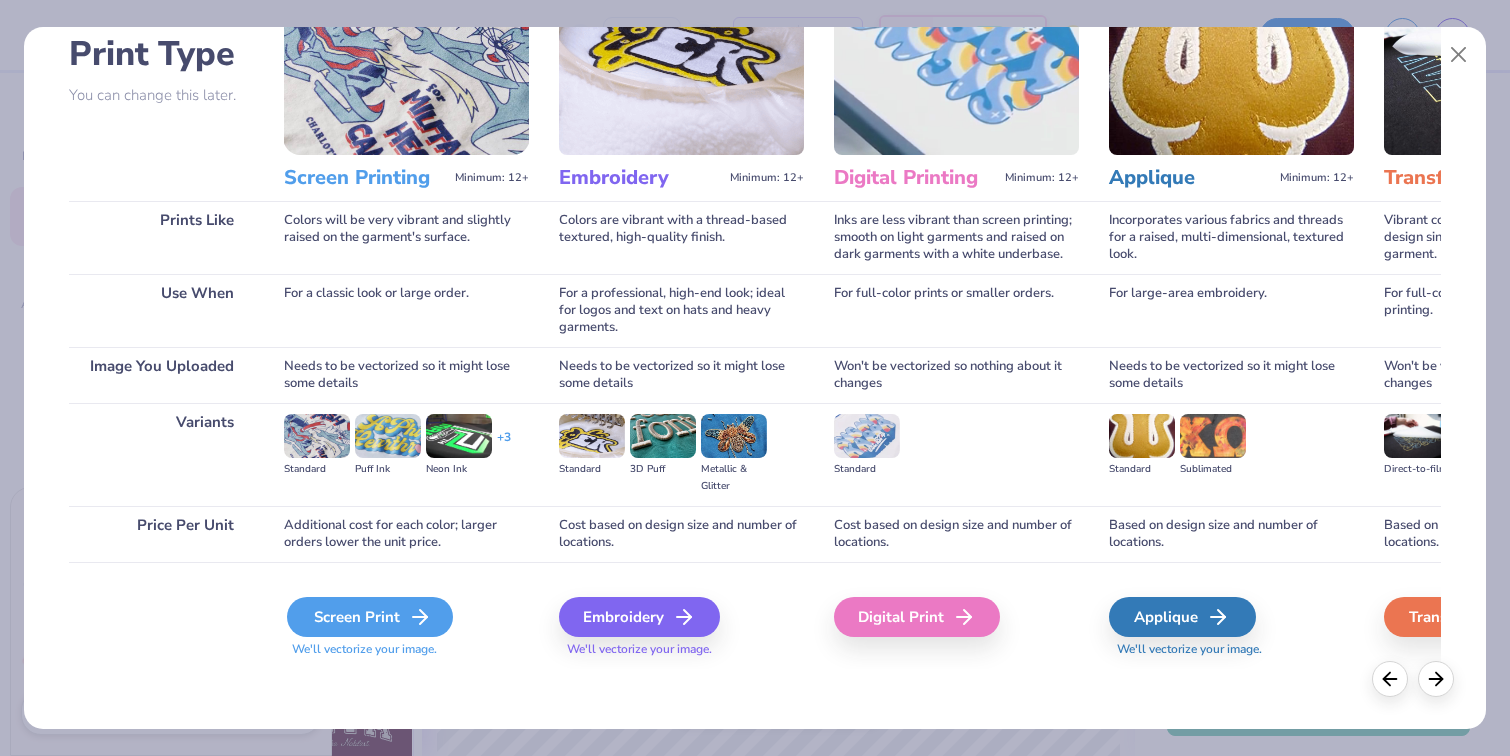 click on "Screen Print" at bounding box center [370, 617] 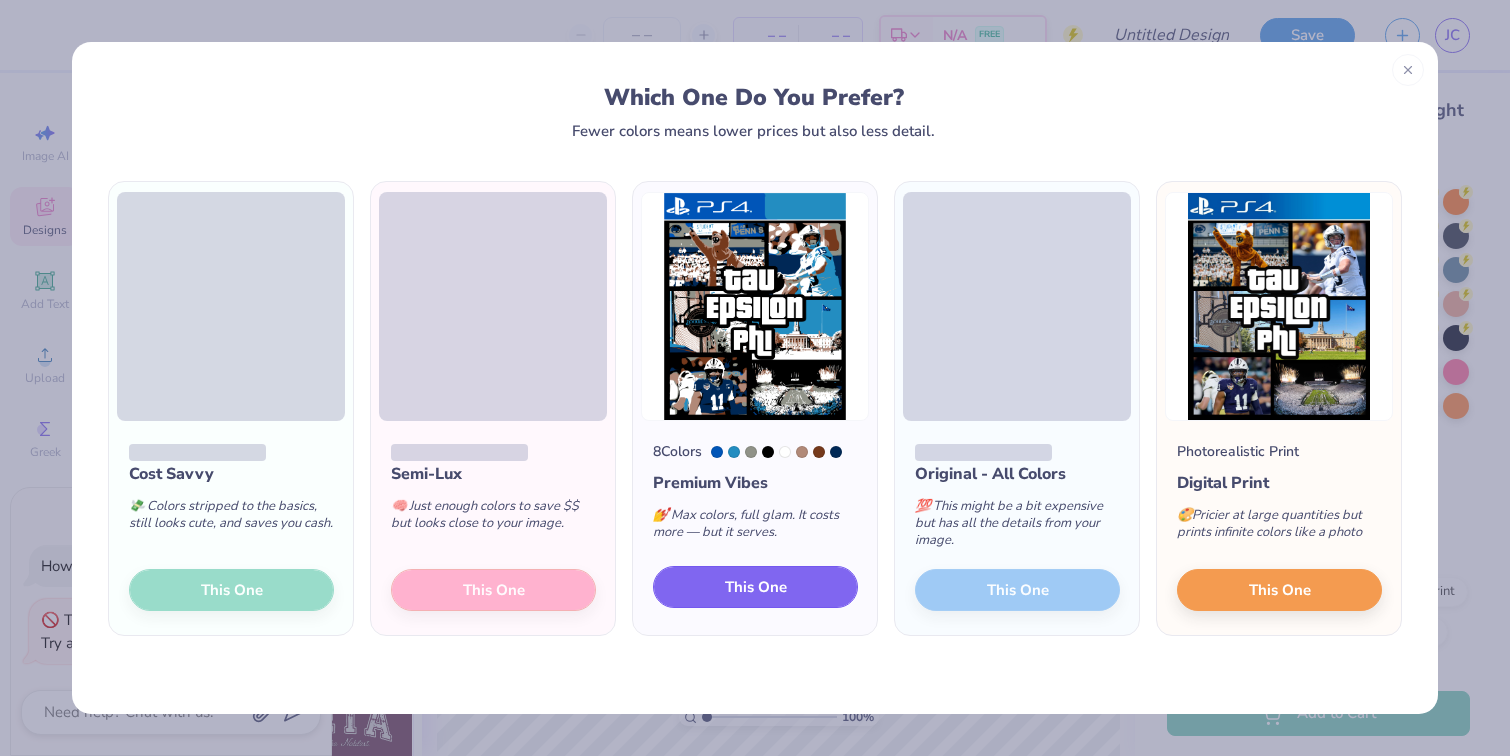 click on "This One" at bounding box center [756, 587] 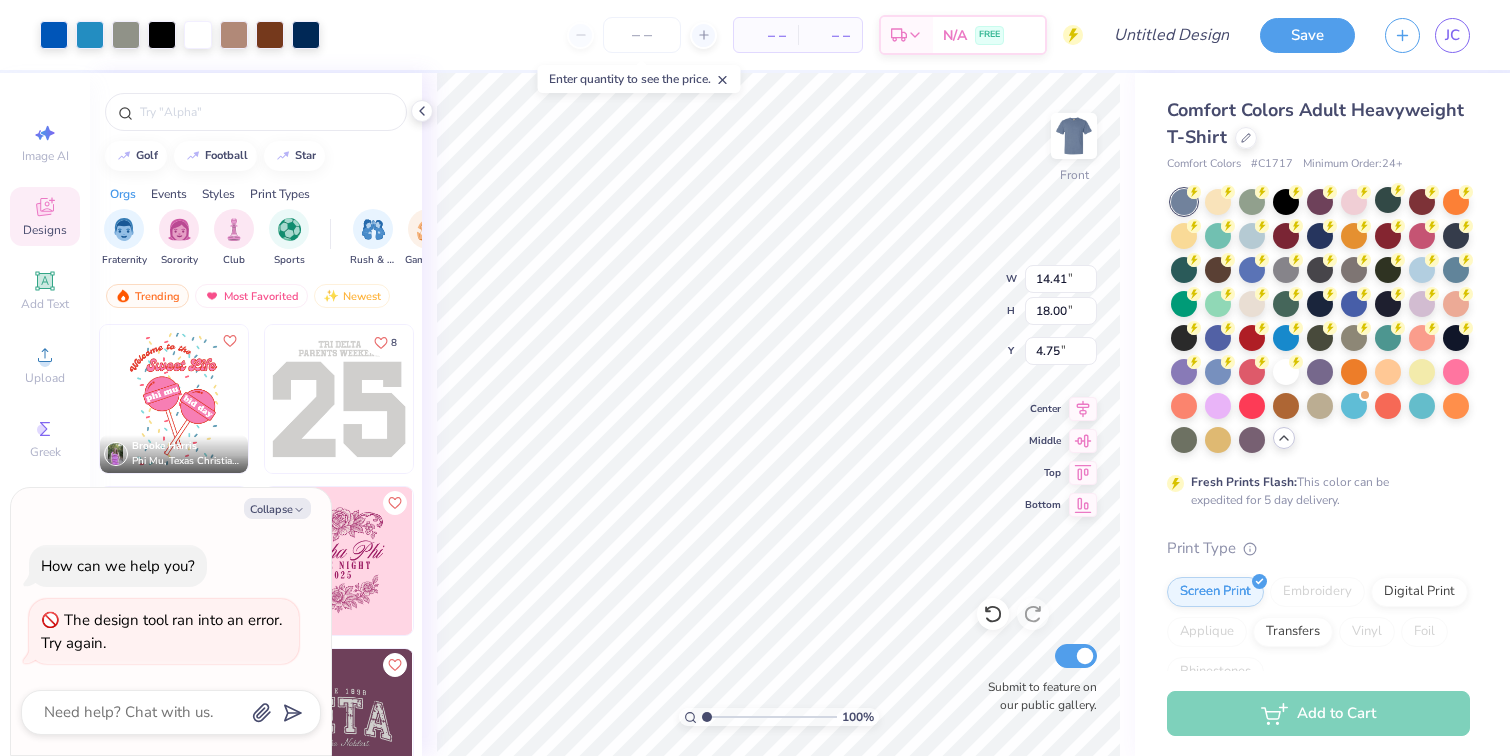 type on "x" 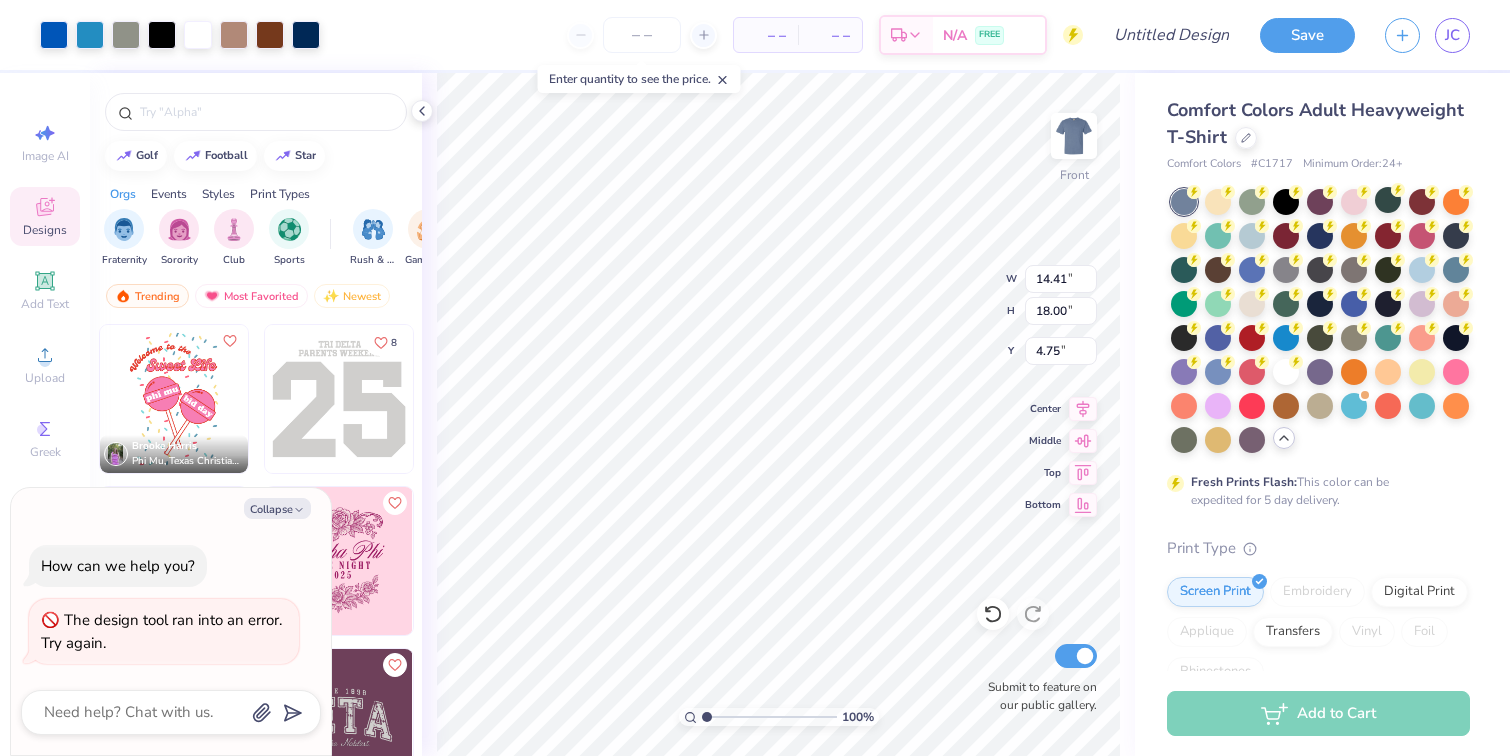 type on "3.00" 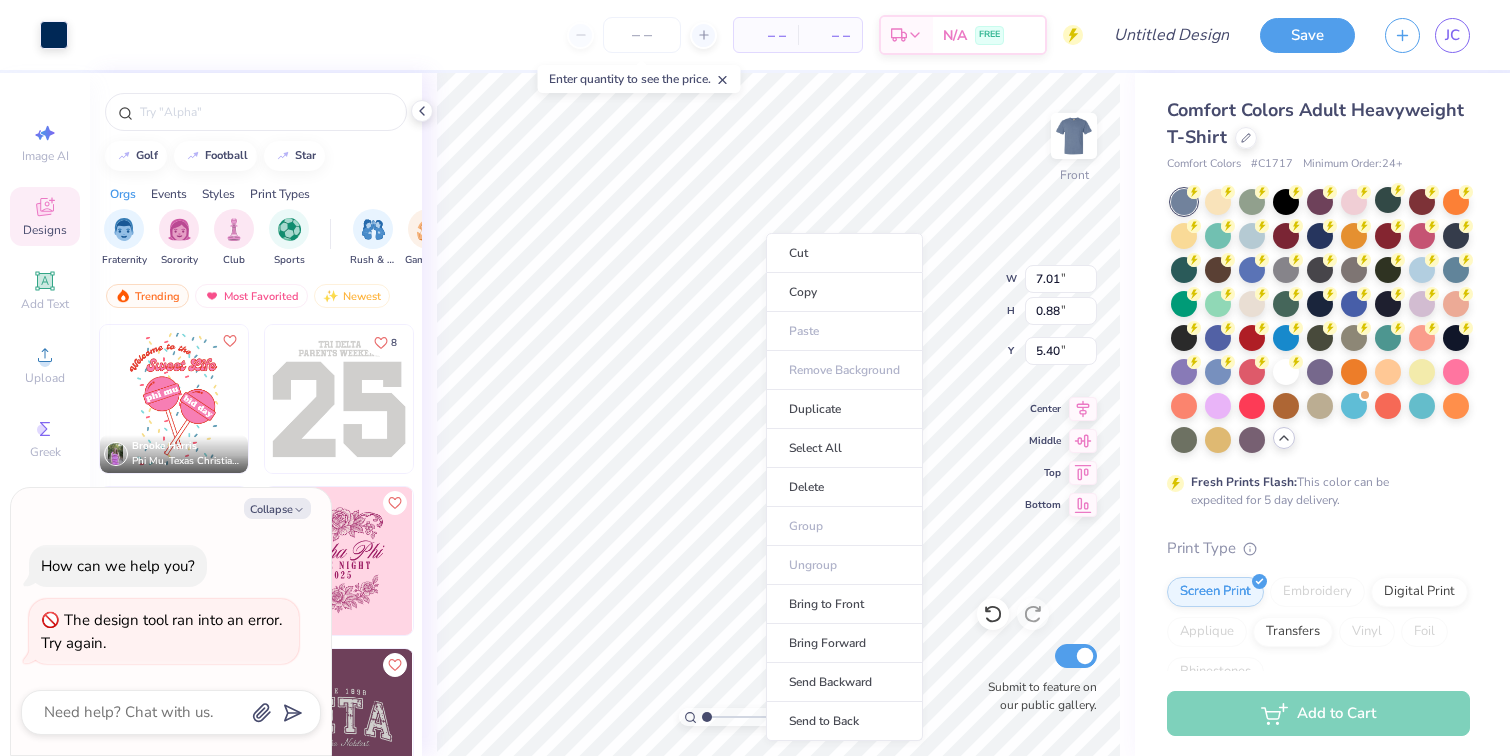 type on "x" 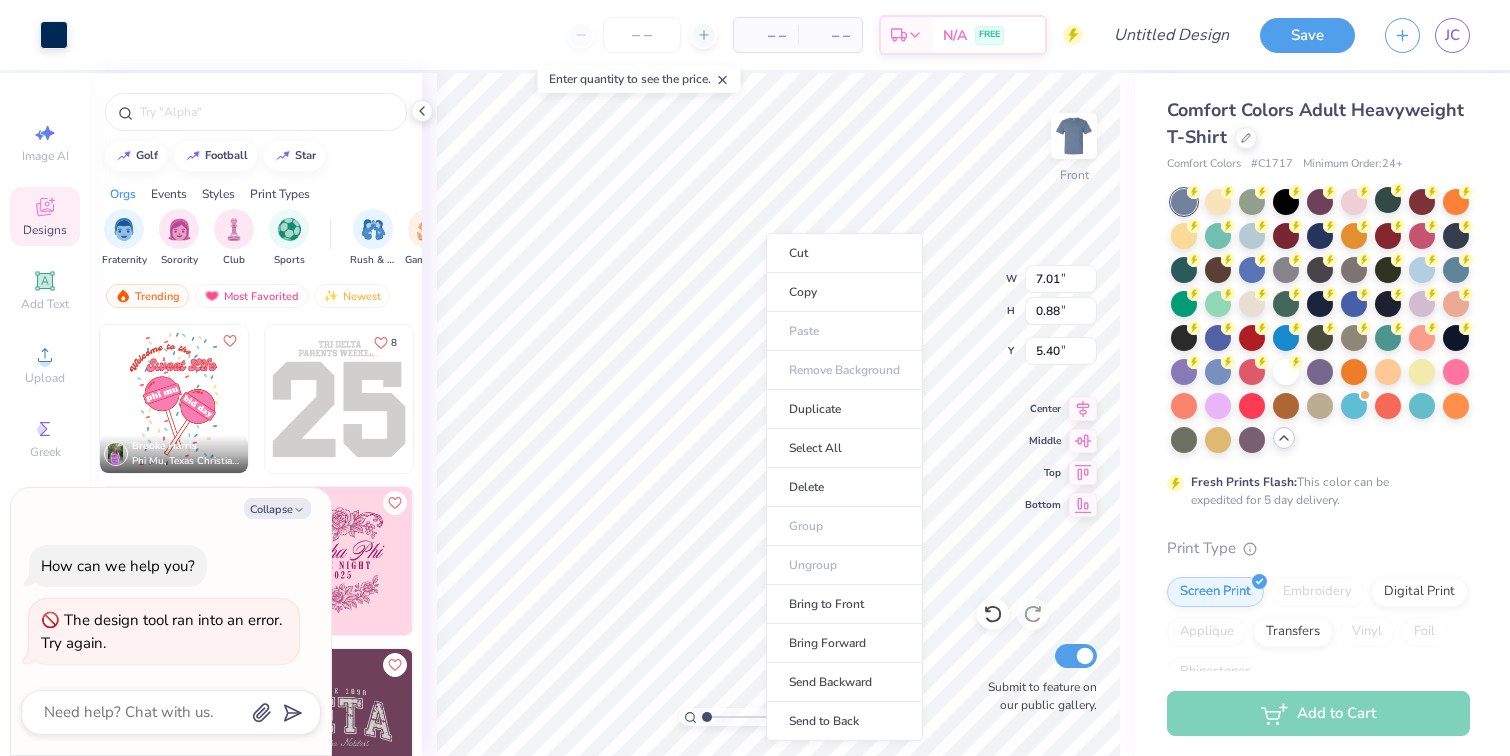 type on "7.01" 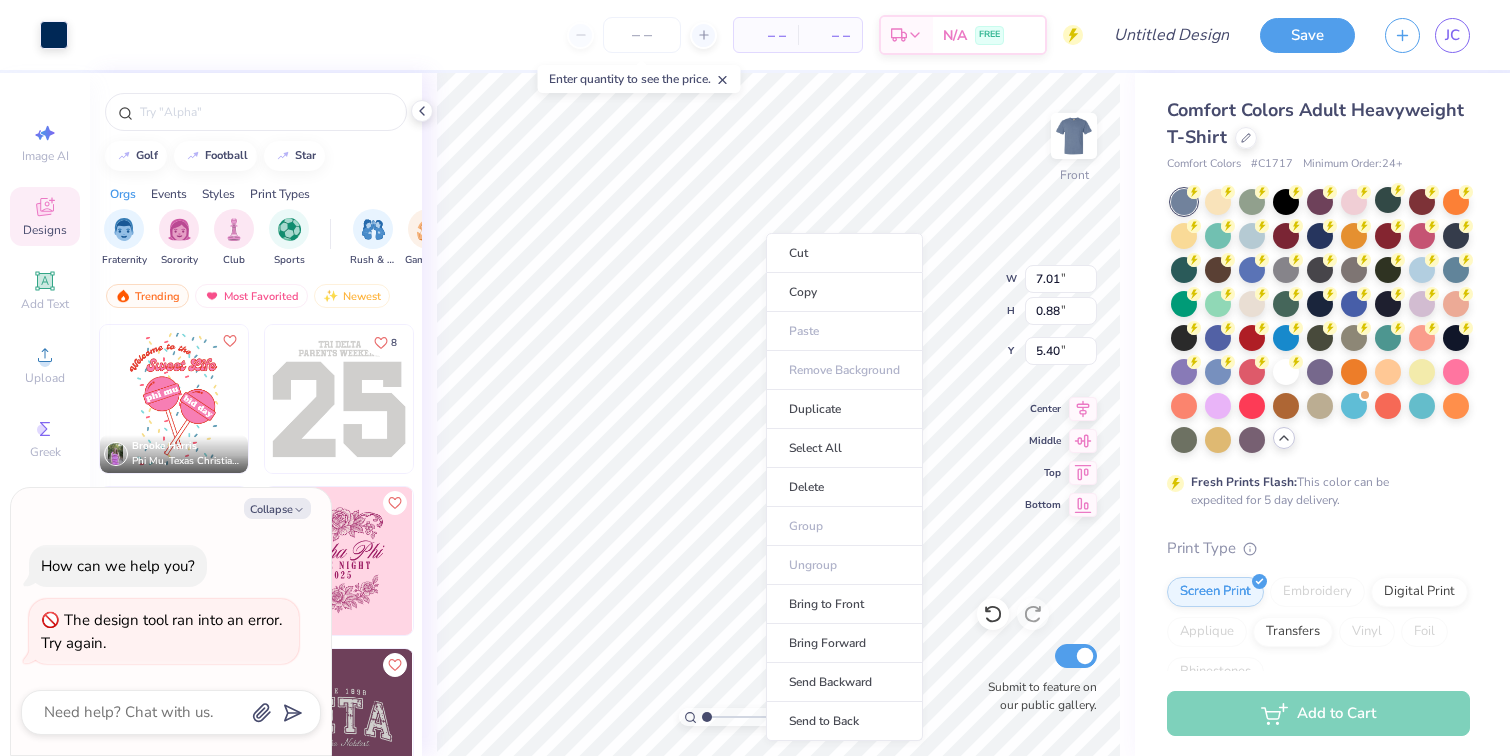 type on "0.88" 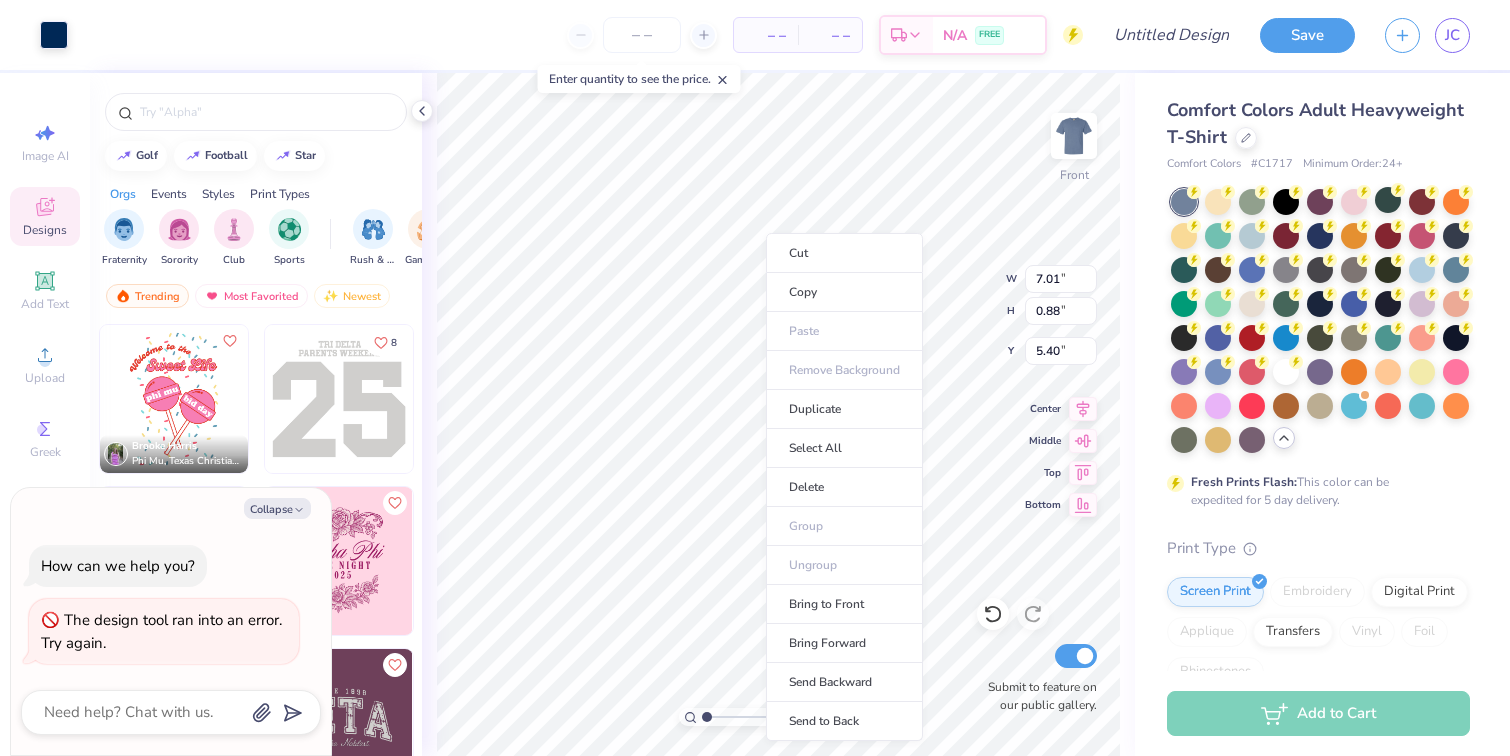 type on "5.40" 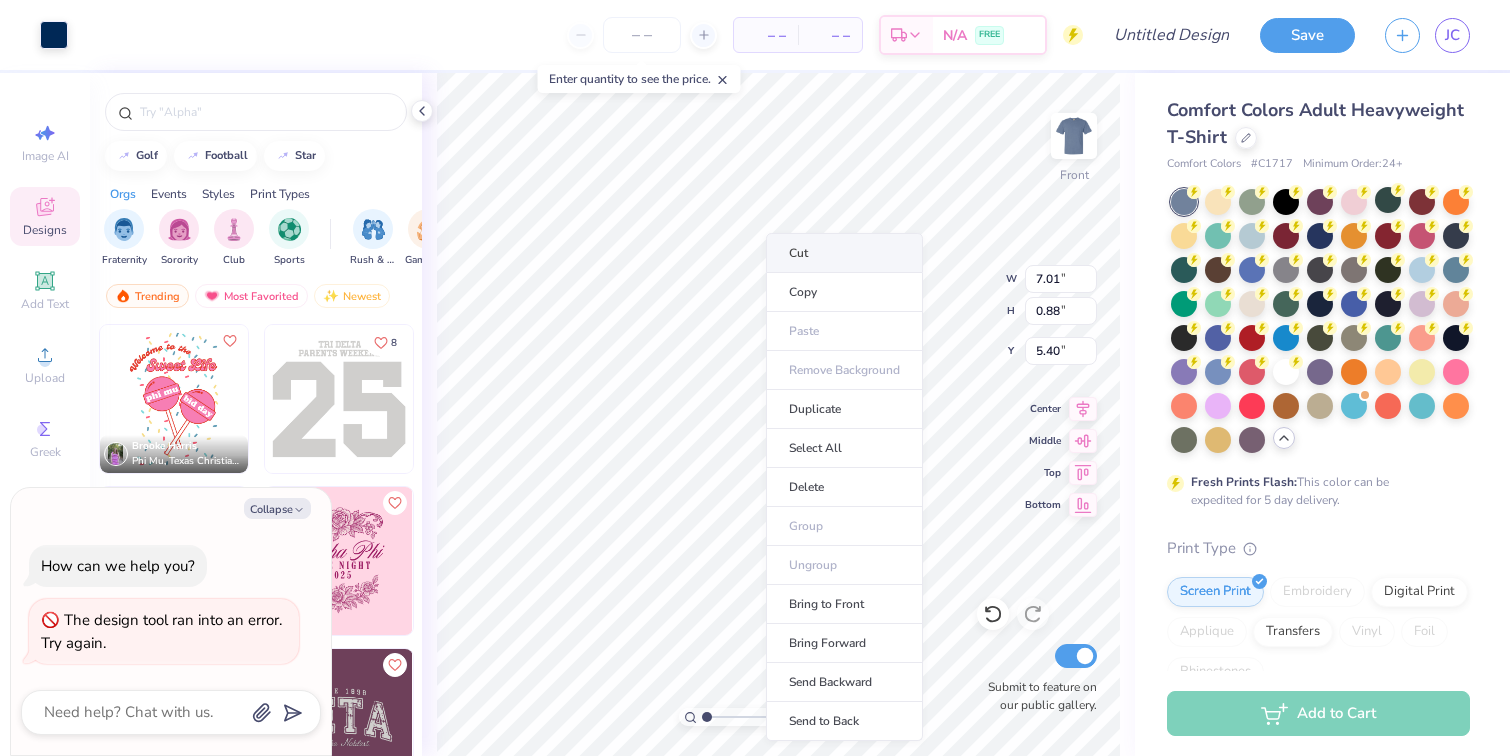 type on "x" 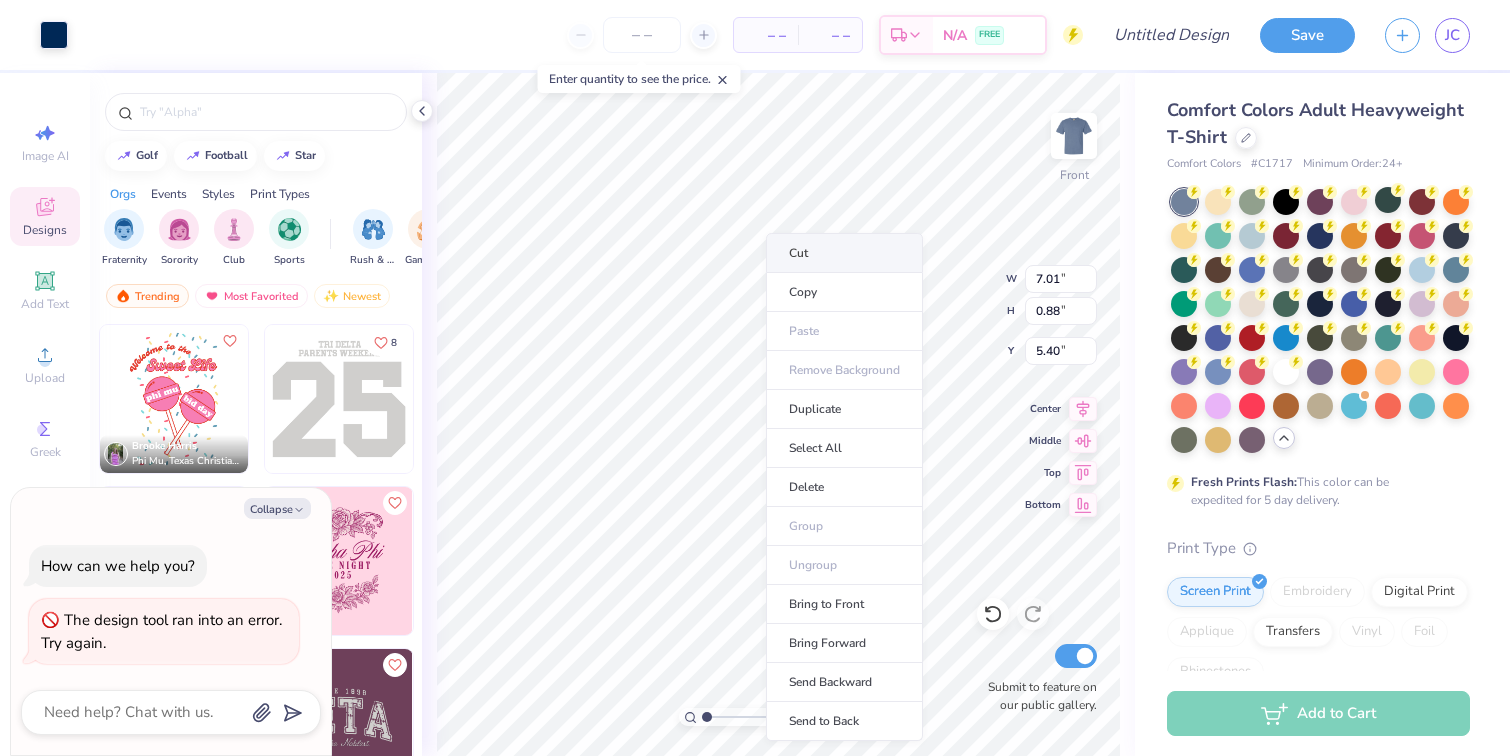 type on "6.47" 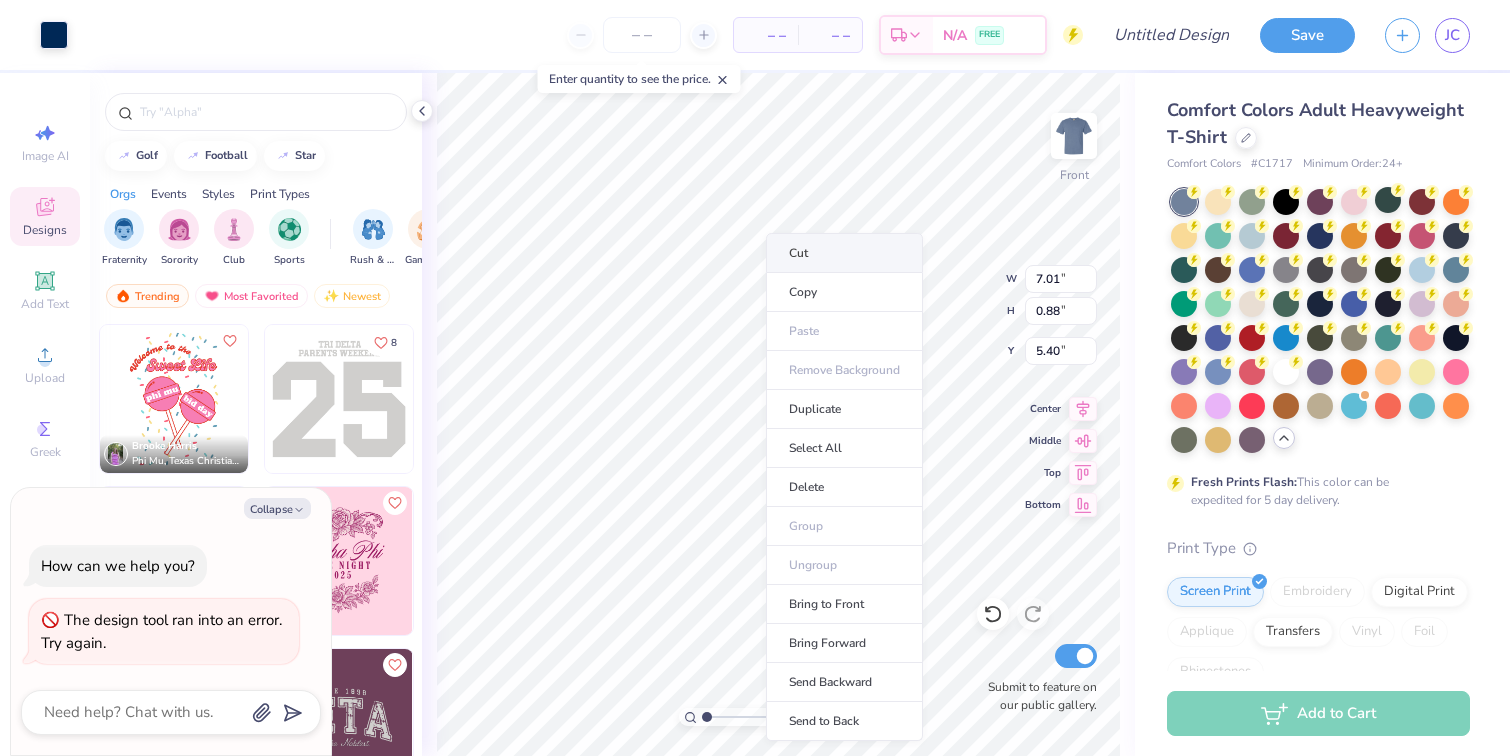 type on "2.09" 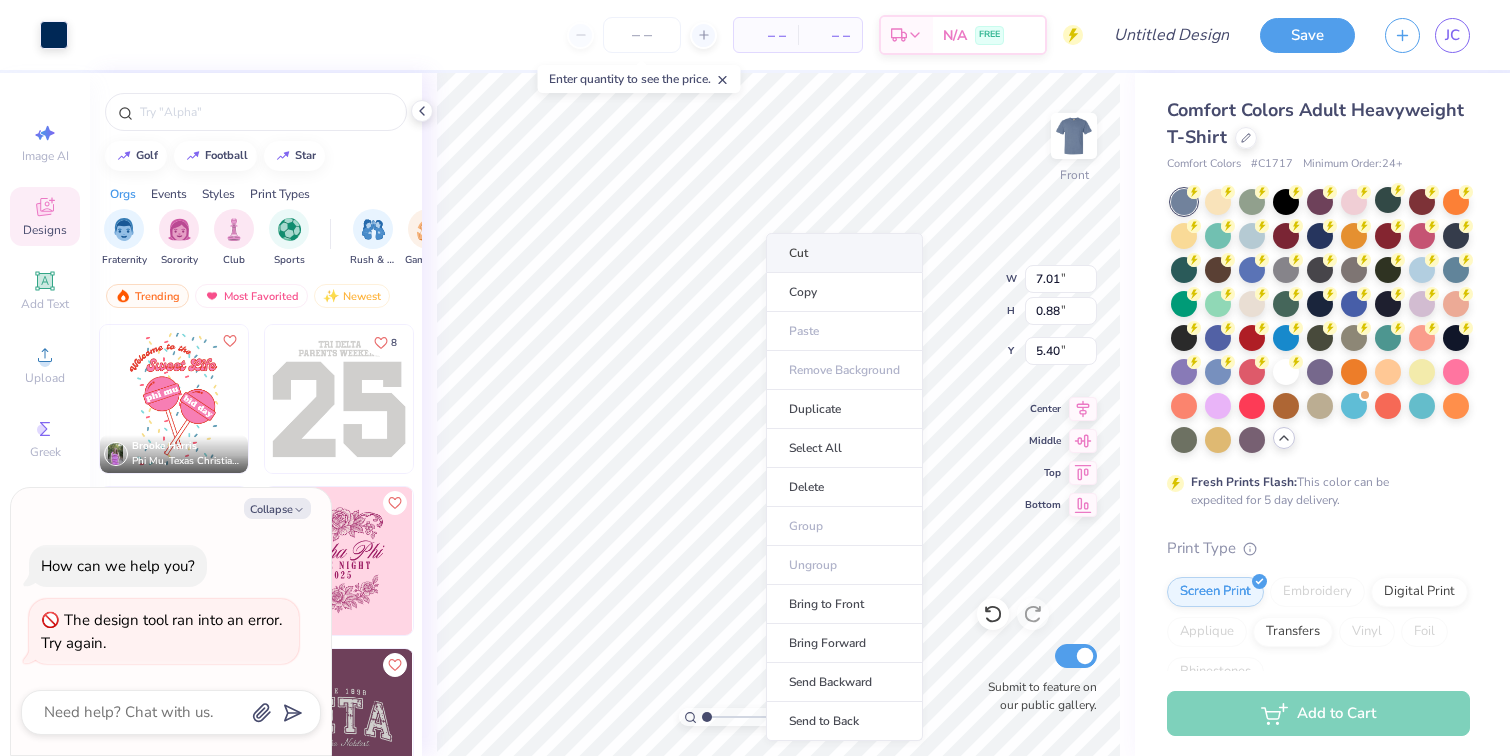 type on "3.01" 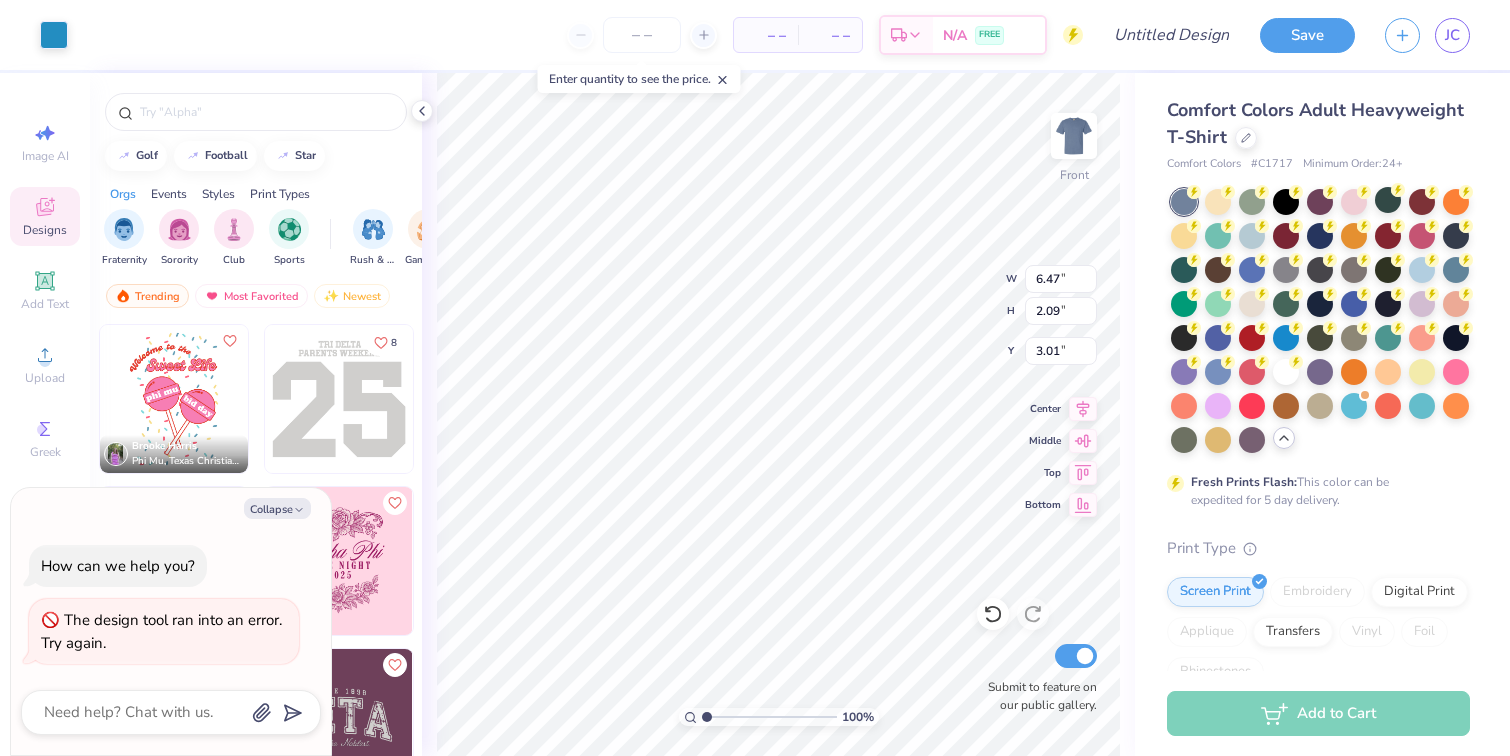 type on "x" 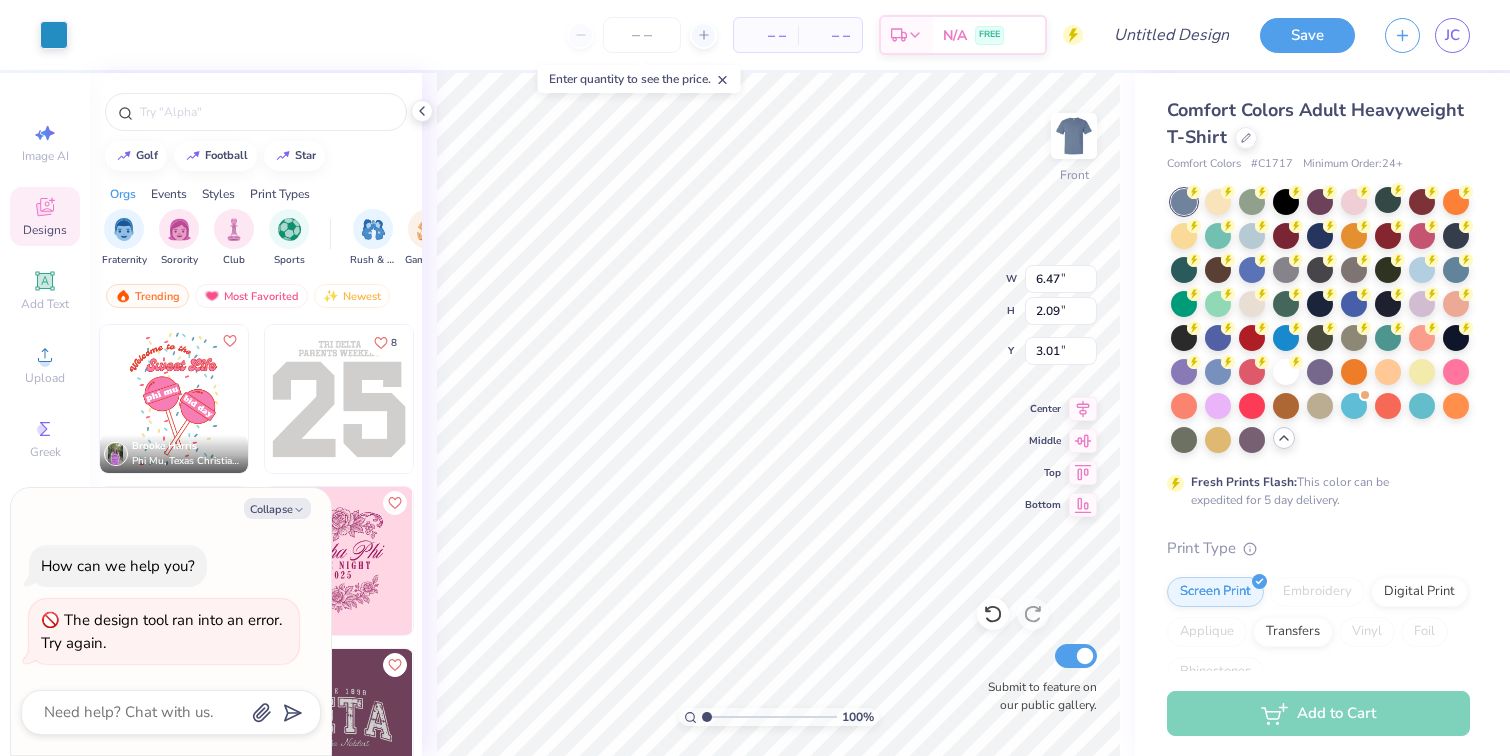 type on "8.98" 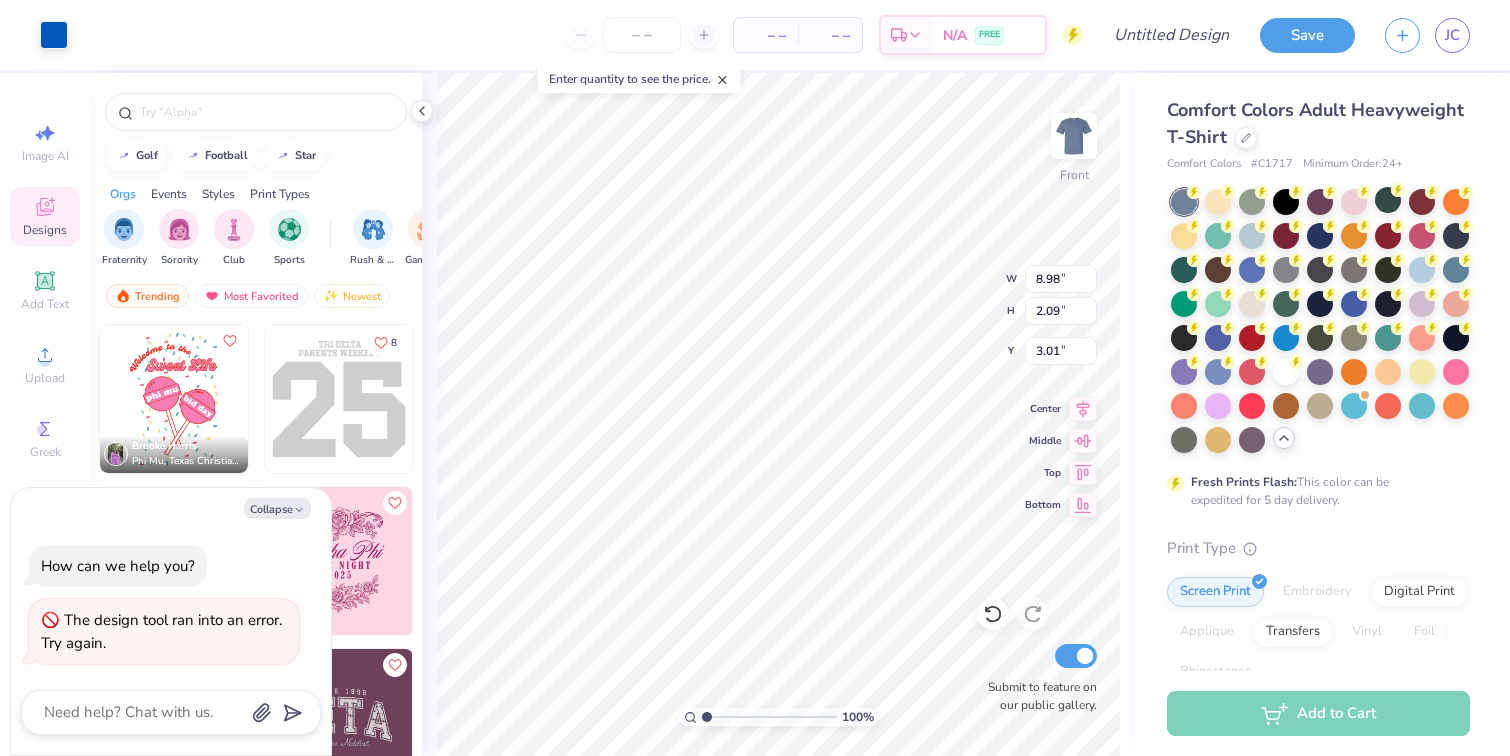 type on "x" 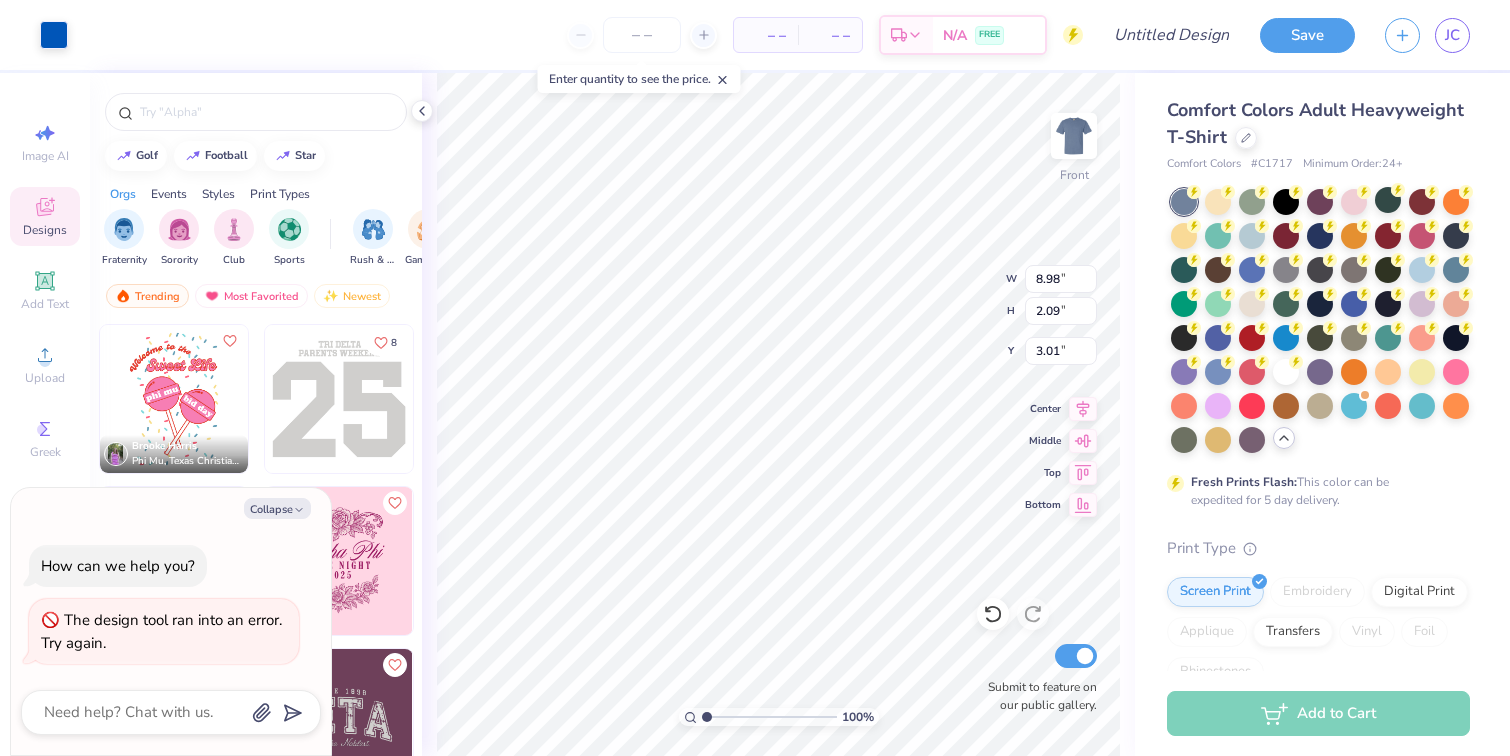 type on "11.62" 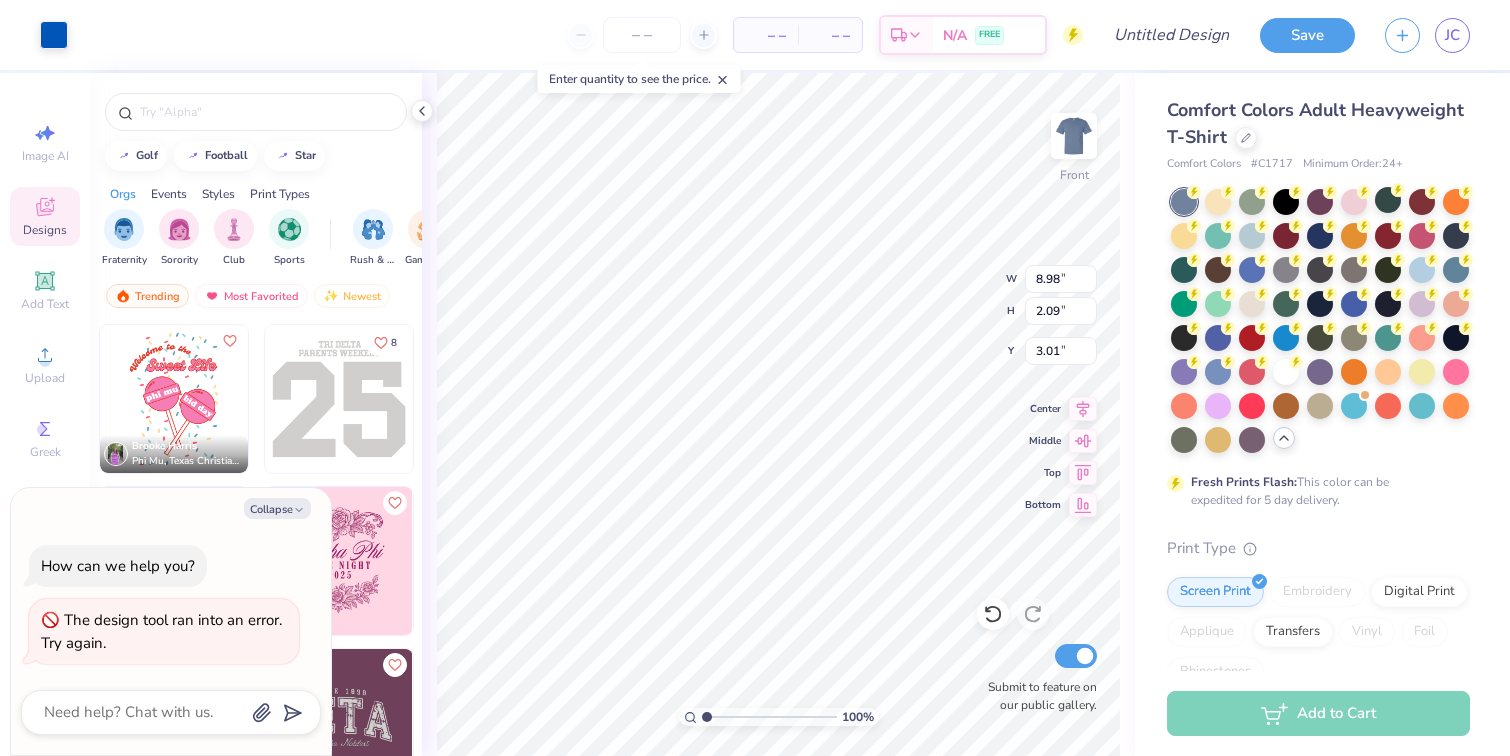 type on "5.73" 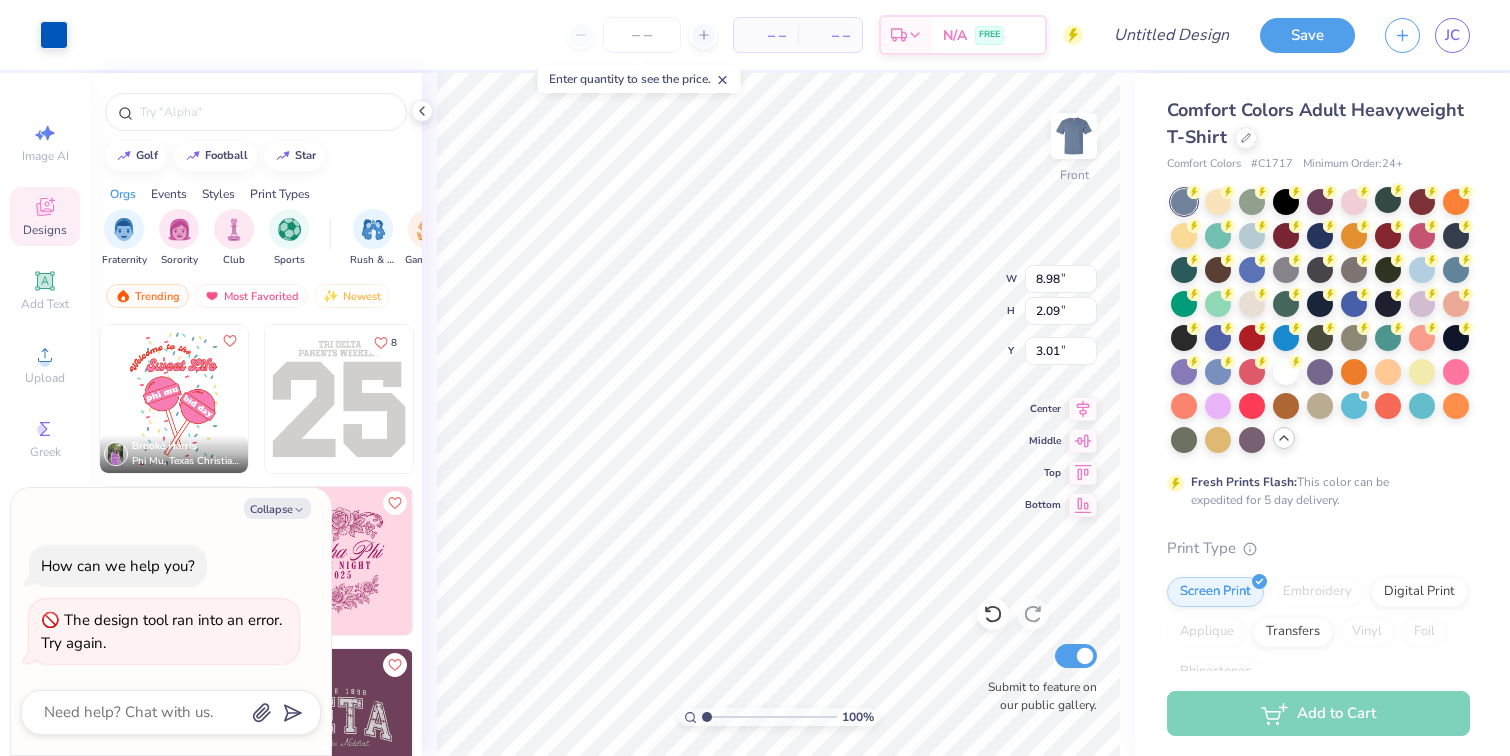 type on "4.20" 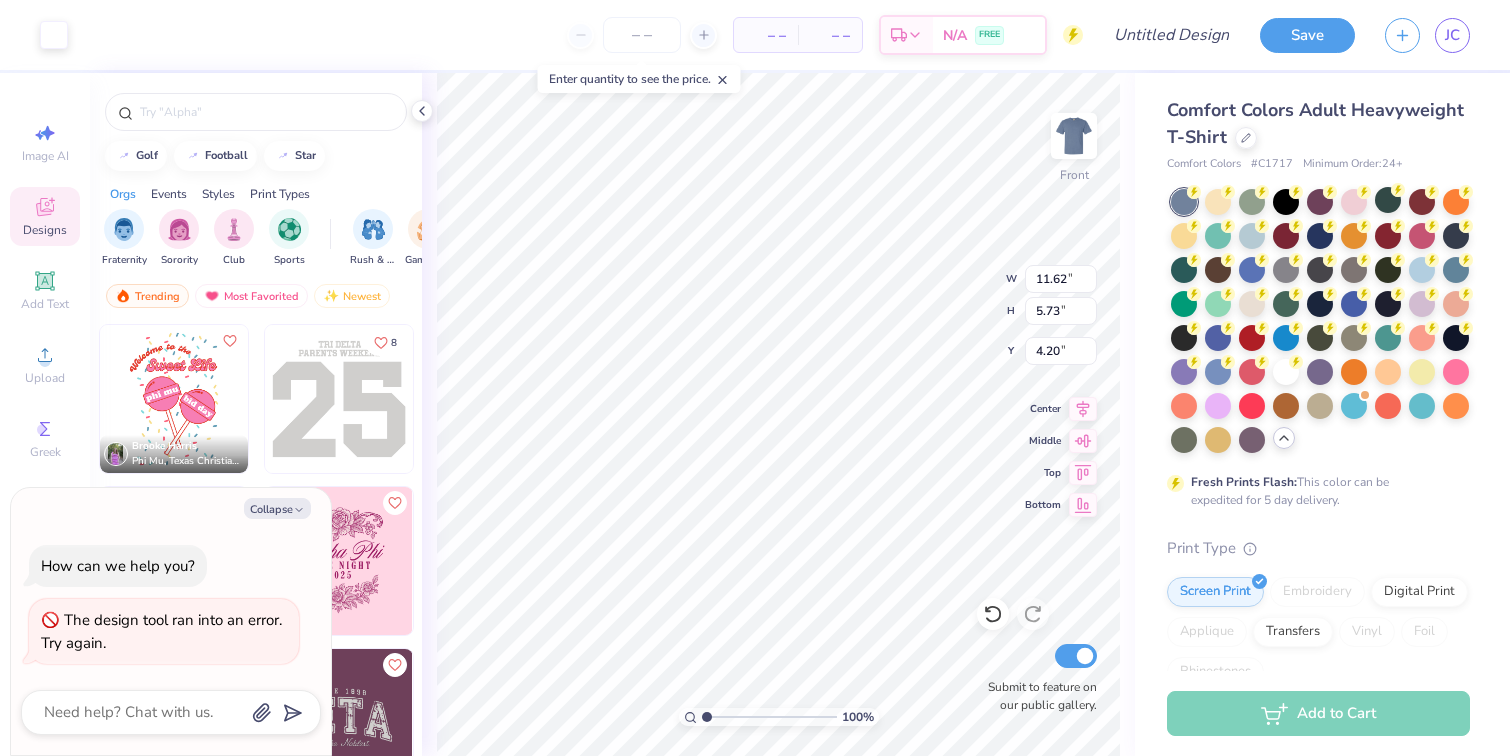 type on "x" 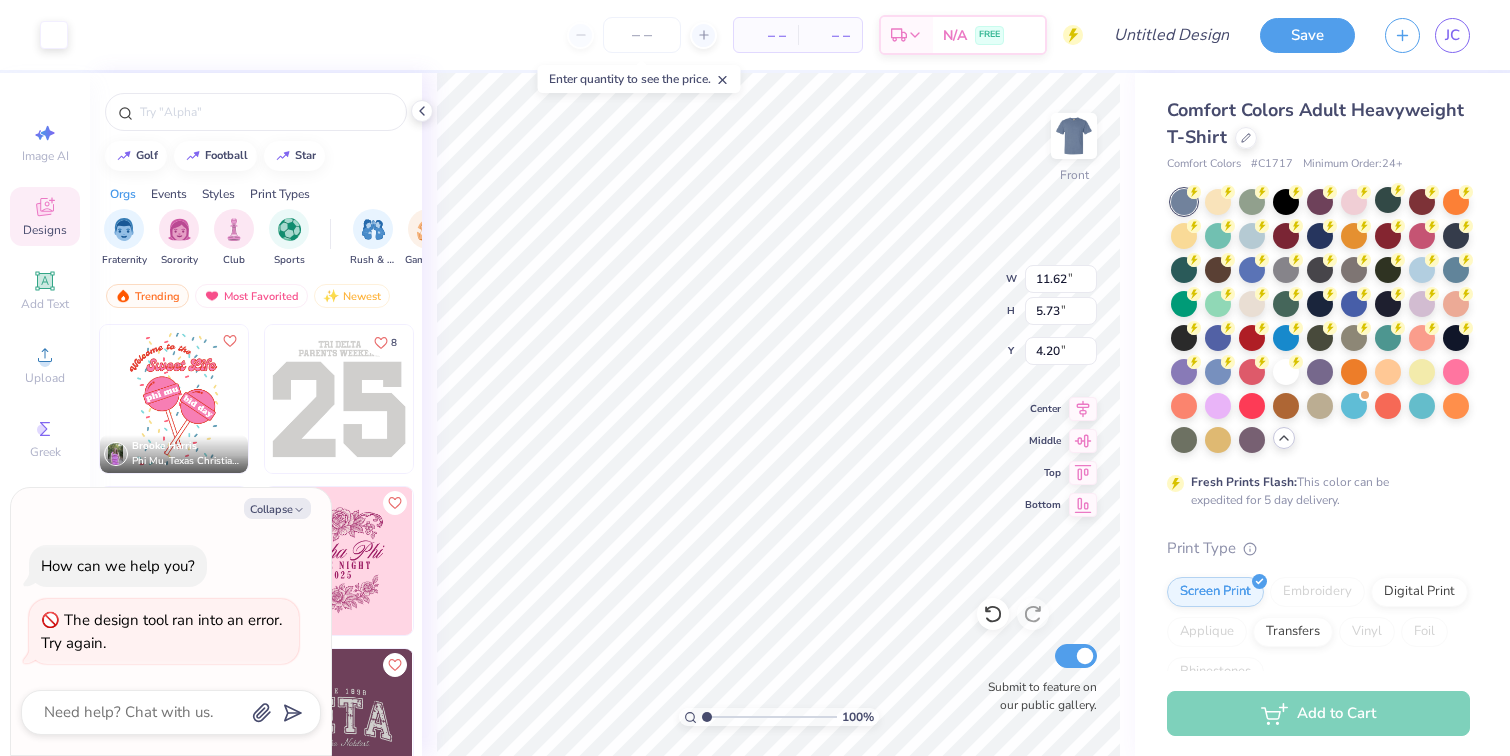 type on "13.58" 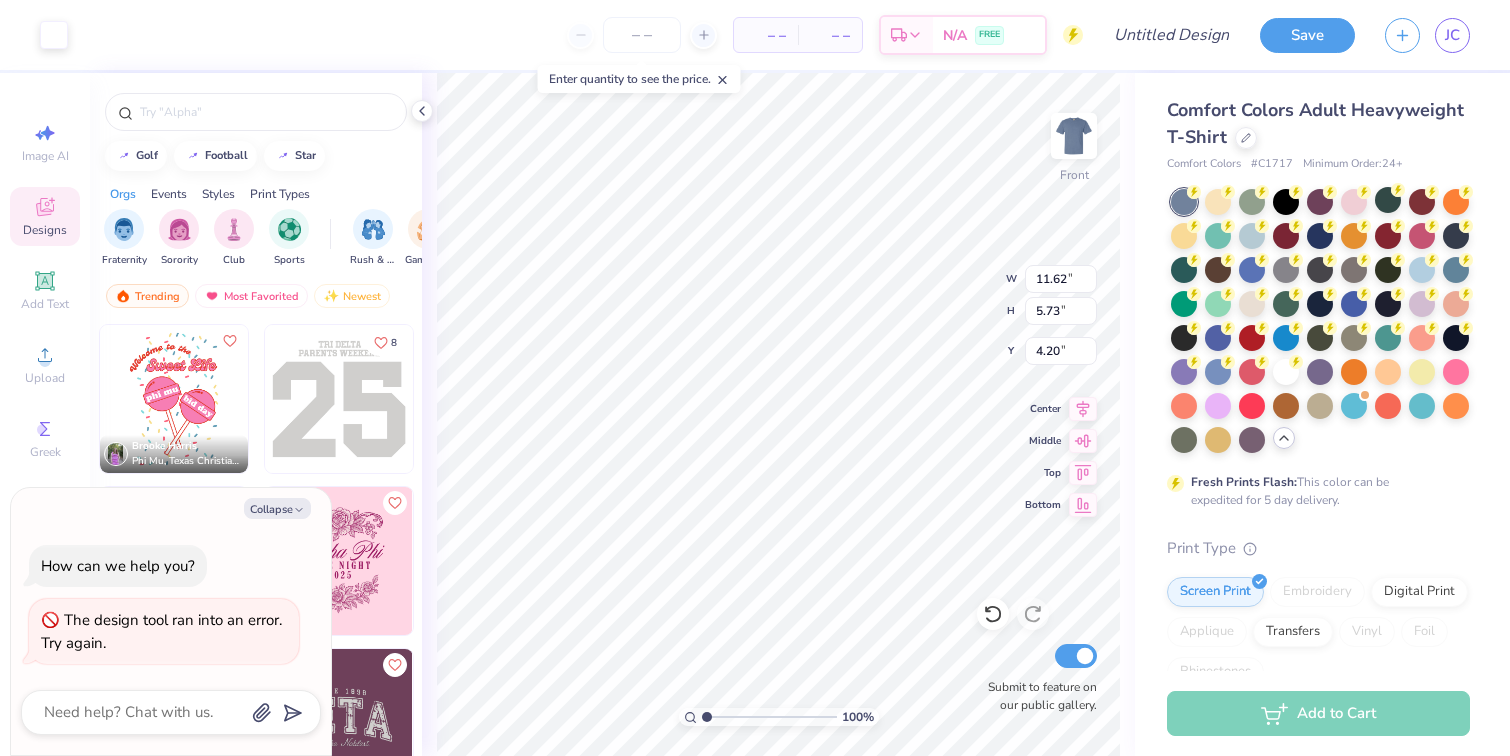 type on "4.45" 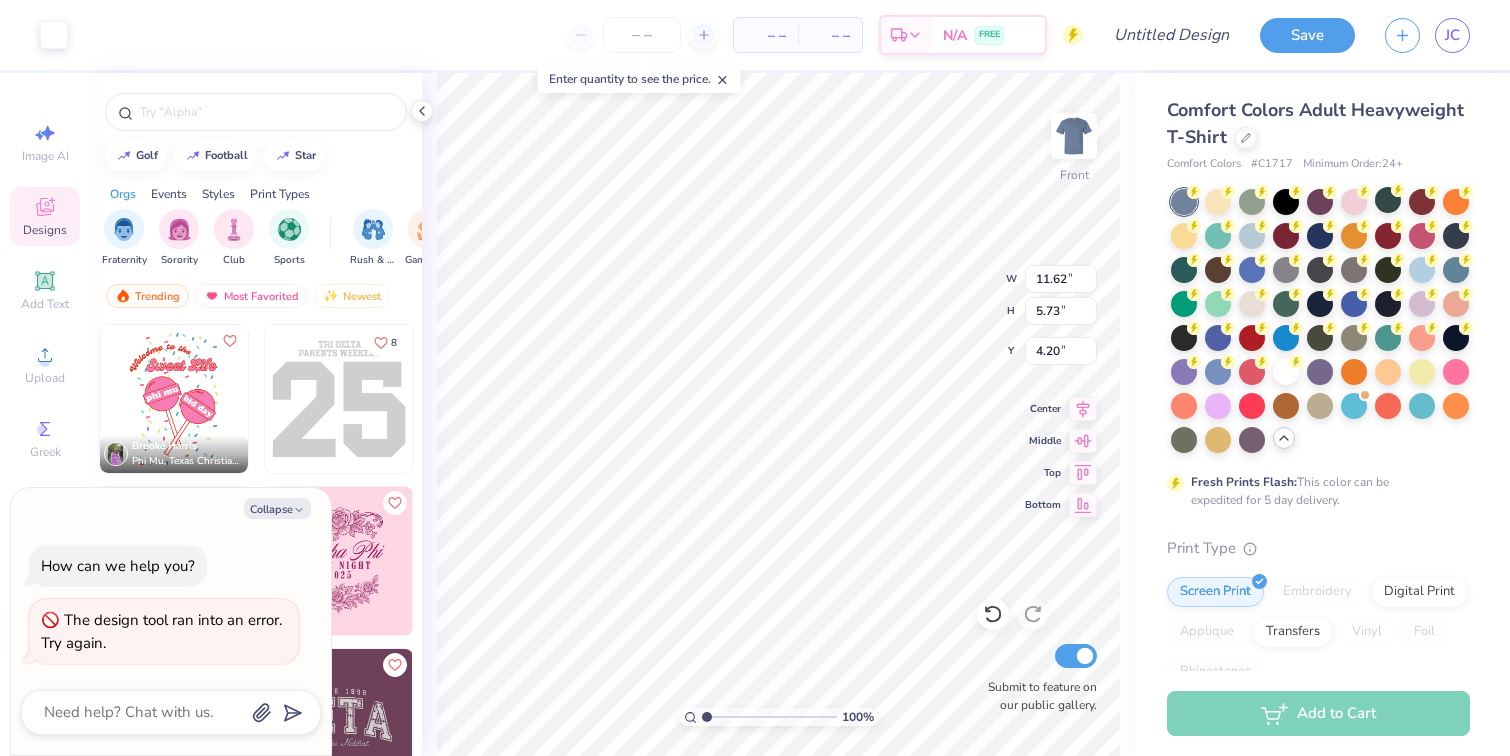 type on "10.78" 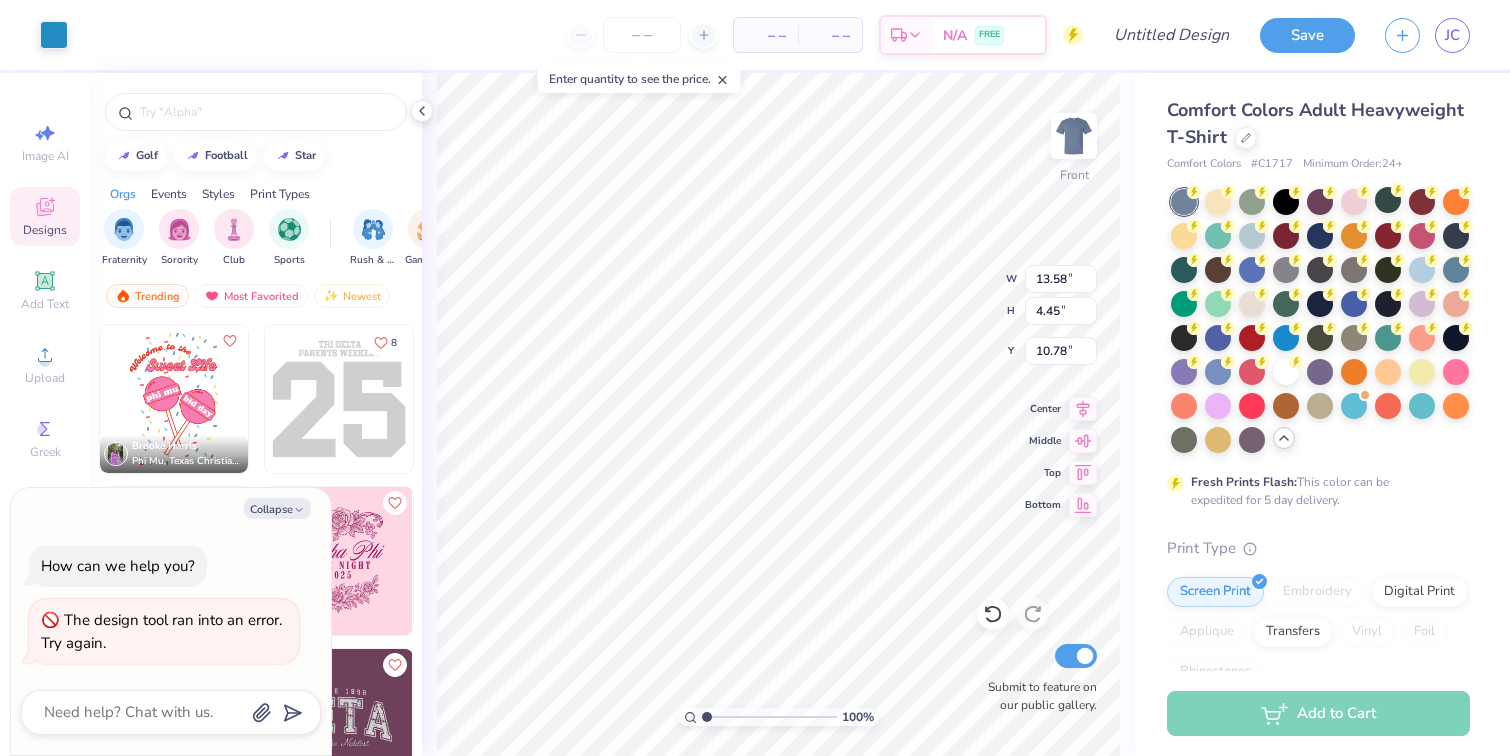 type on "x" 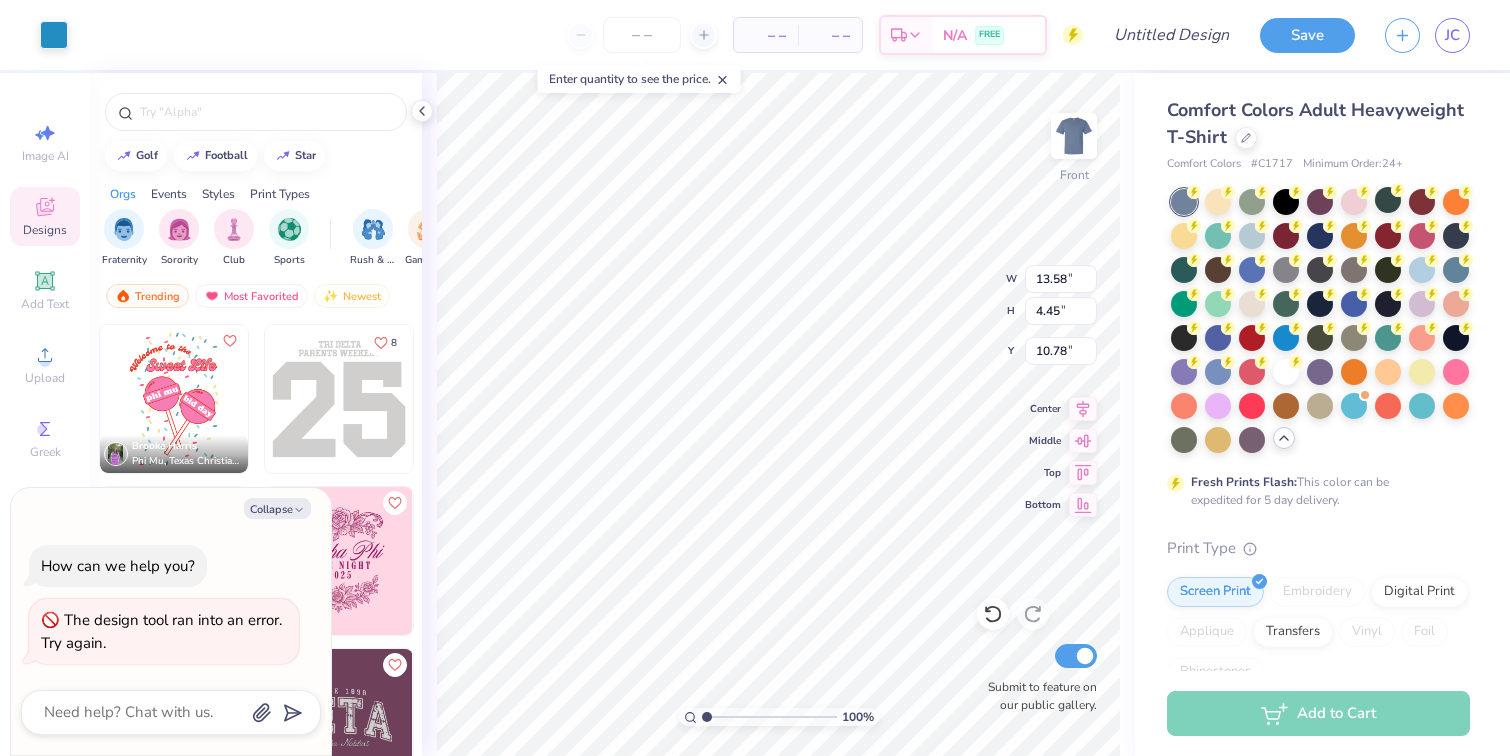 type on "12.47" 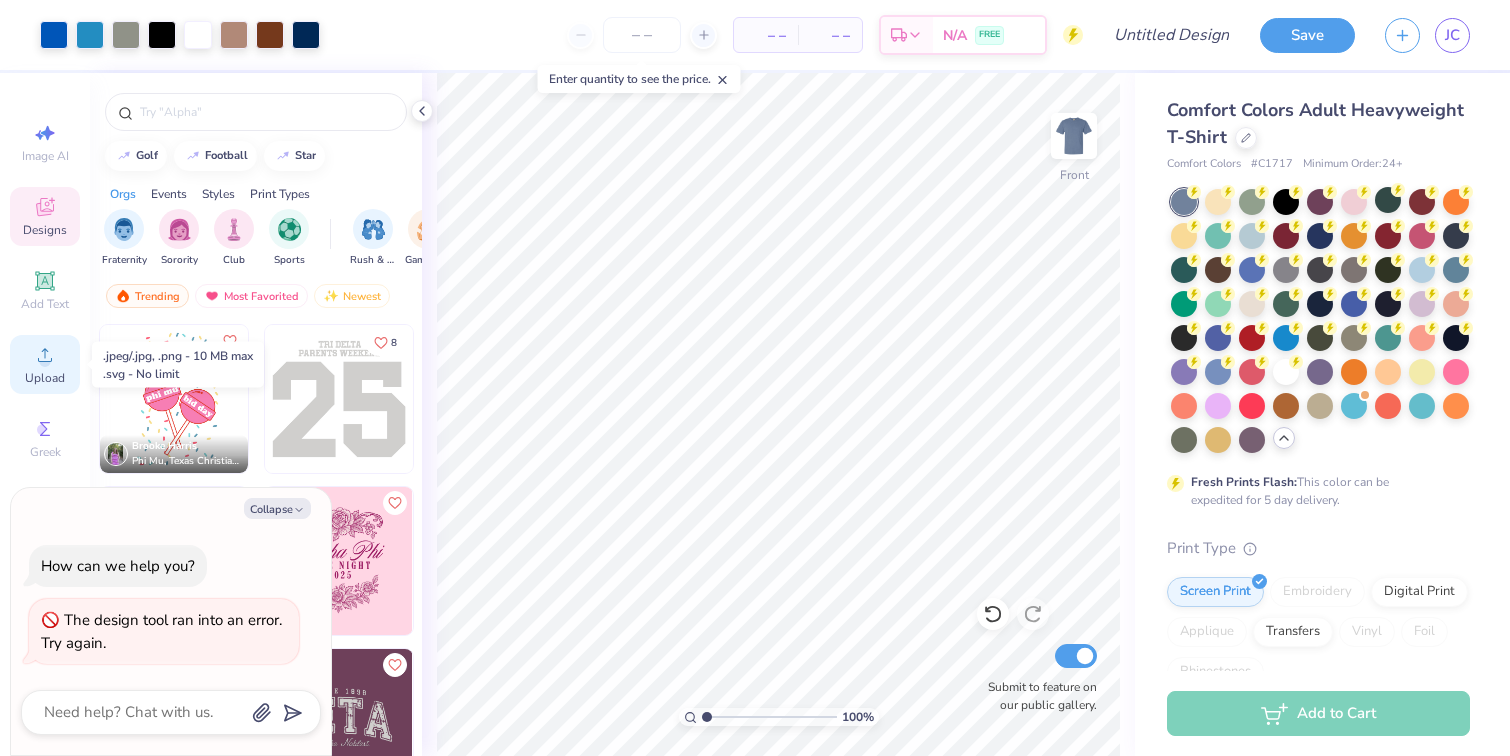 click 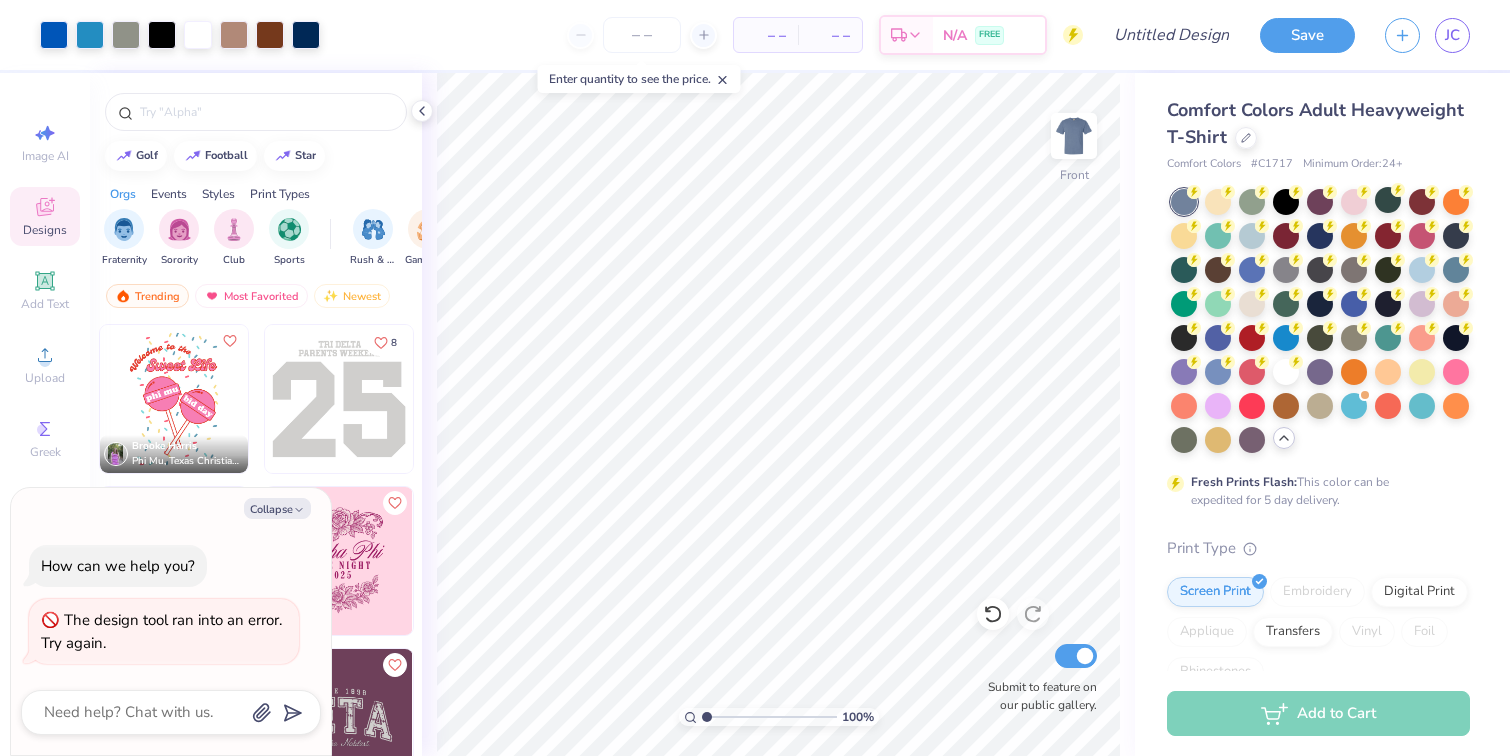 click on "Designs" at bounding box center (45, 216) 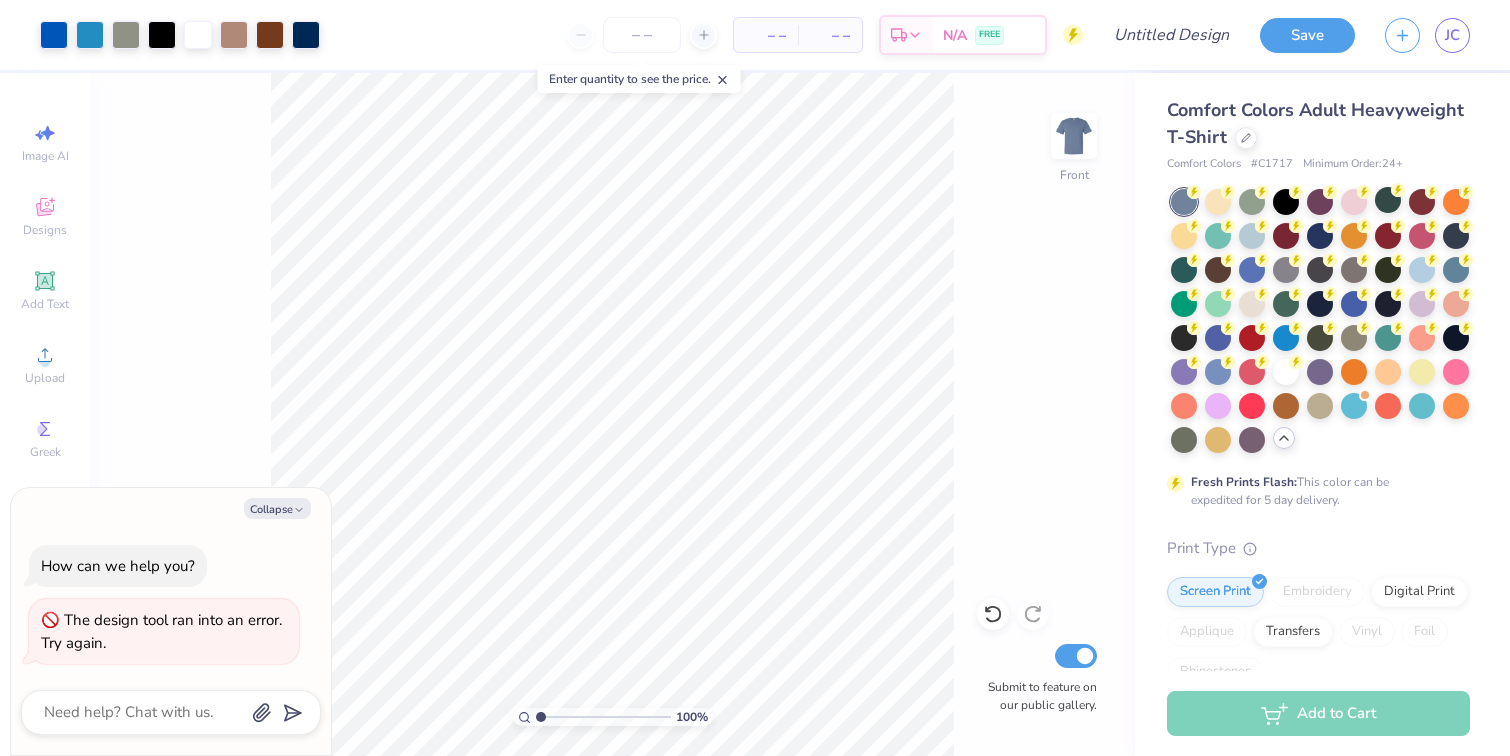 click 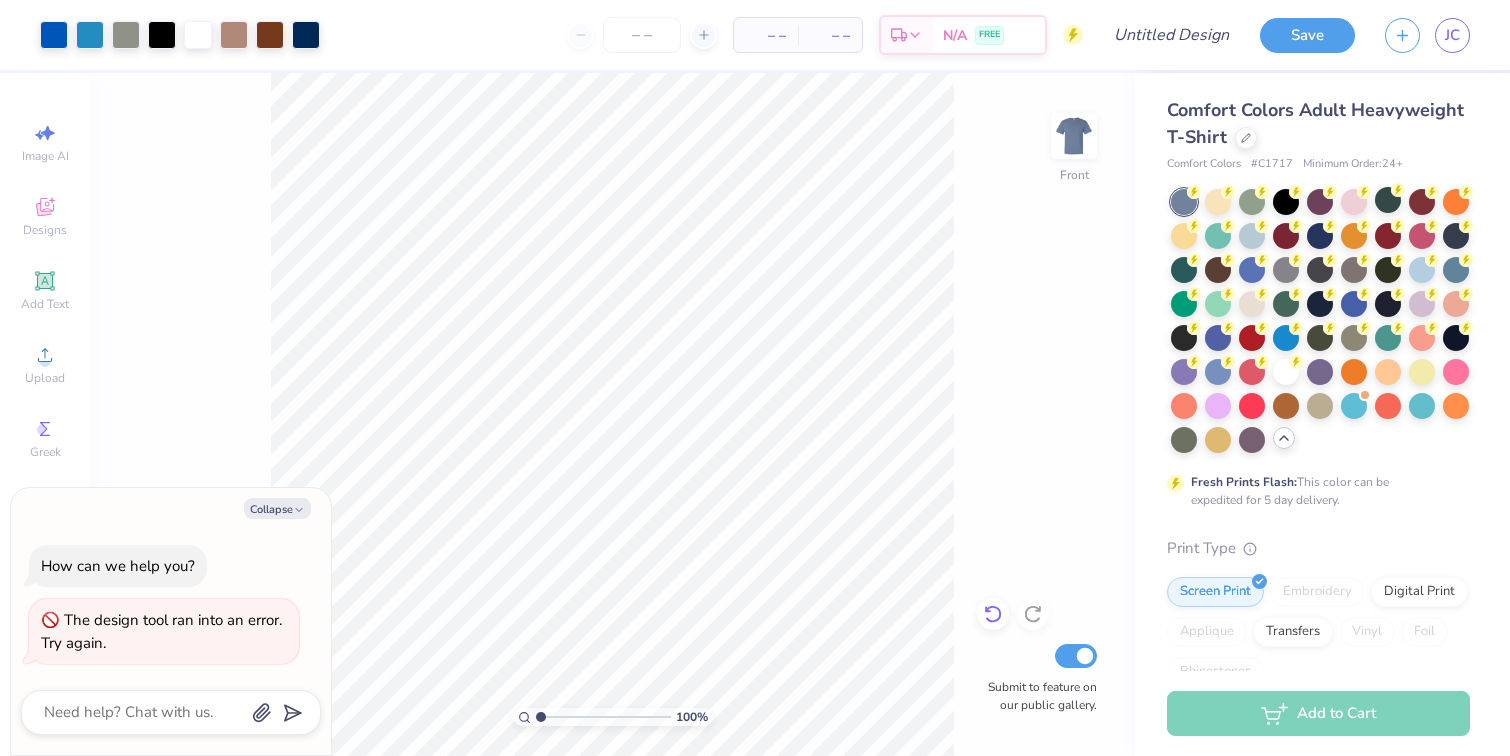 click 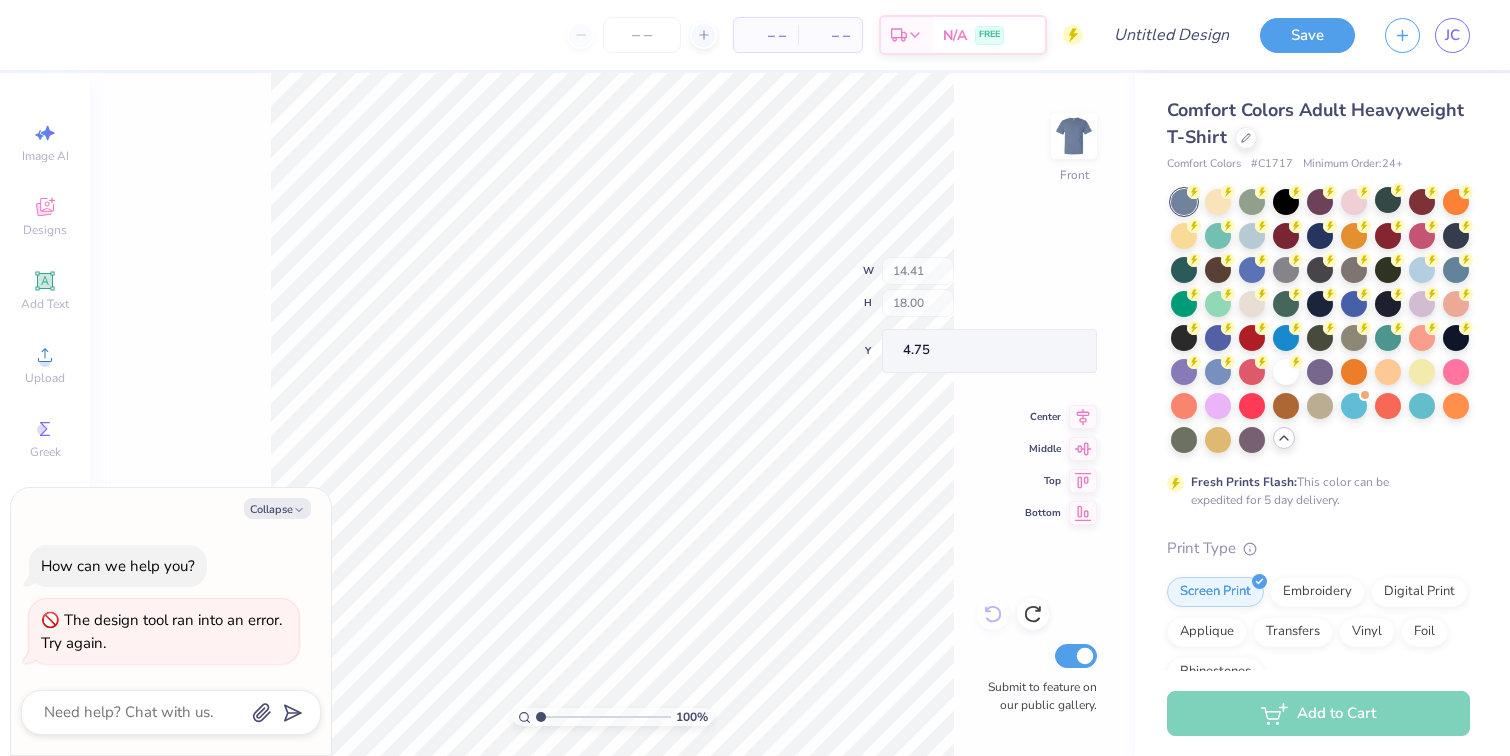 click on "100  % Front W 14.41 H 18.00 Y 4.75 Center Middle Top Bottom Submit to feature on our public gallery." at bounding box center (612, 414) 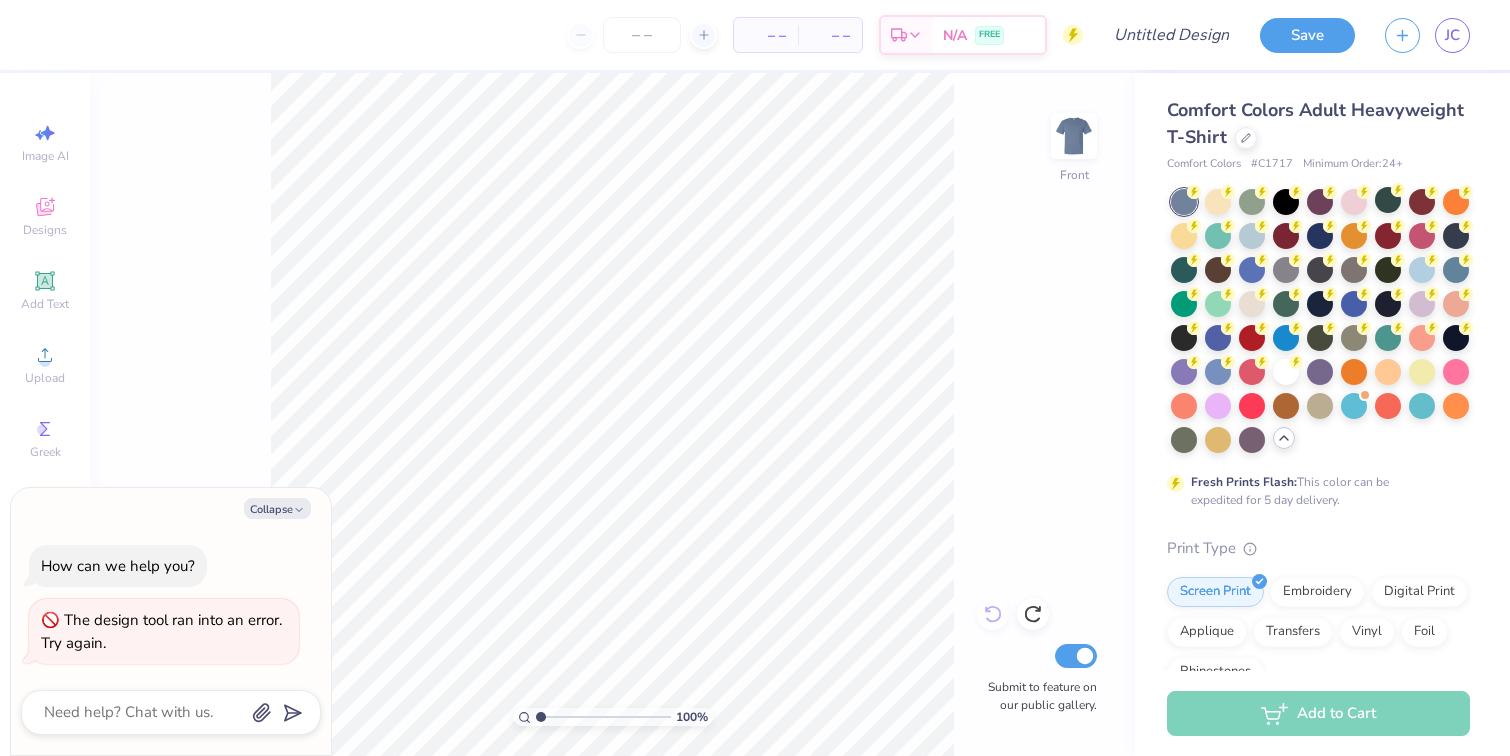 click on "100  % Front Submit to feature on our public gallery." at bounding box center [612, 414] 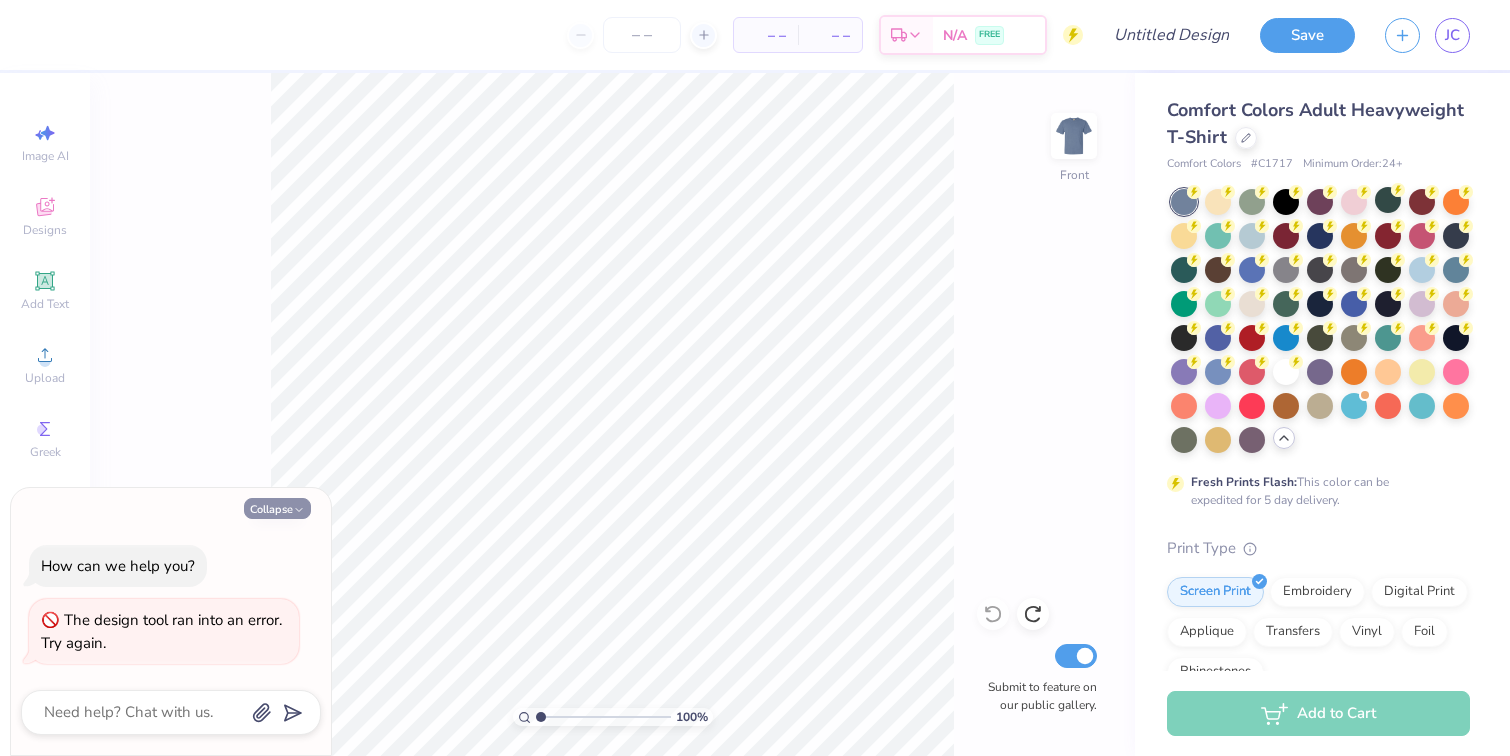 click on "Collapse" at bounding box center [277, 508] 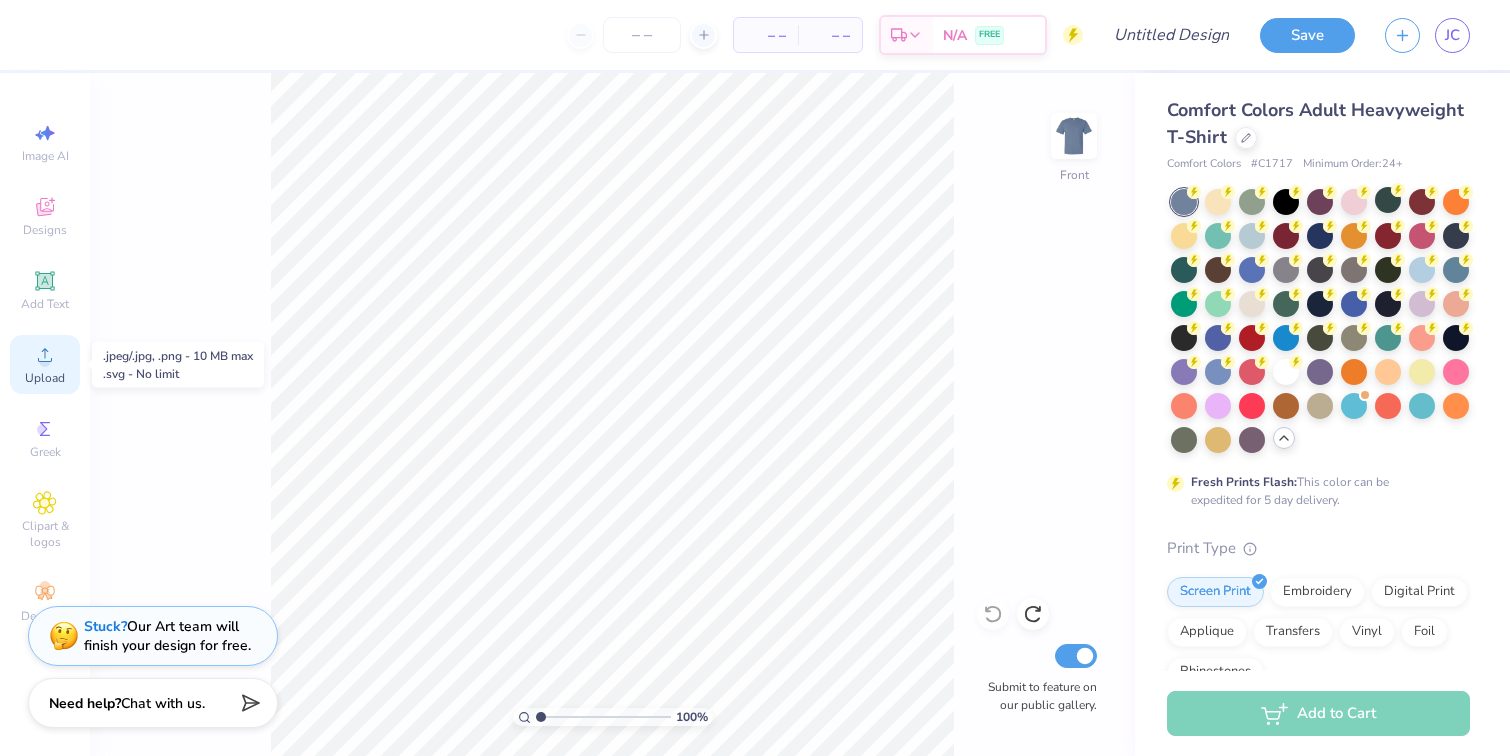 click 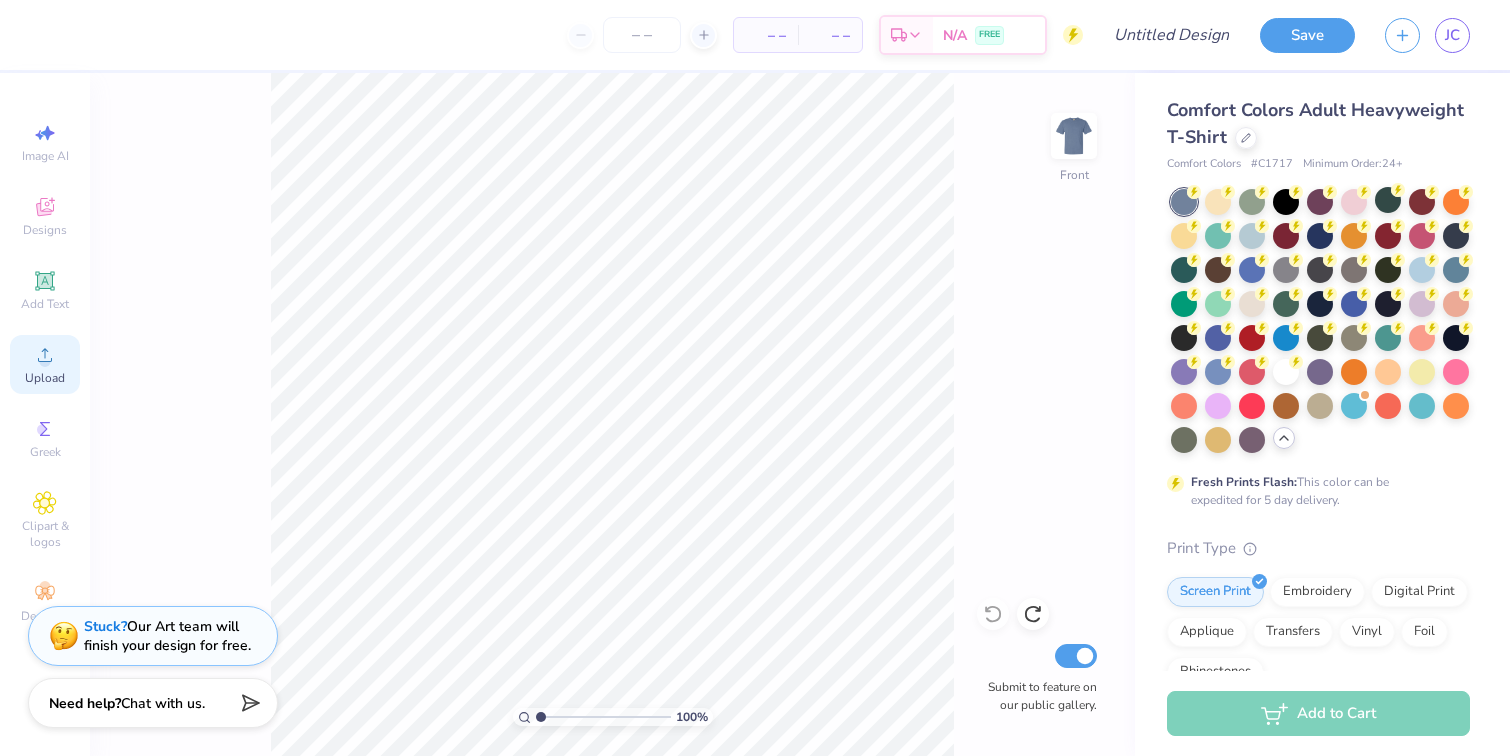 click on "Upload" at bounding box center (45, 364) 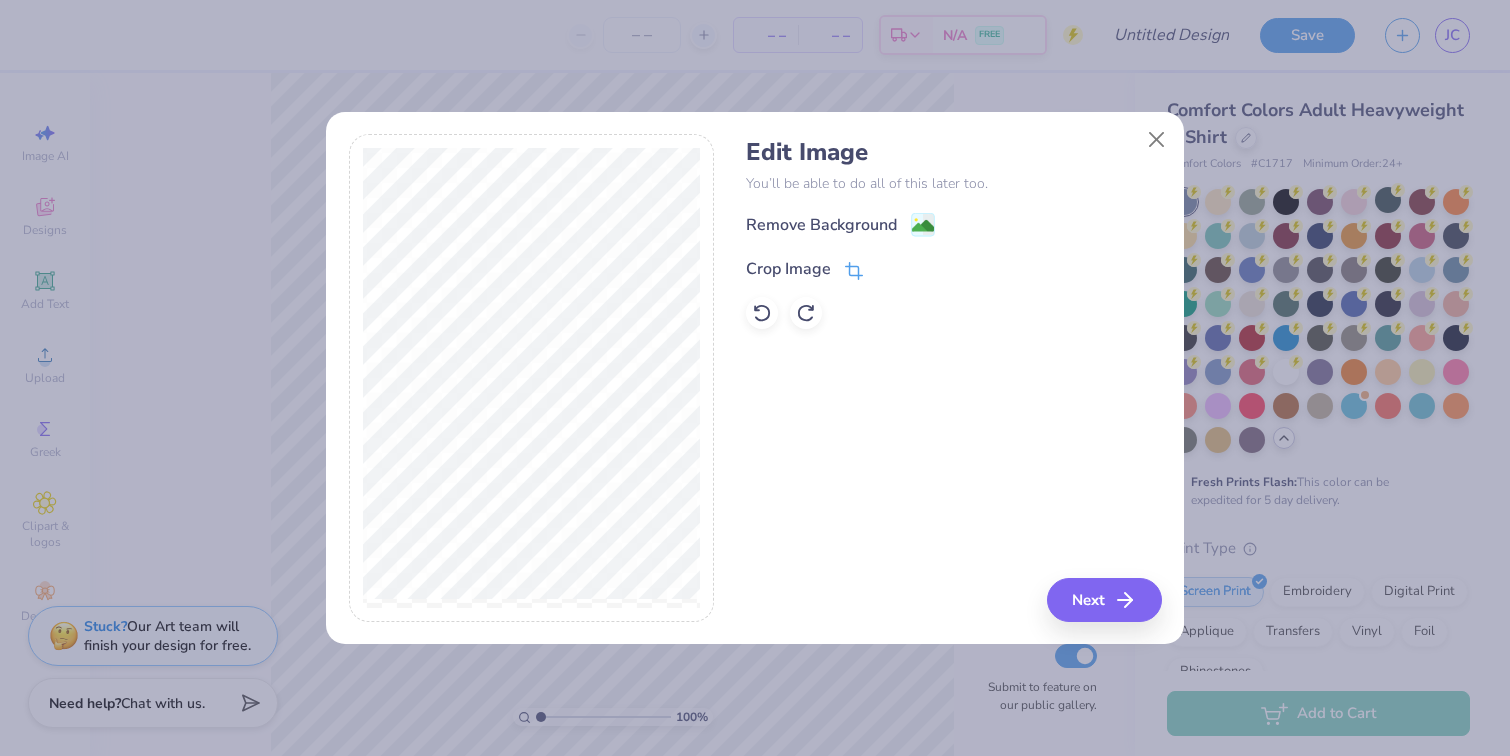 click 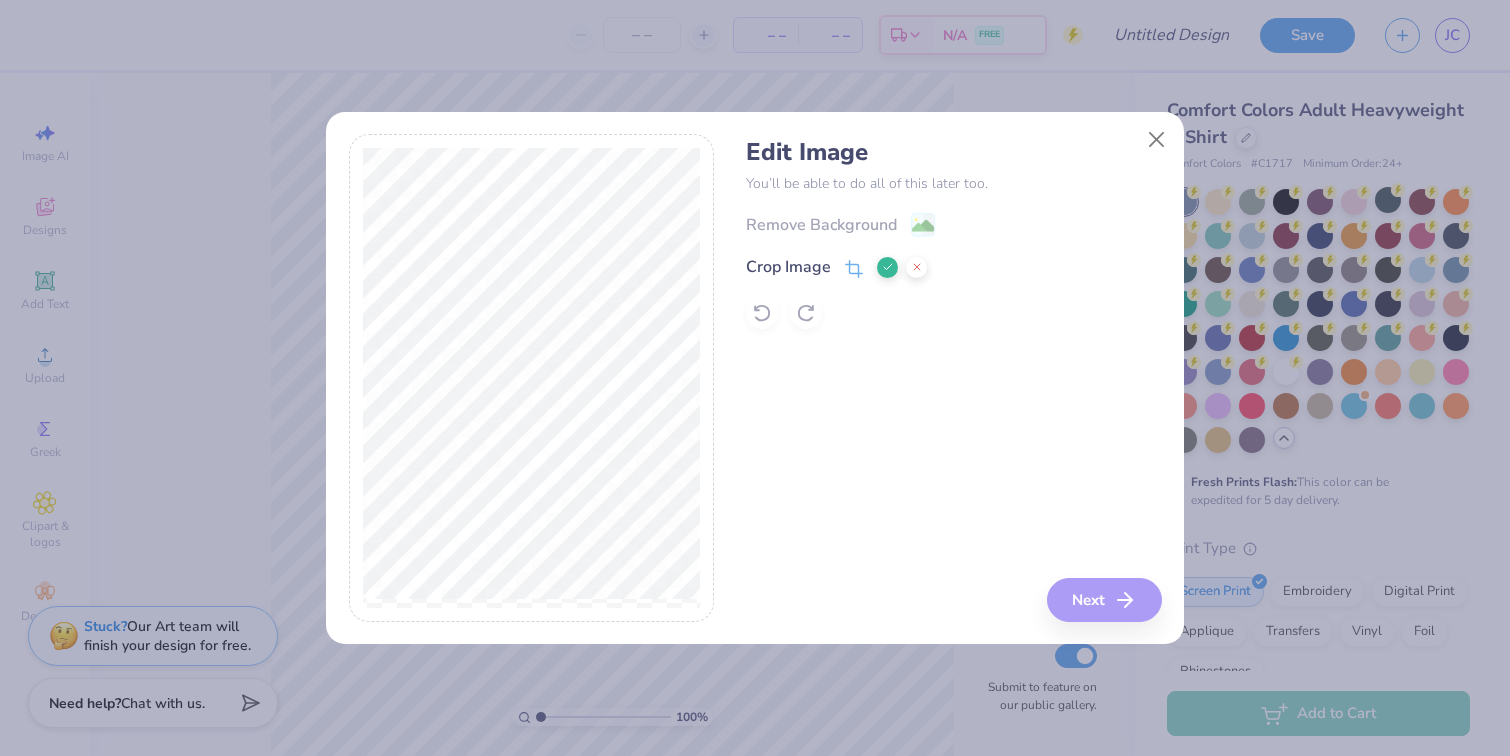 click on "Edit Image You’ll be able to do all of this later too. Remove Background Crop Image Next" at bounding box center [953, 378] 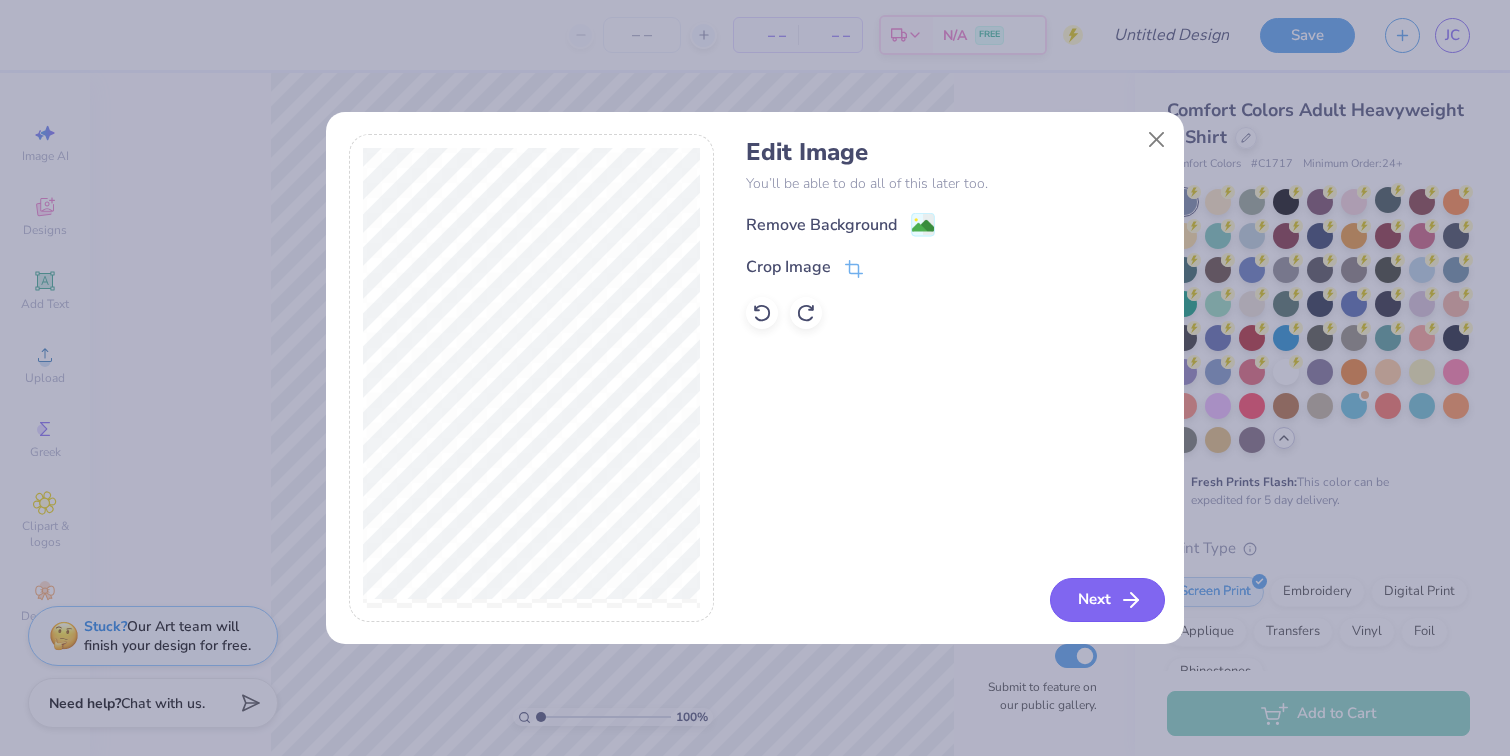 click on "Next" at bounding box center (1107, 600) 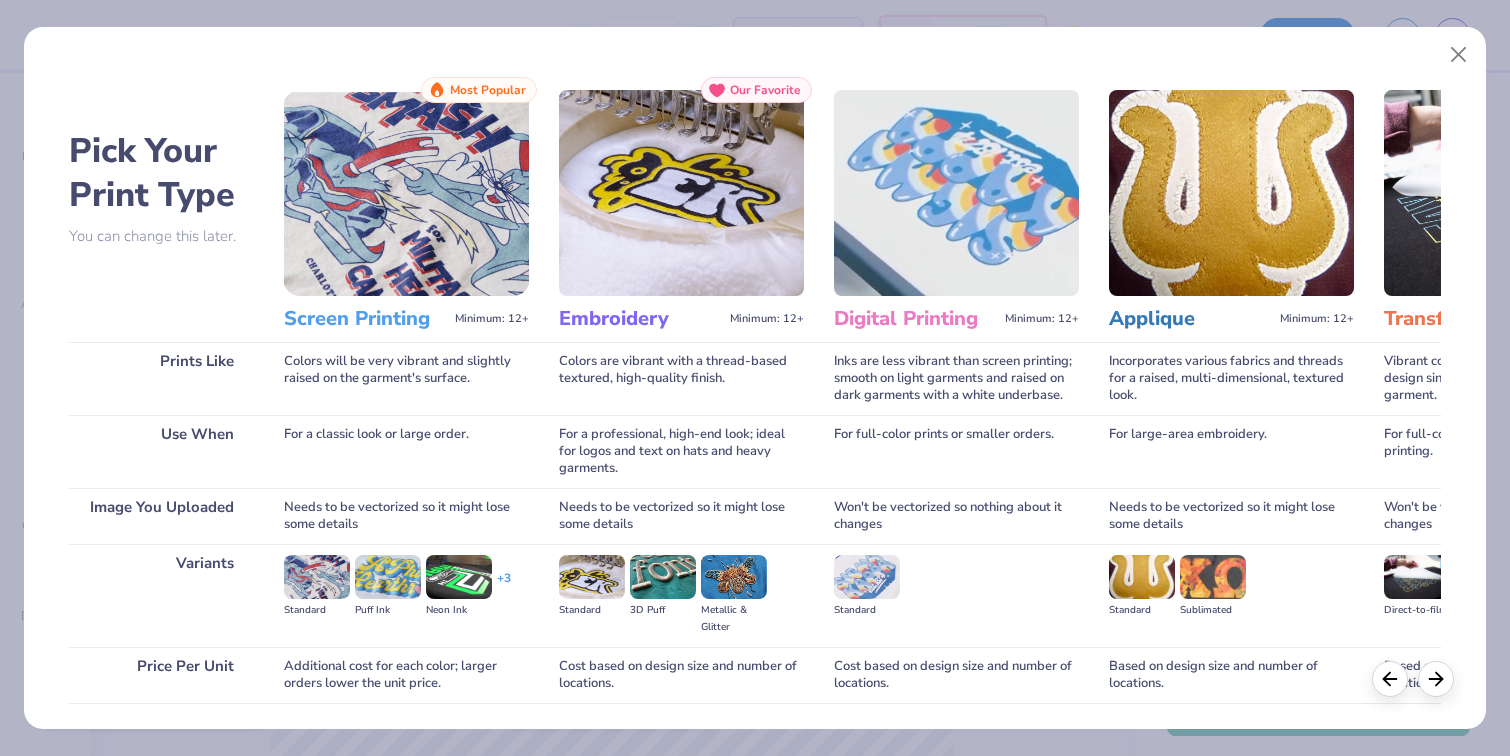 scroll, scrollTop: 141, scrollLeft: 0, axis: vertical 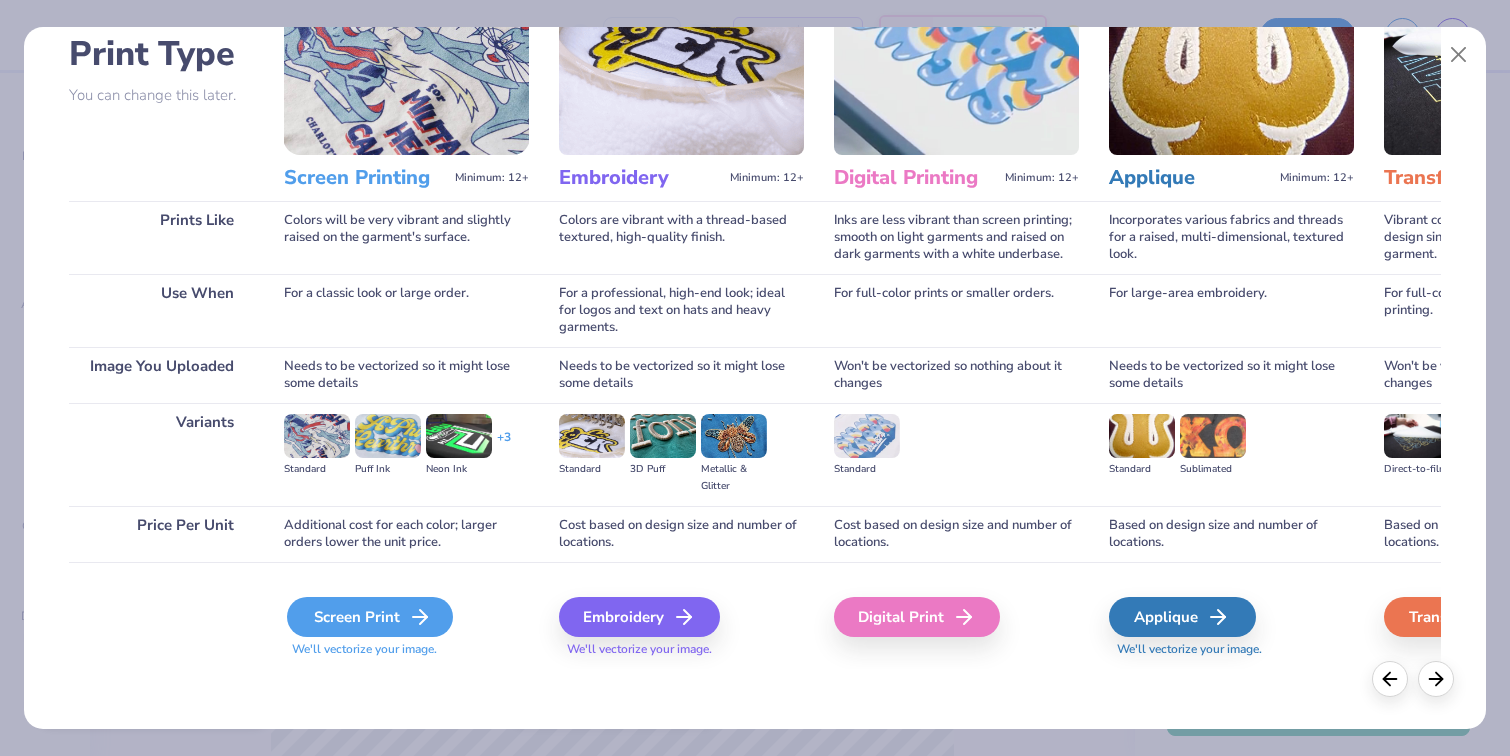 click on "Screen Print" at bounding box center (370, 617) 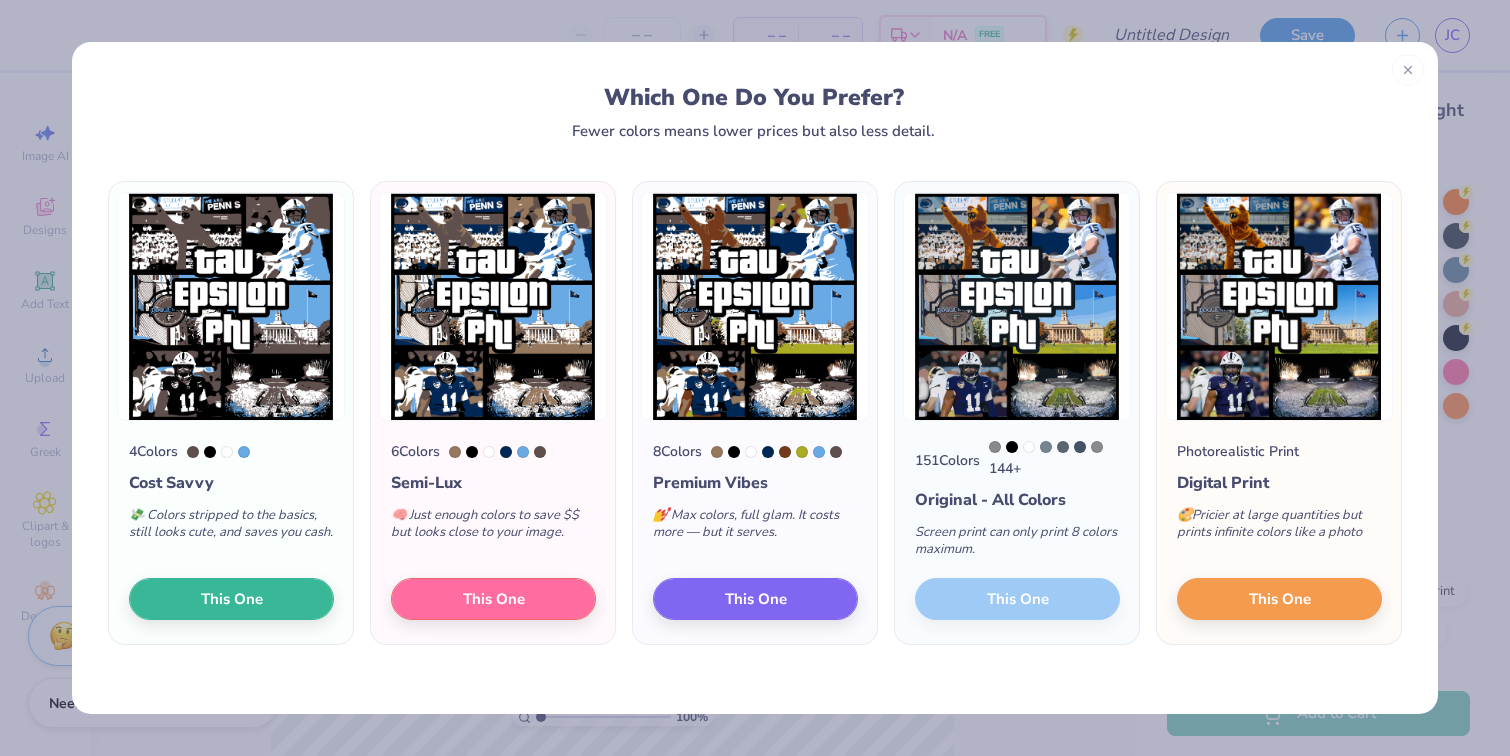 scroll, scrollTop: 0, scrollLeft: 0, axis: both 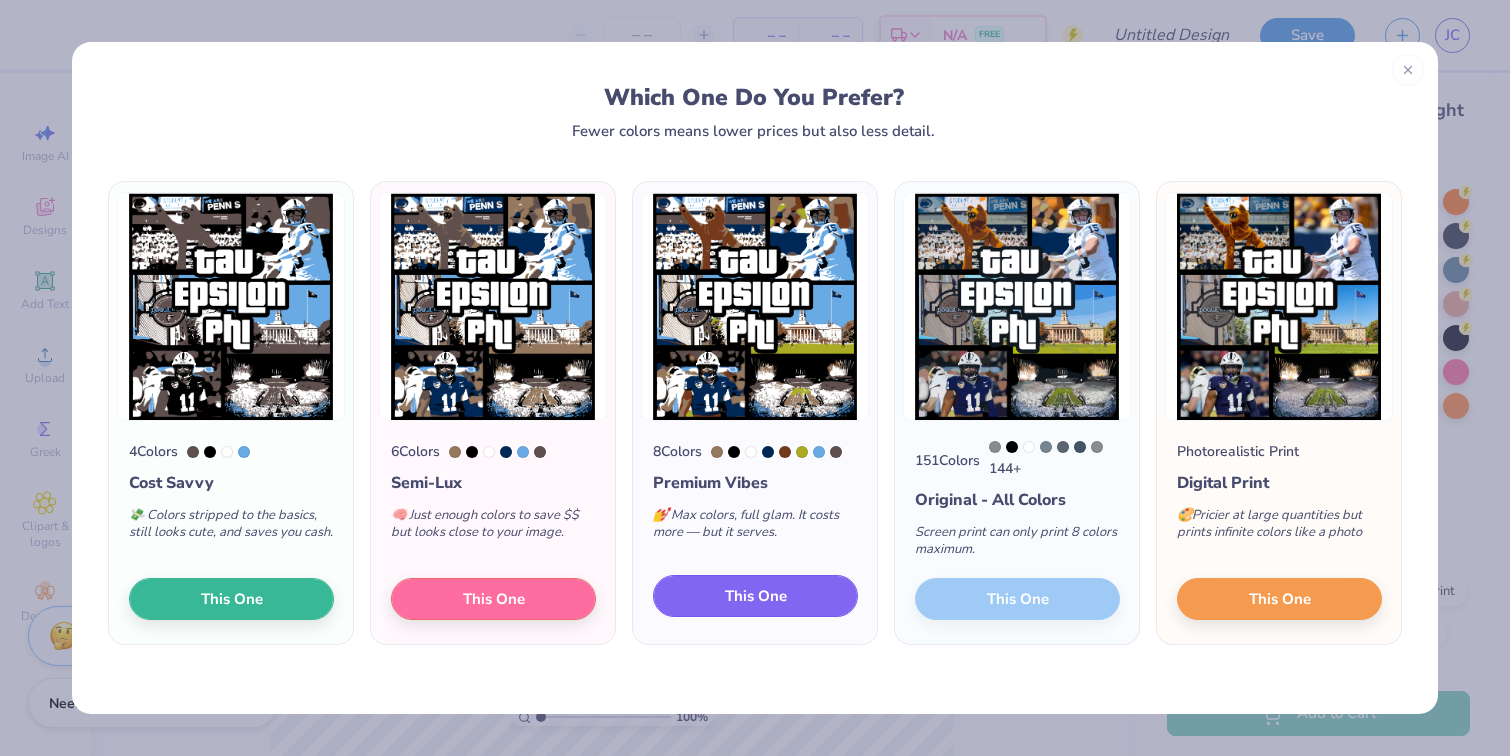 click on "This One" at bounding box center (756, 596) 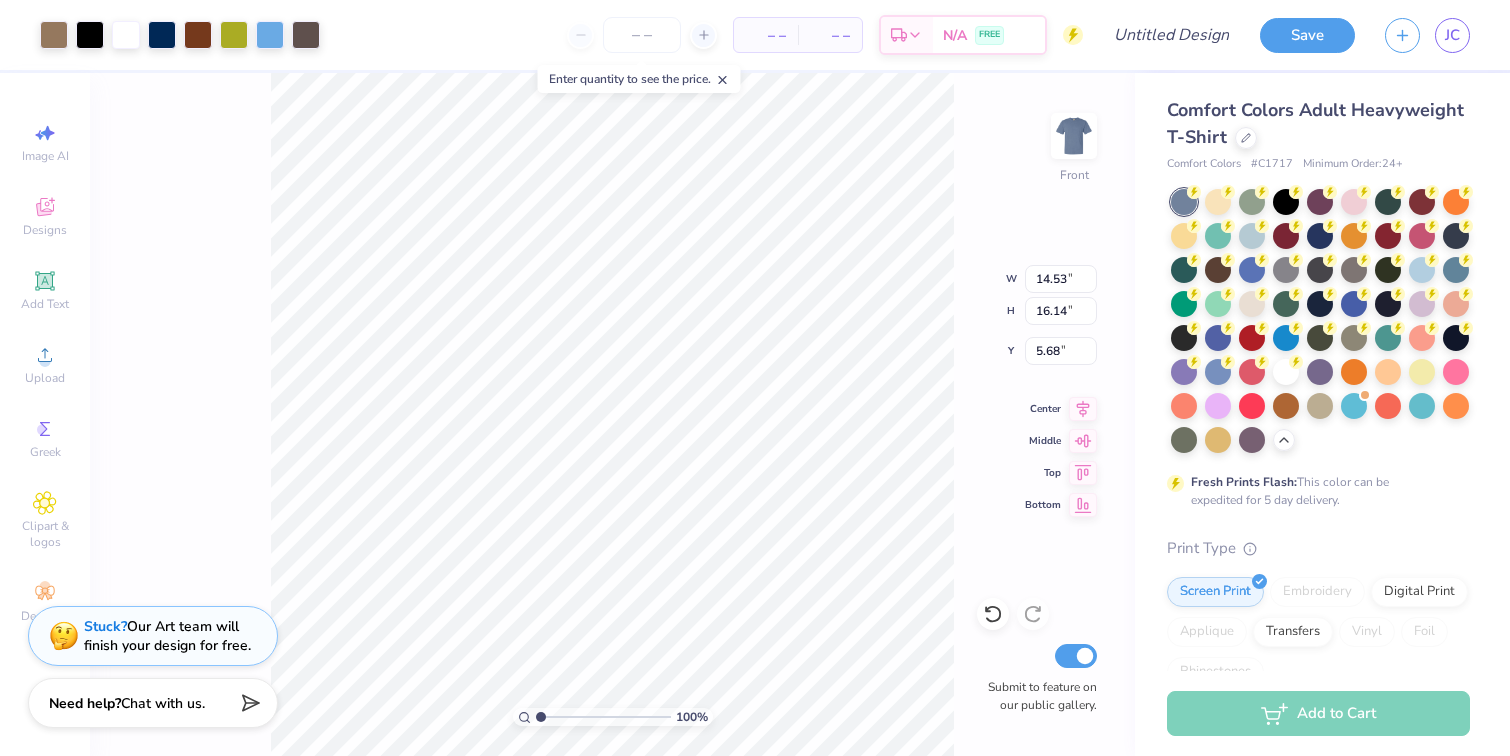 type on "3.00" 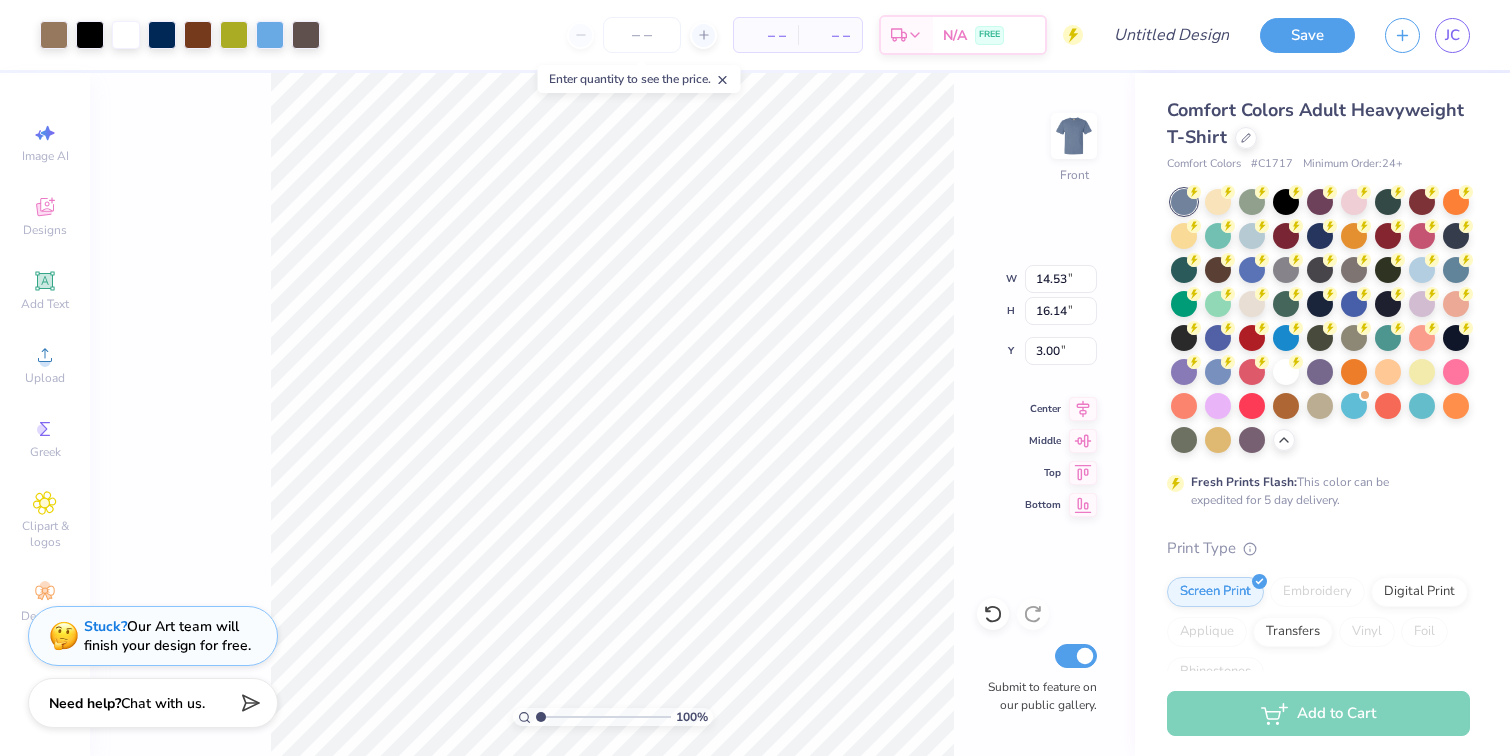 click on "100  % Front W 14.53 14.53 " H 16.14 16.14 " Y 3.00 3.00 " Center Middle Top Bottom Submit to feature on our public gallery." at bounding box center (612, 414) 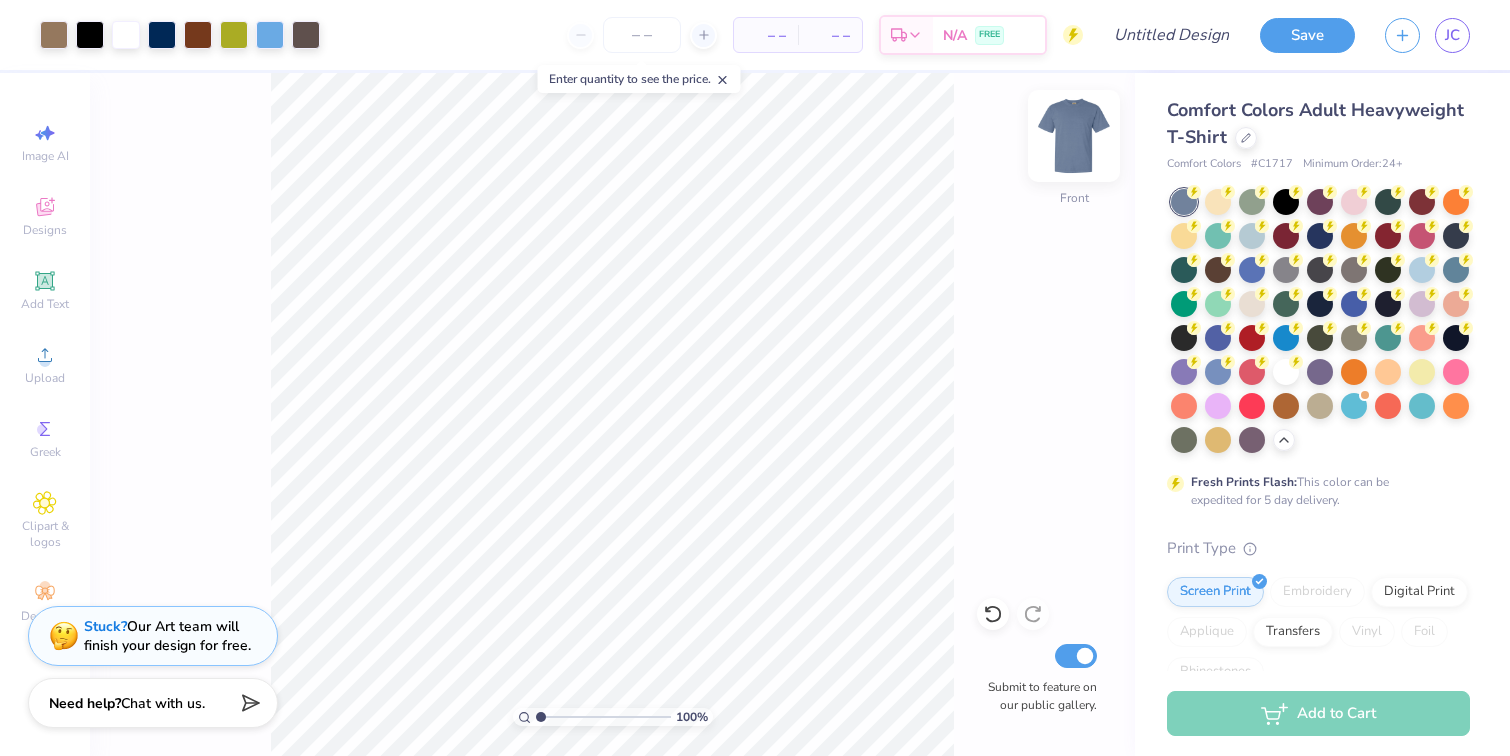 click at bounding box center [1074, 136] 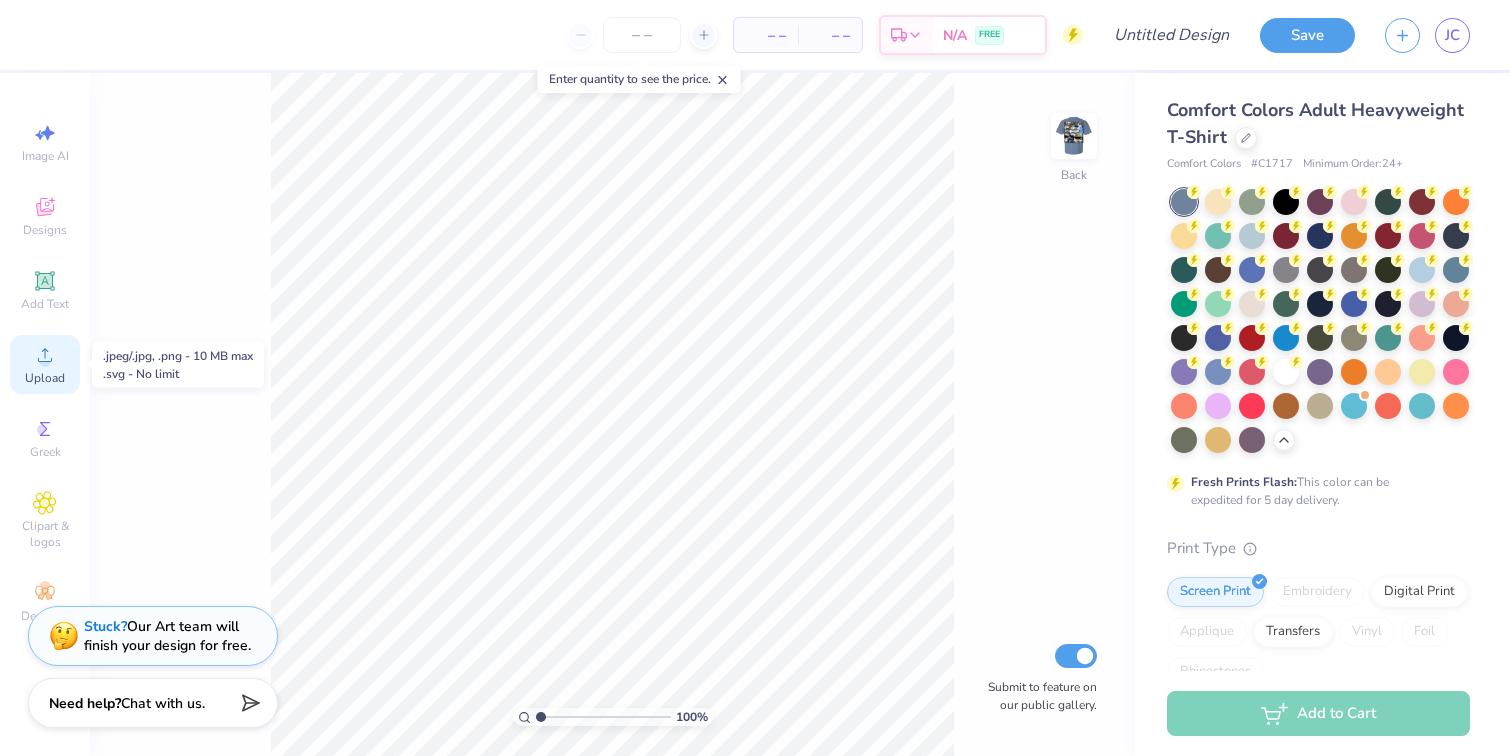 click 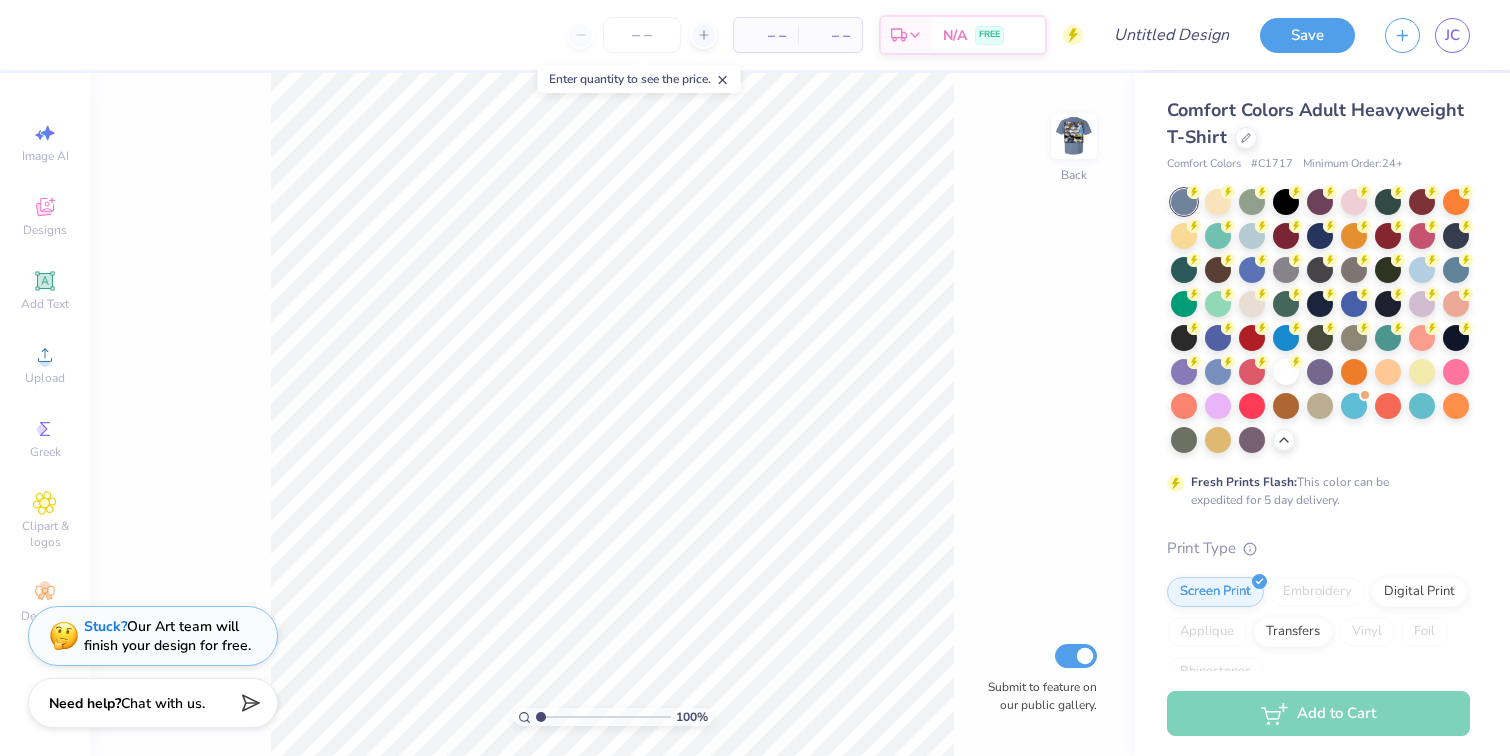 scroll, scrollTop: 0, scrollLeft: 0, axis: both 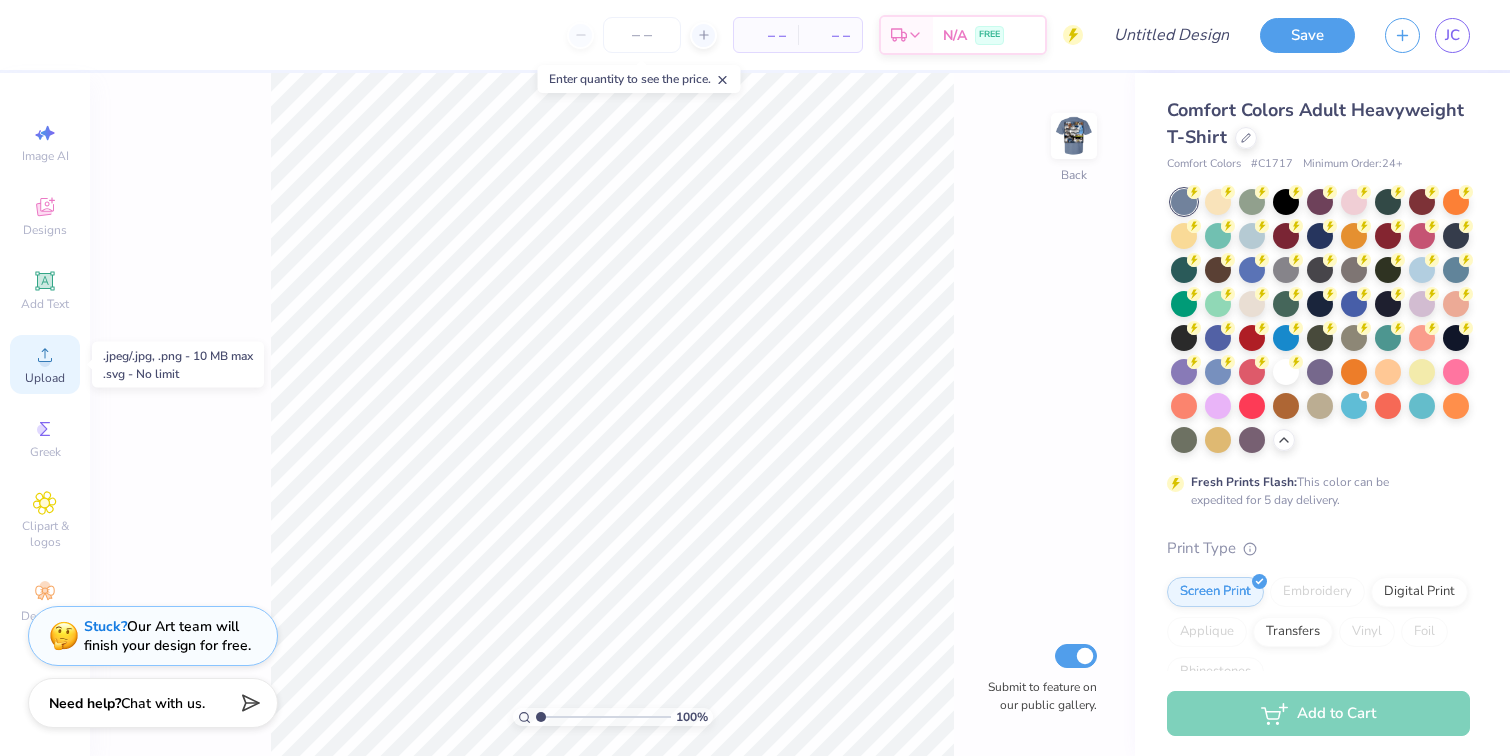 click 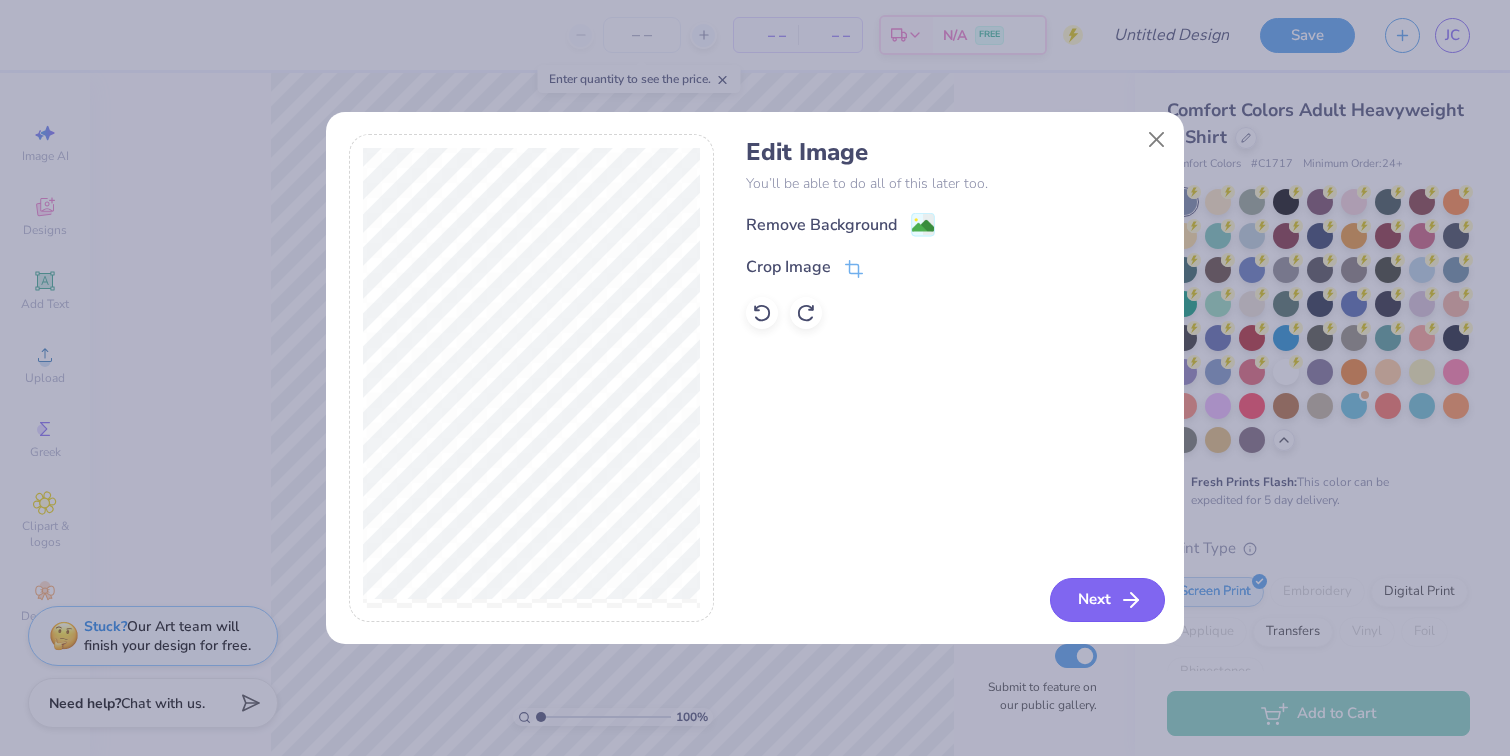 click 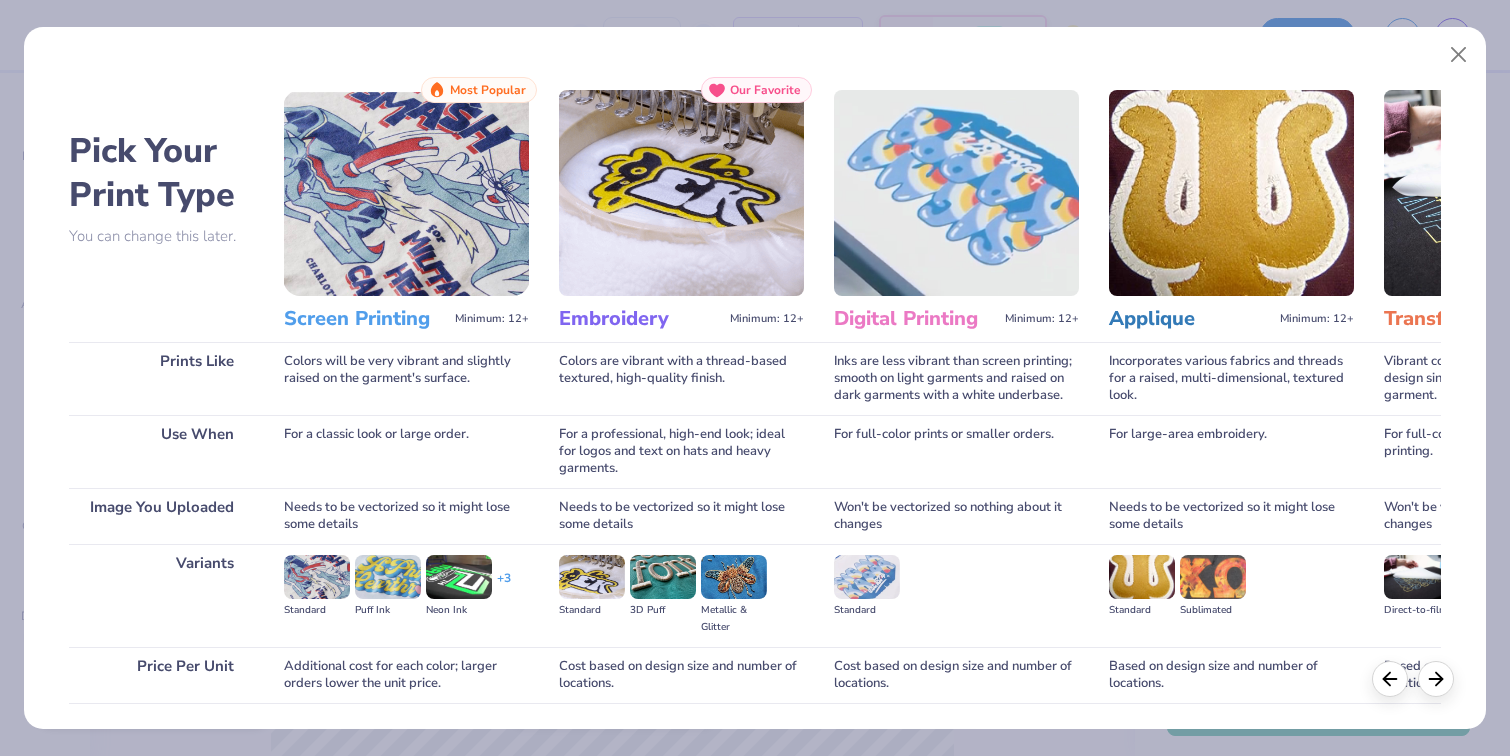 click at bounding box center [406, 193] 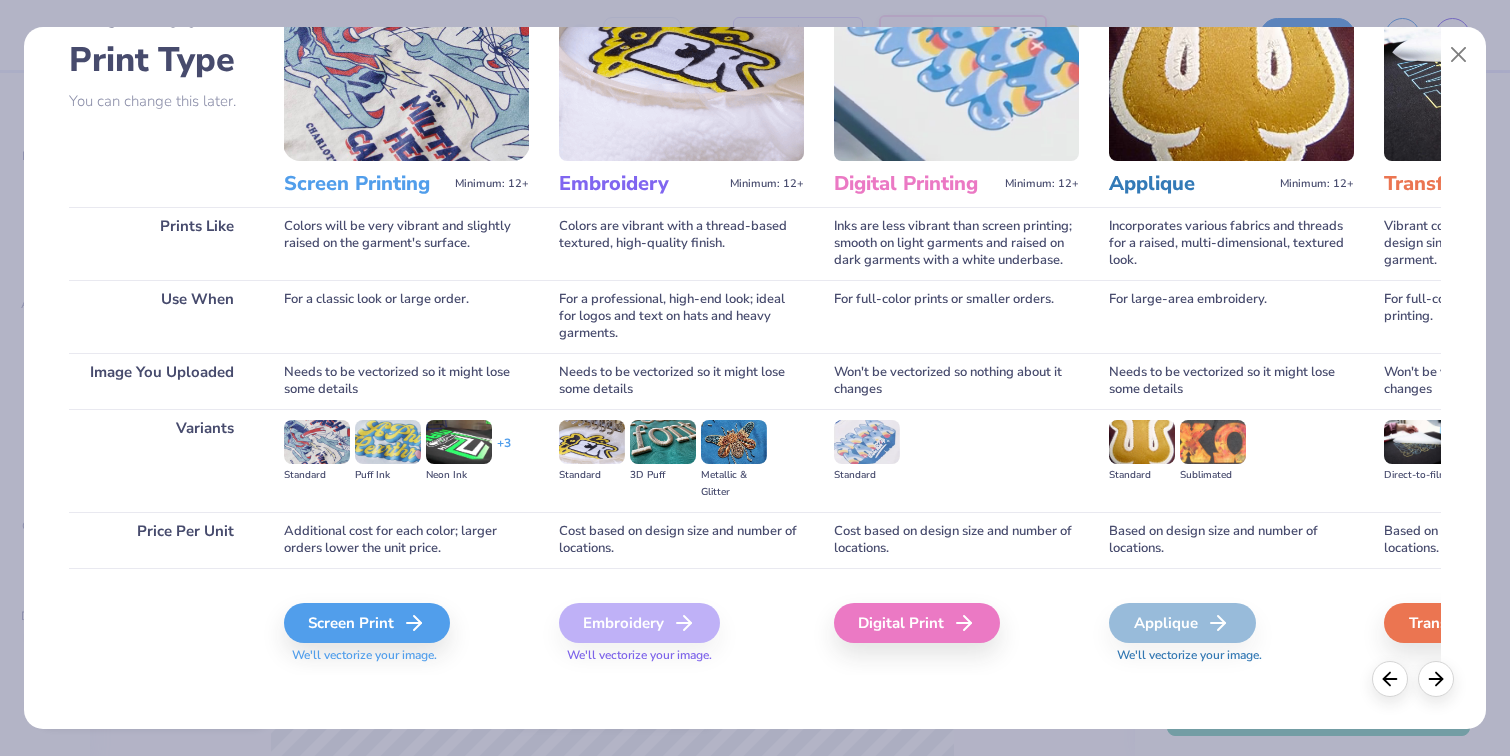 scroll, scrollTop: 141, scrollLeft: 0, axis: vertical 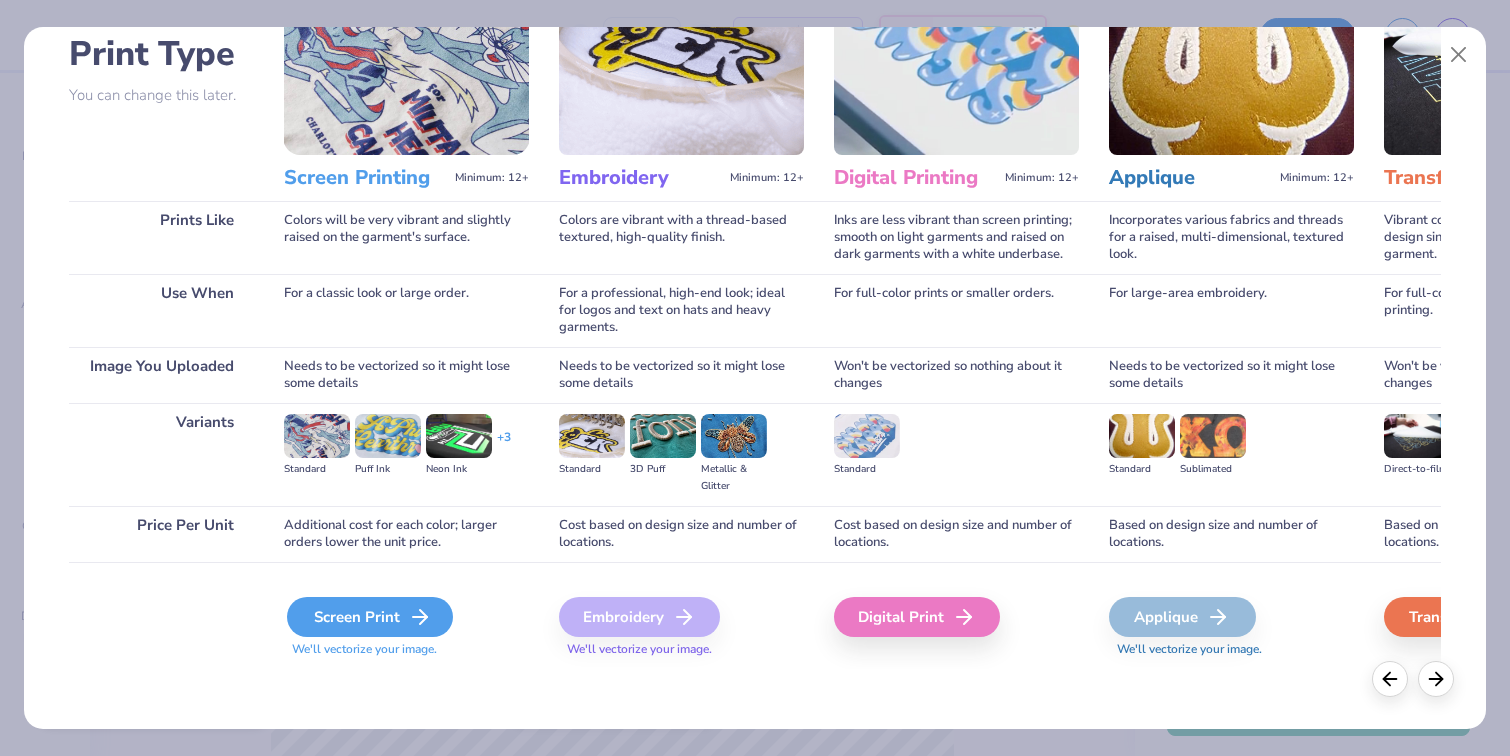 click on "Screen Print" at bounding box center (370, 617) 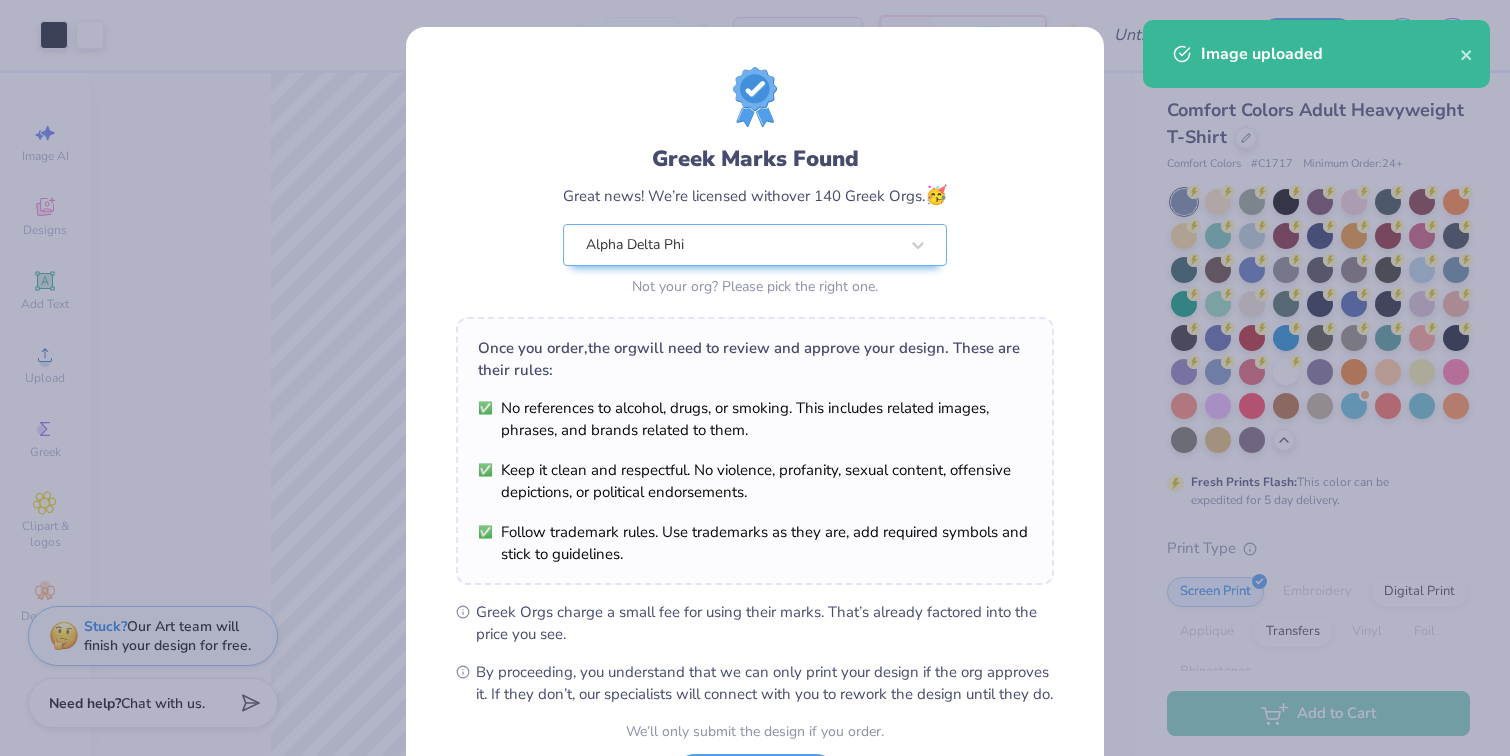 click on "Art colors – – Per Item – – Total Est.  Delivery N/A FREE Design Title Save JC Image AI Designs Add Text Upload Greek Clipart & logos Decorate 100  % Back W 4.33 4.33 " H 2.23 2.23 " Y 11.38 11.38 " Center Middle Top Bottom Submit to feature on our public gallery. Comfort Colors Adult Heavyweight T-Shirt Comfort Colors # C1717 Minimum Order:  24 +   Fresh Prints Flash:  This color can be expedited for 5 day delivery. Print Type Screen Print Embroidery Digital Print Applique Transfers Vinyl Foil Rhinestones Standard Puff Ink Neon Ink Metallic & Glitter Ink Glow in the Dark Ink Water based Ink Add to Cart Stuck?  Our Art team will finish your design for free. Need help?  Chat with us. Image uploaded
x Enter quantity to see the price. Greek Marks Found Great news! We’re licensed with  over 140 Greek Orgs. 🥳 Alpha Delta Phi Not your org? Please pick the right one. Once you order,  the org  We’ll only submit the design if you order. I Understand! No" at bounding box center [755, 378] 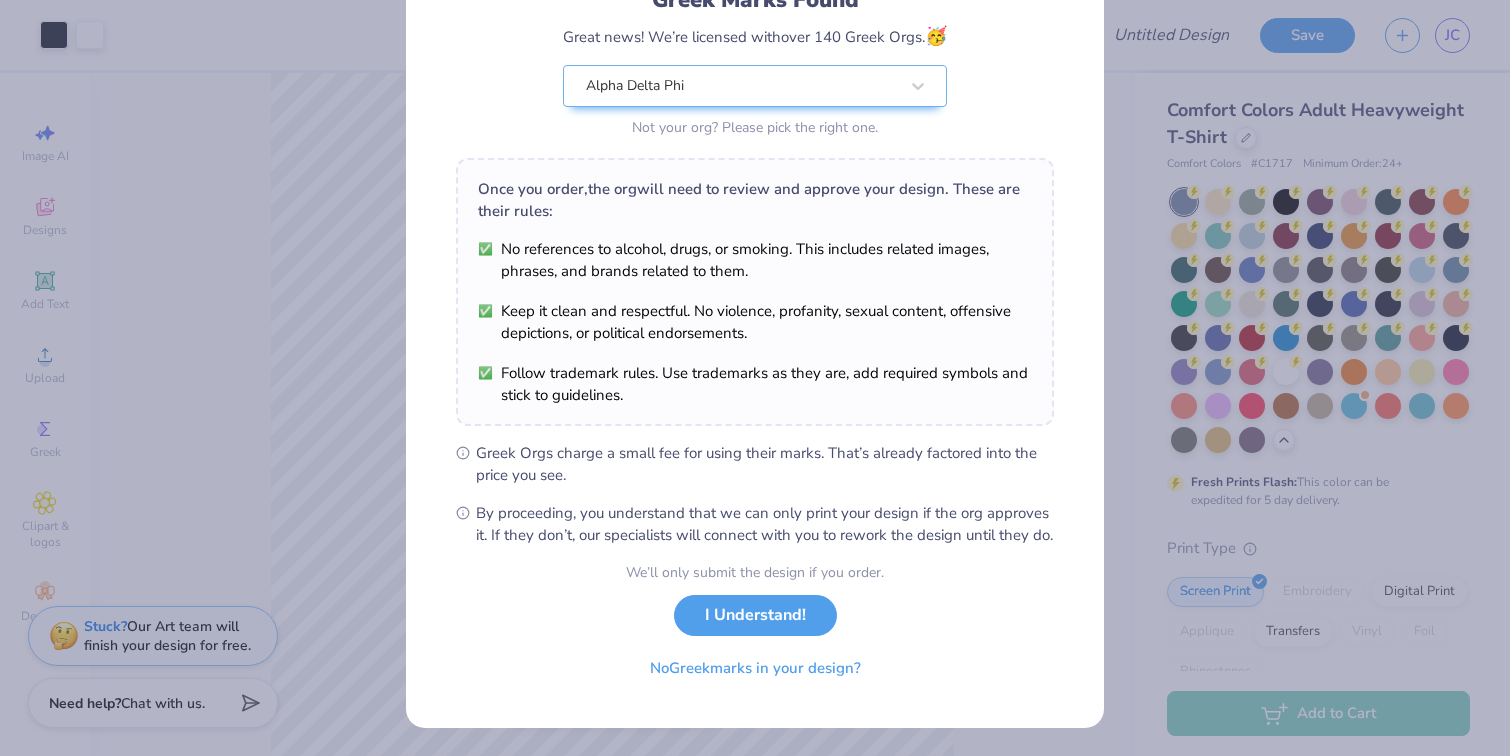 scroll, scrollTop: 180, scrollLeft: 0, axis: vertical 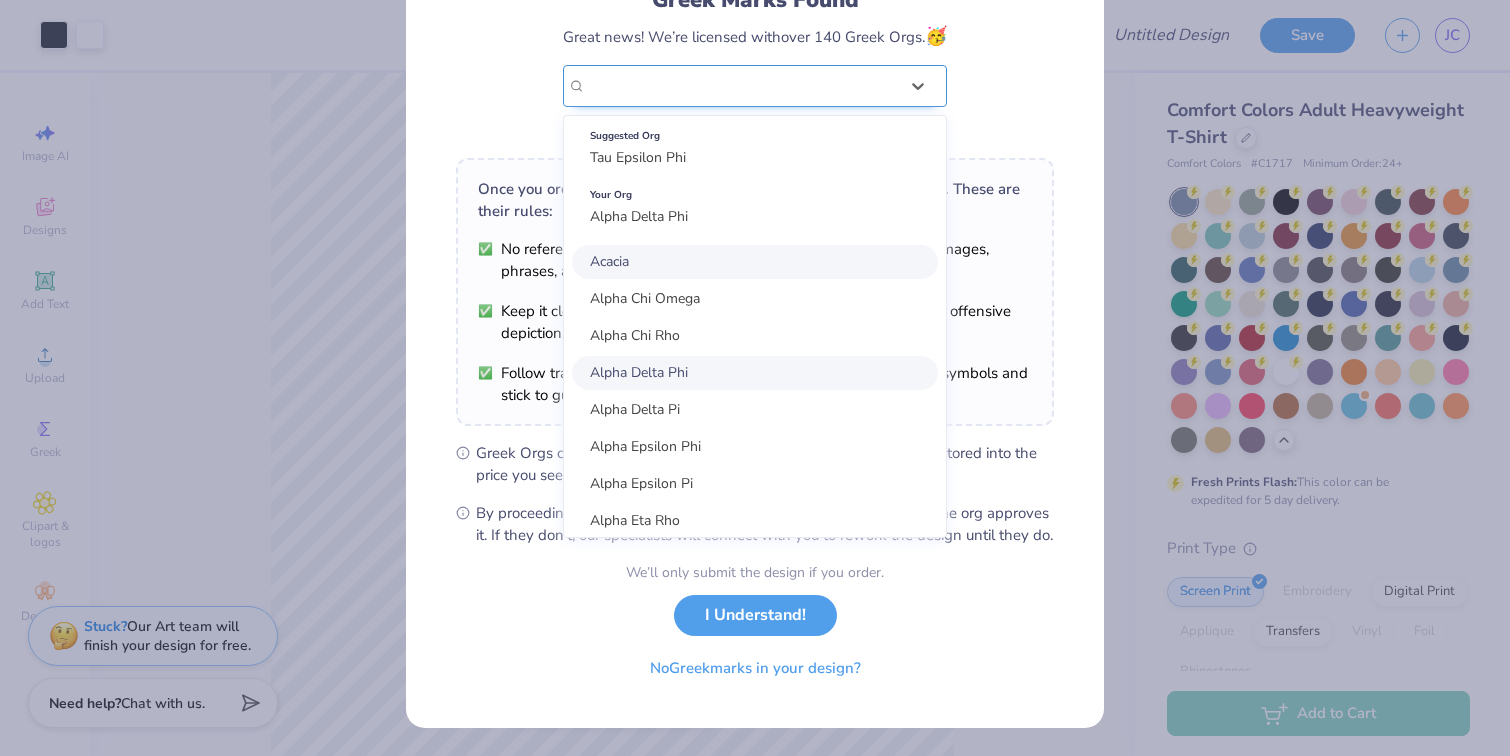 click on "Alpha Delta Phi" at bounding box center [742, 86] 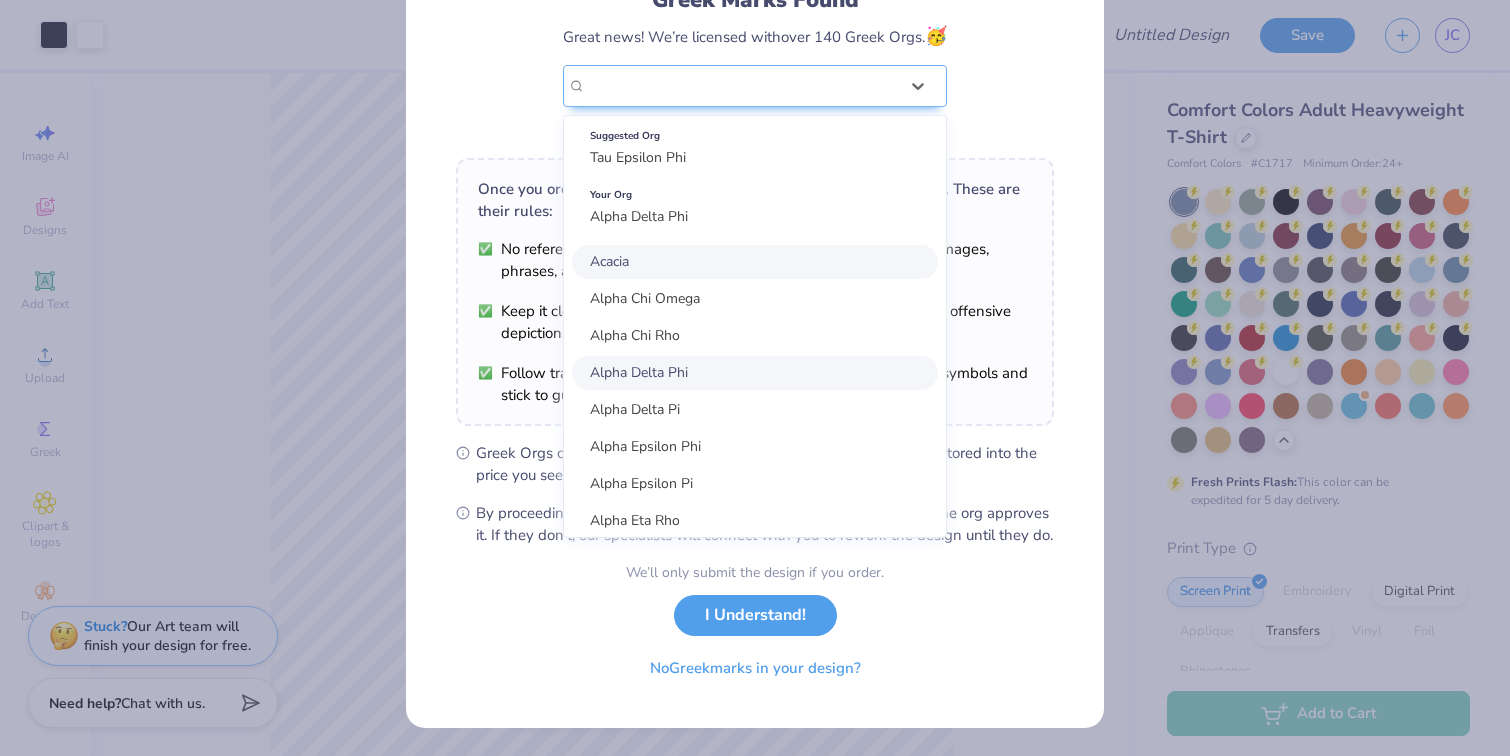 scroll, scrollTop: 0, scrollLeft: 0, axis: both 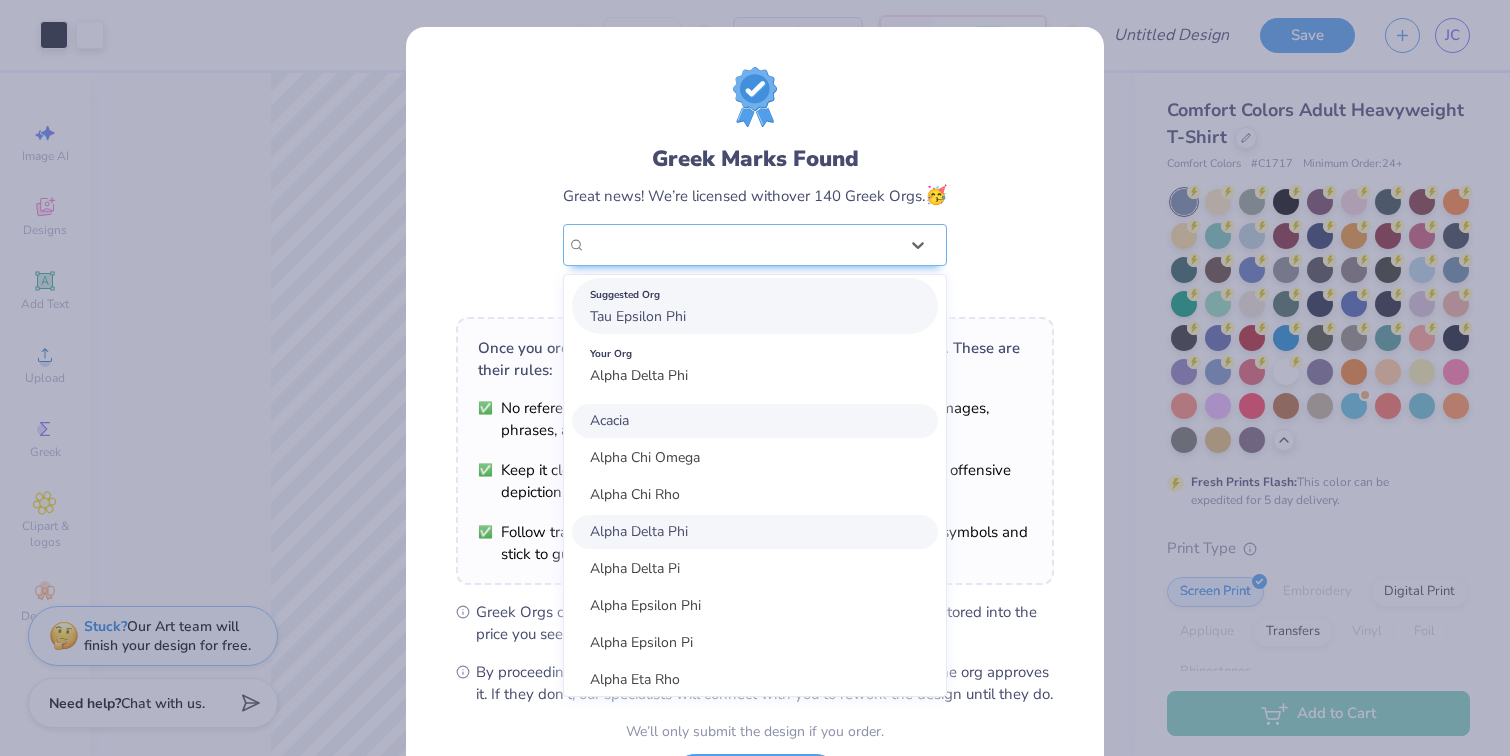 click on "Suggested Org" at bounding box center [755, 295] 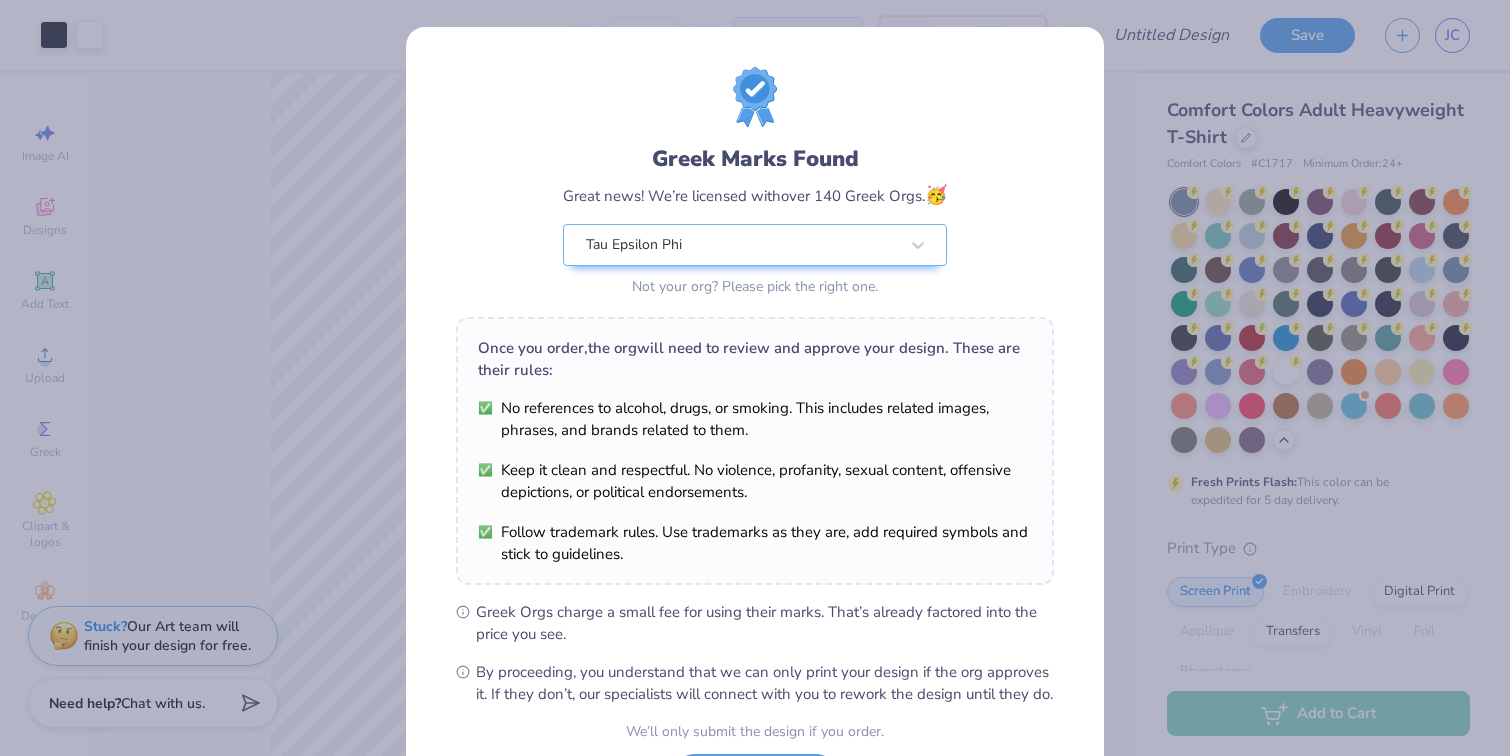 scroll, scrollTop: 142, scrollLeft: 0, axis: vertical 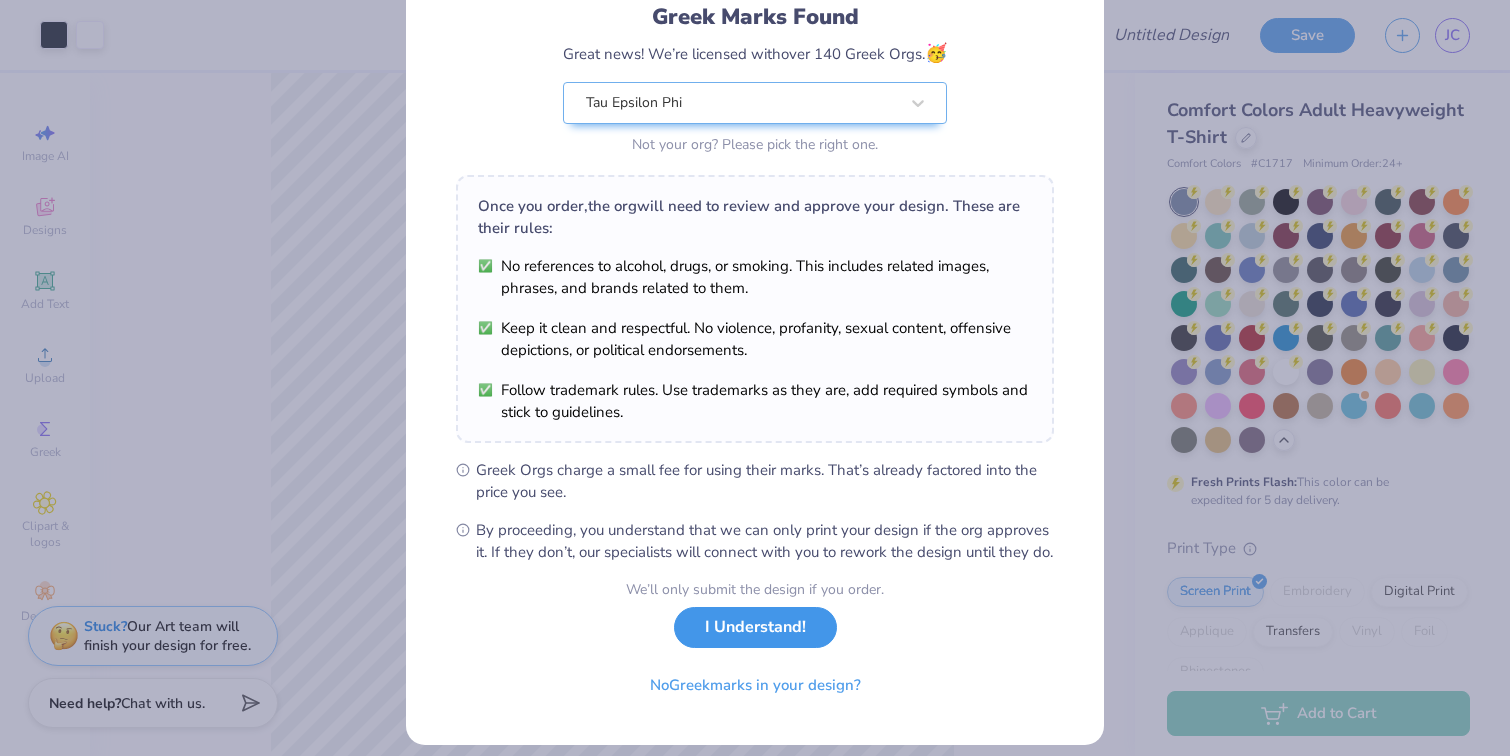 click on "I Understand!" at bounding box center [755, 627] 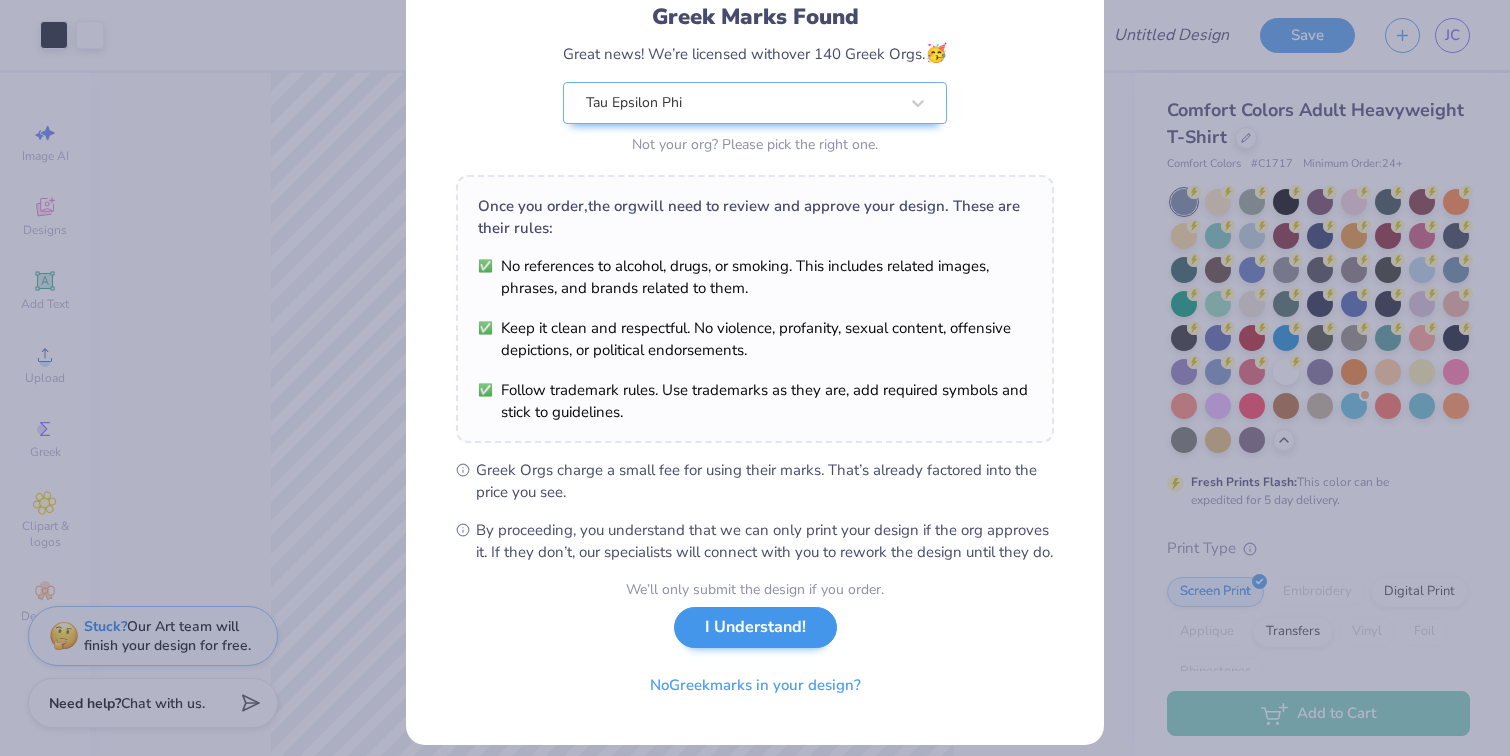 scroll, scrollTop: 0, scrollLeft: 0, axis: both 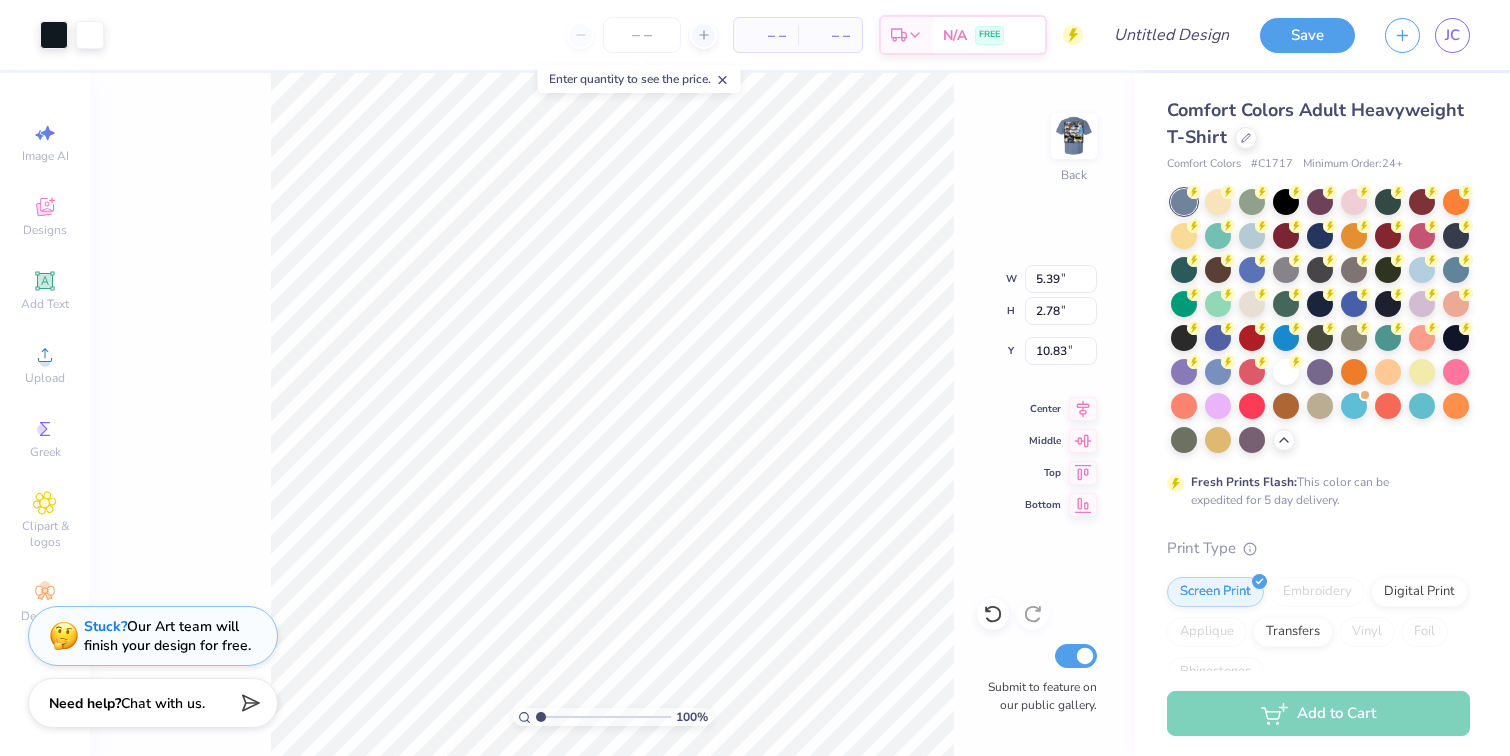 type on "3.00" 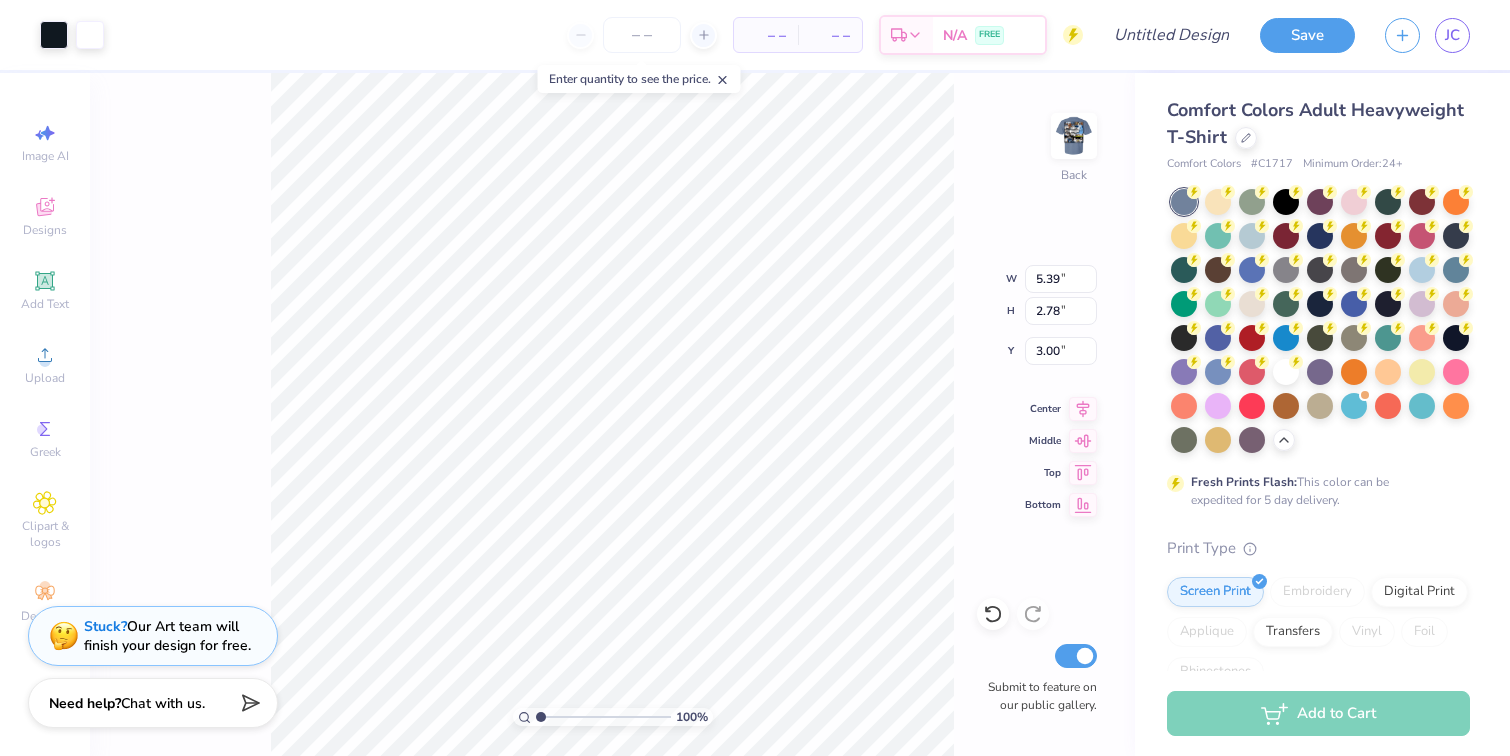 type on "4.03" 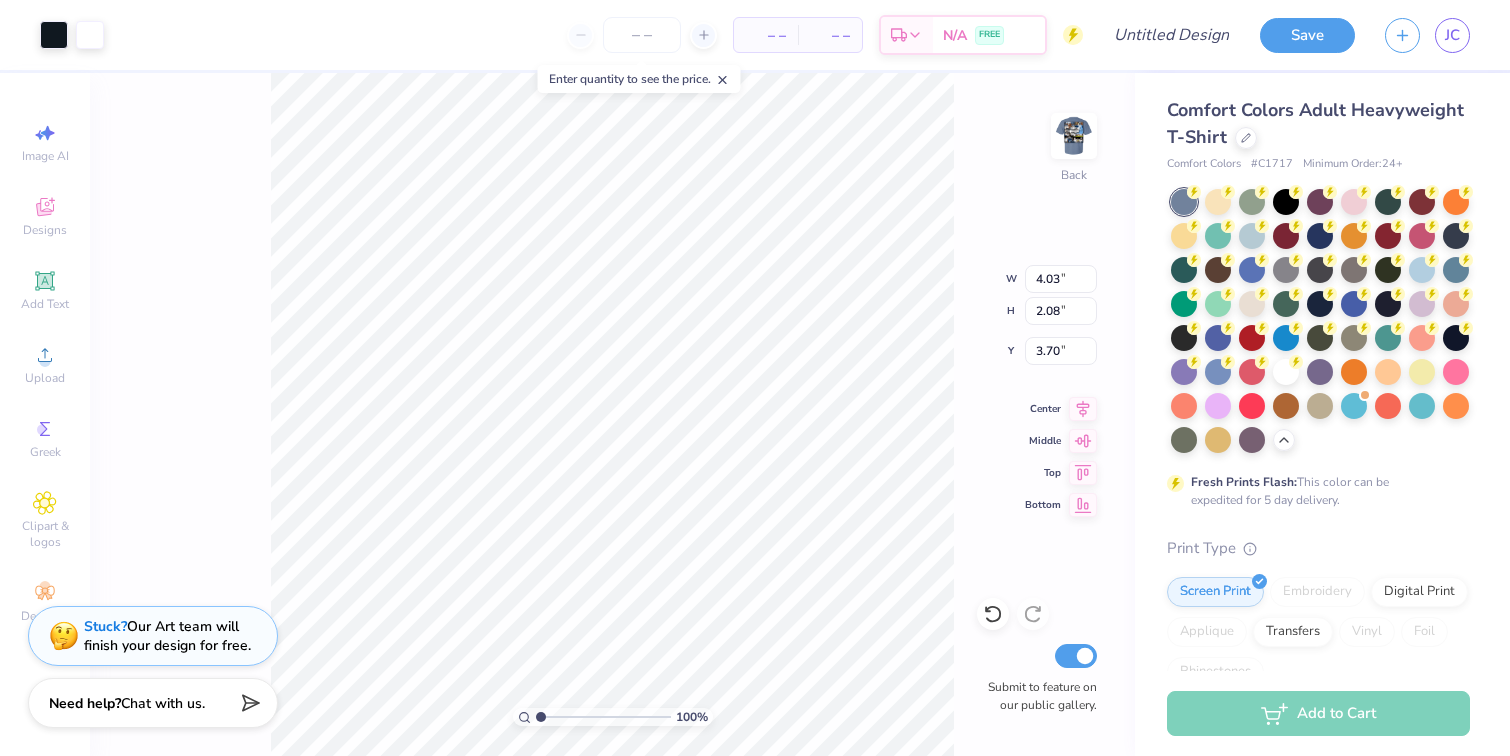 type on "3.00" 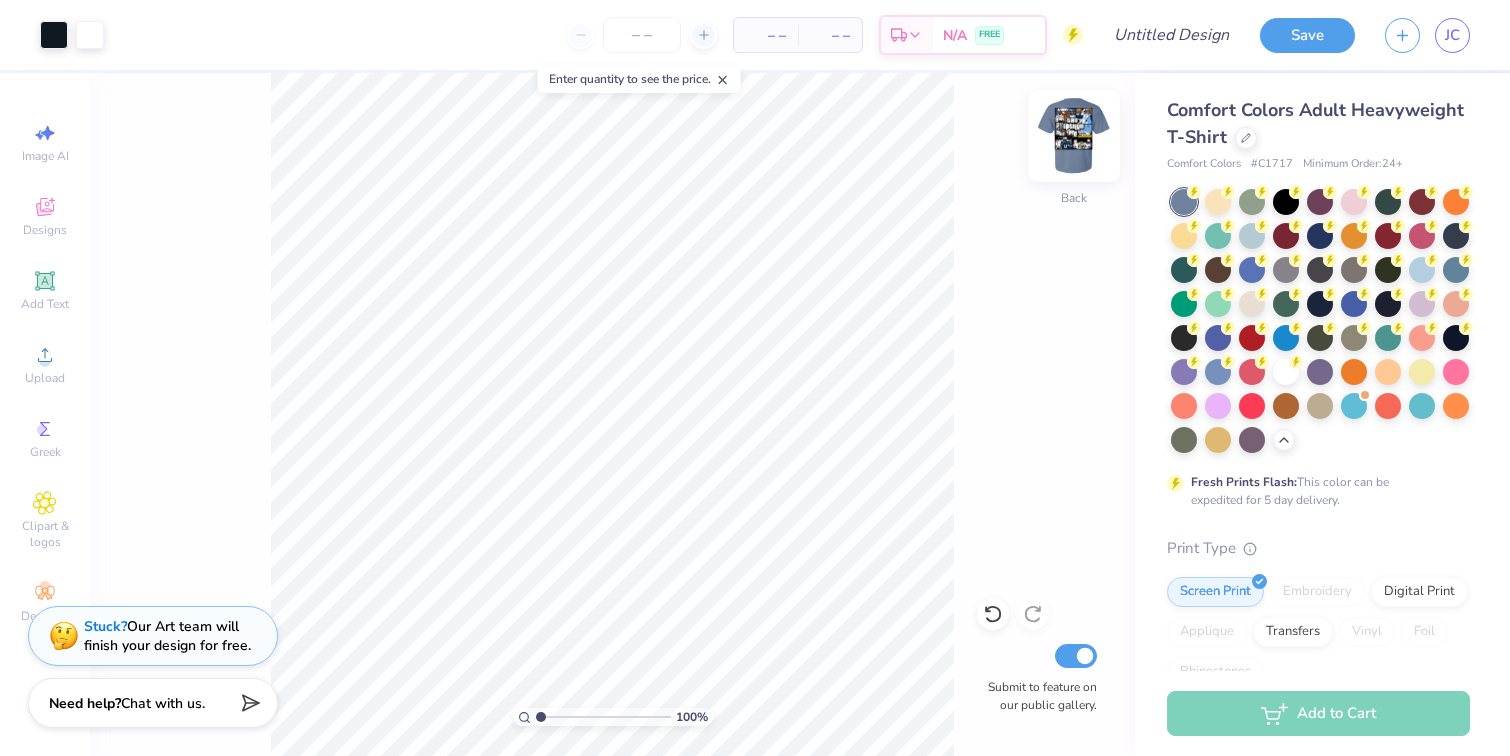 click at bounding box center [1074, 136] 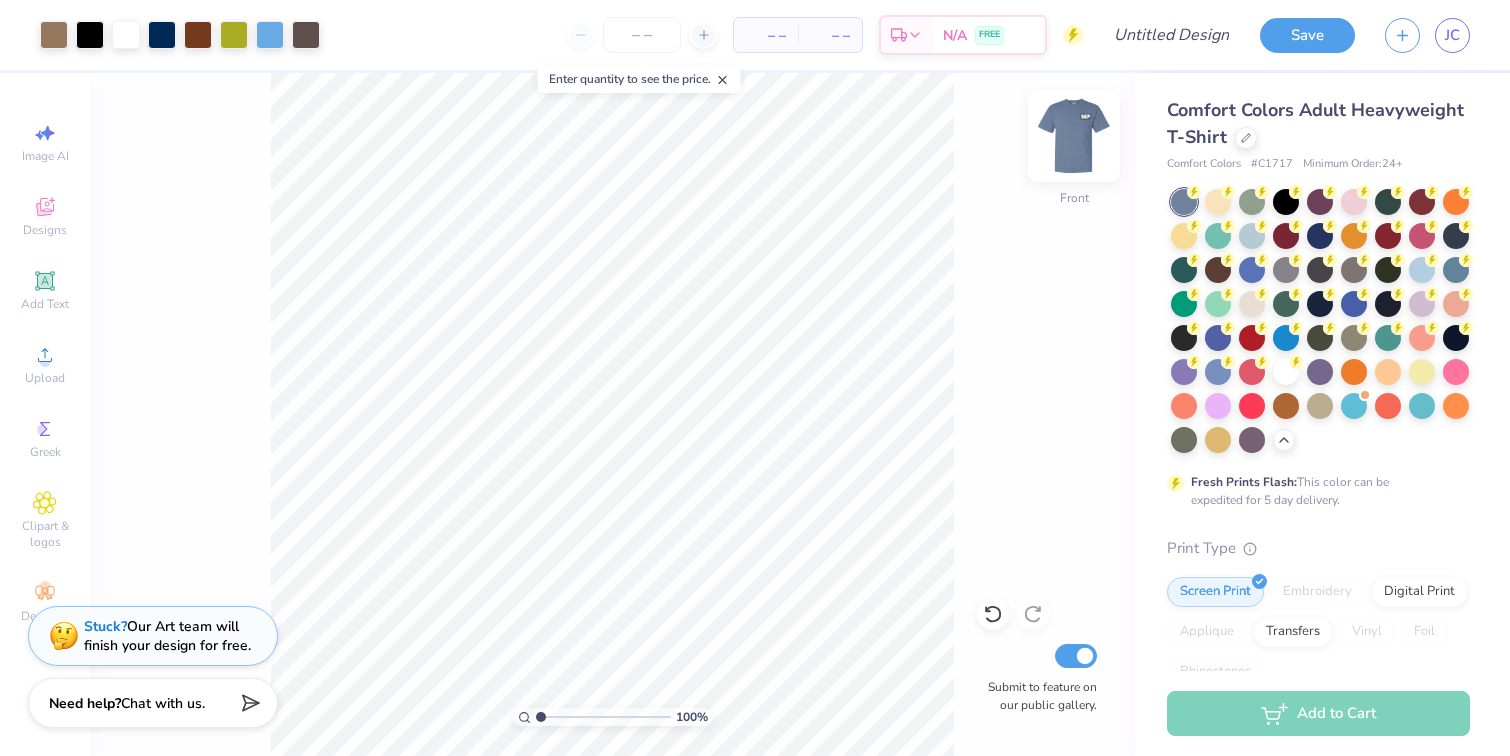 click at bounding box center (1074, 136) 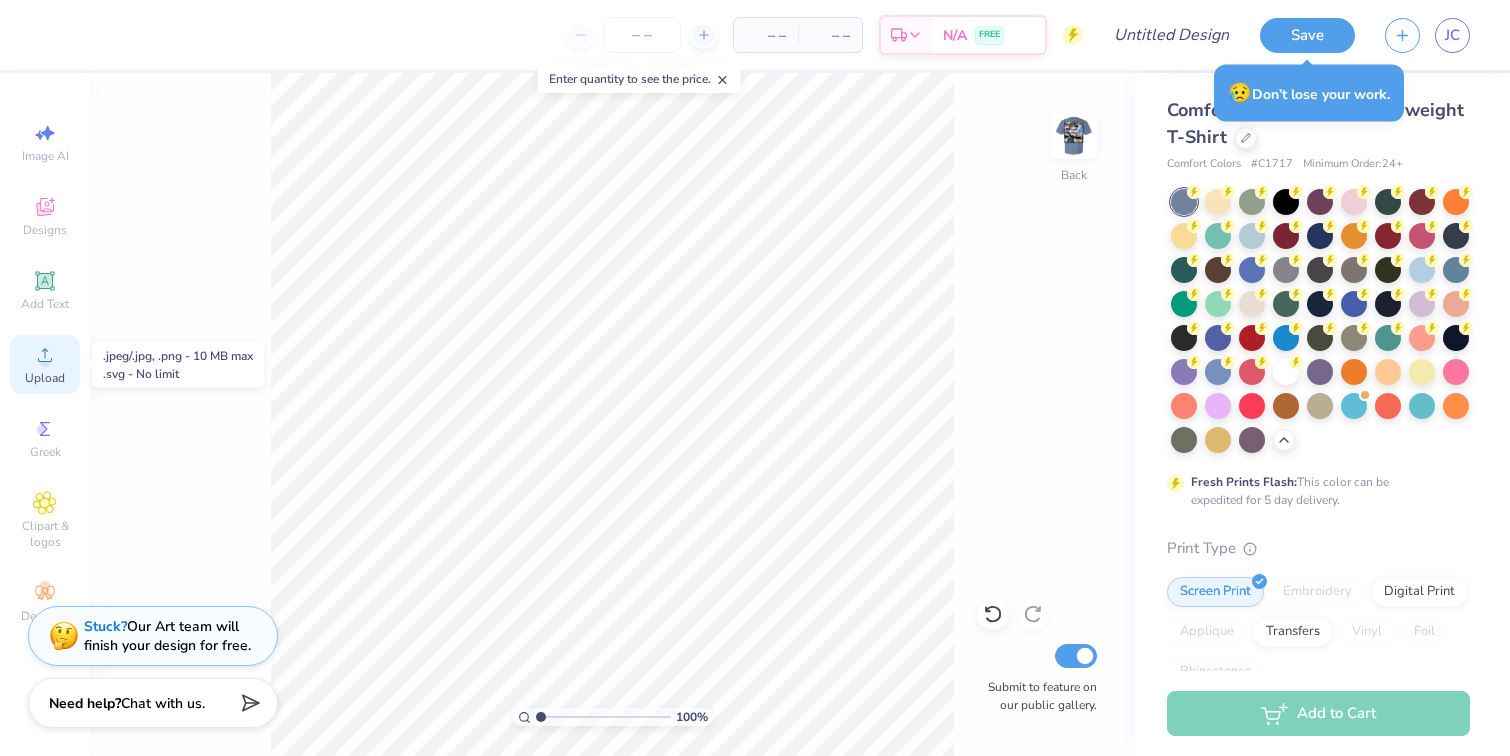click 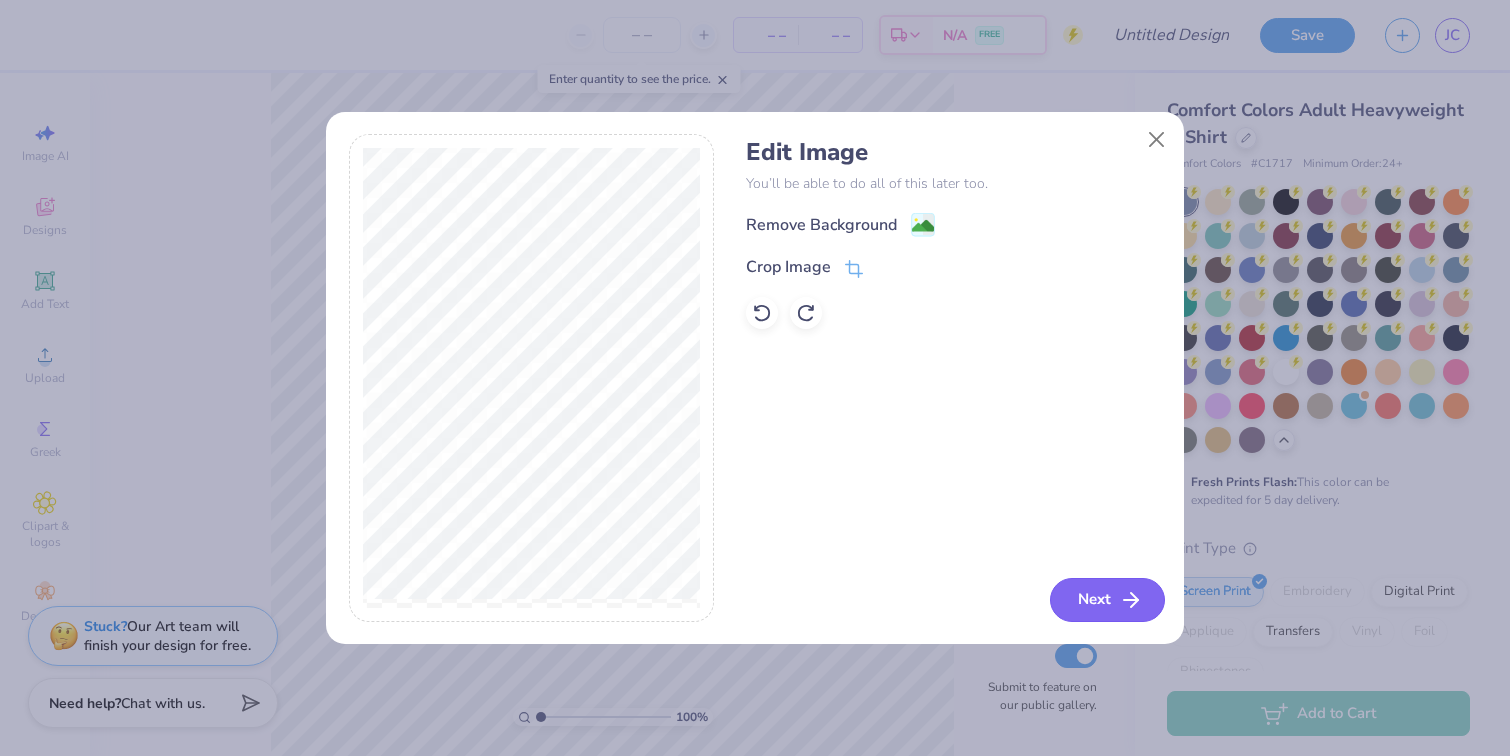click 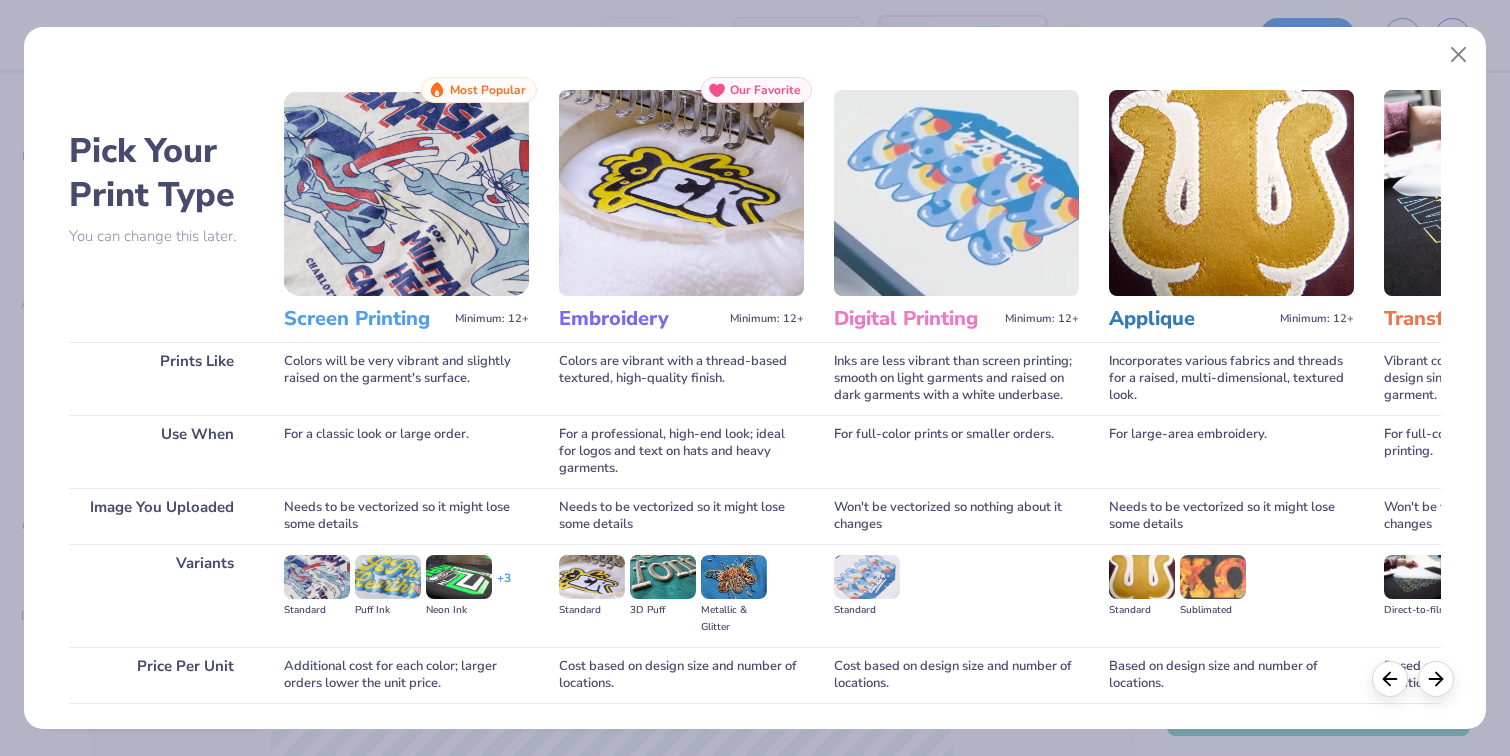 scroll, scrollTop: 141, scrollLeft: 0, axis: vertical 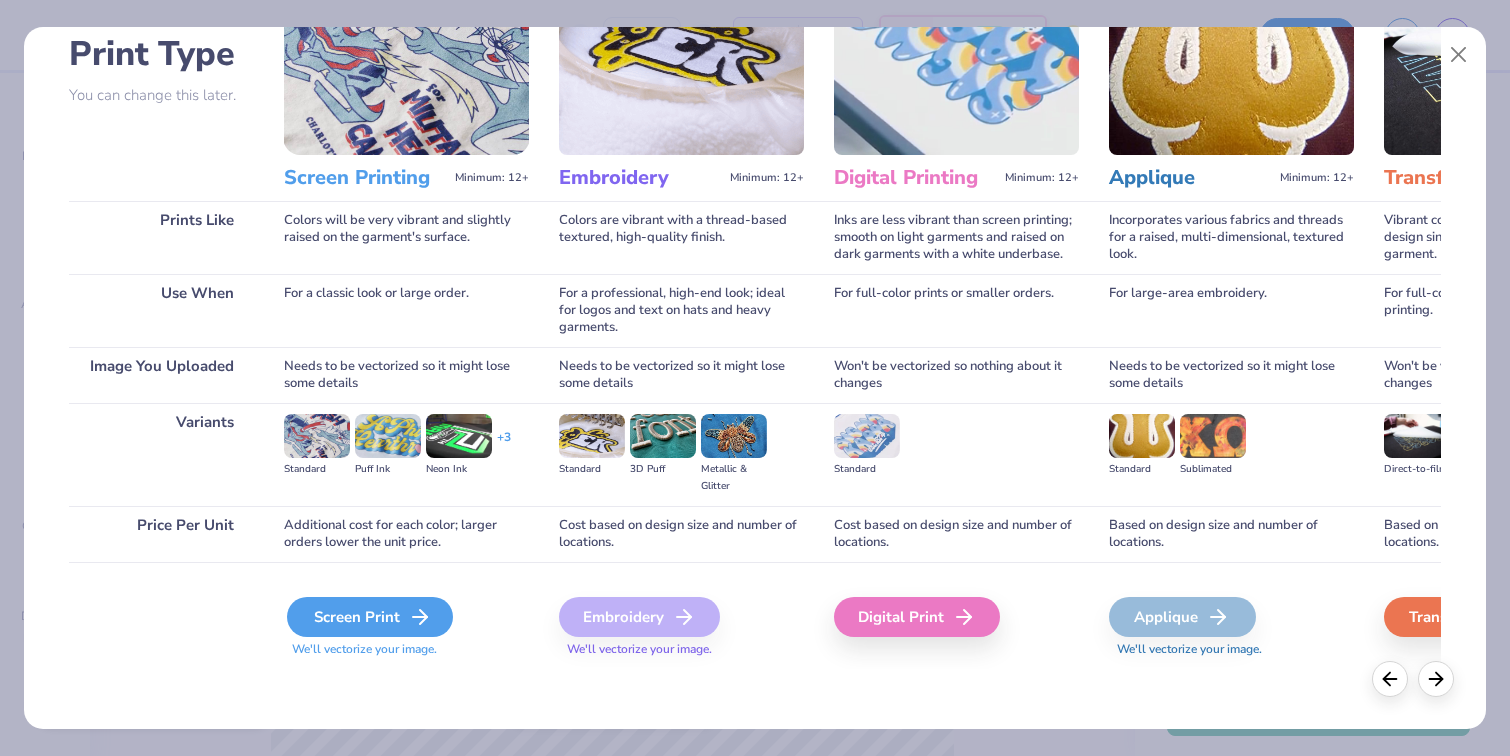 click on "Screen Print" at bounding box center (370, 617) 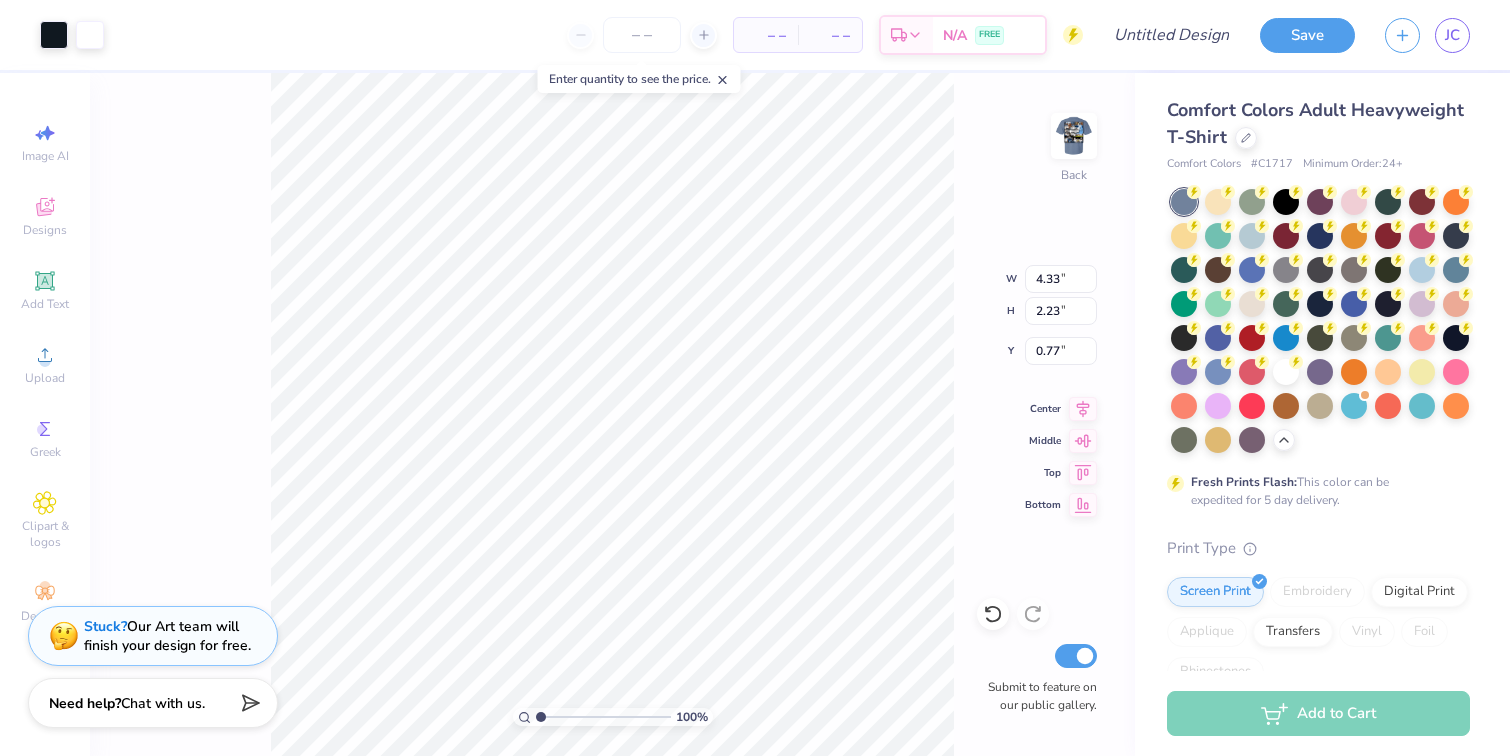 type on "3.00" 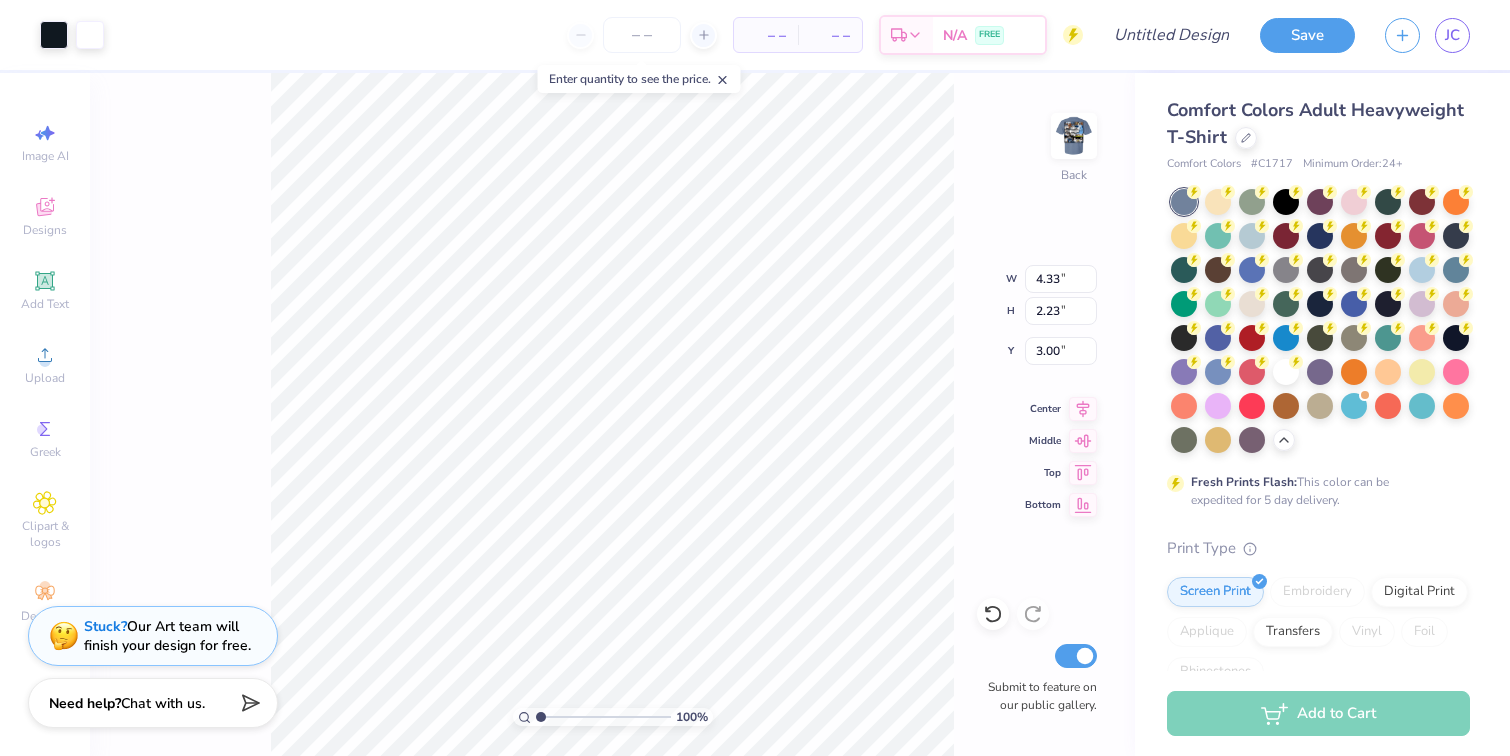 type on "3.25" 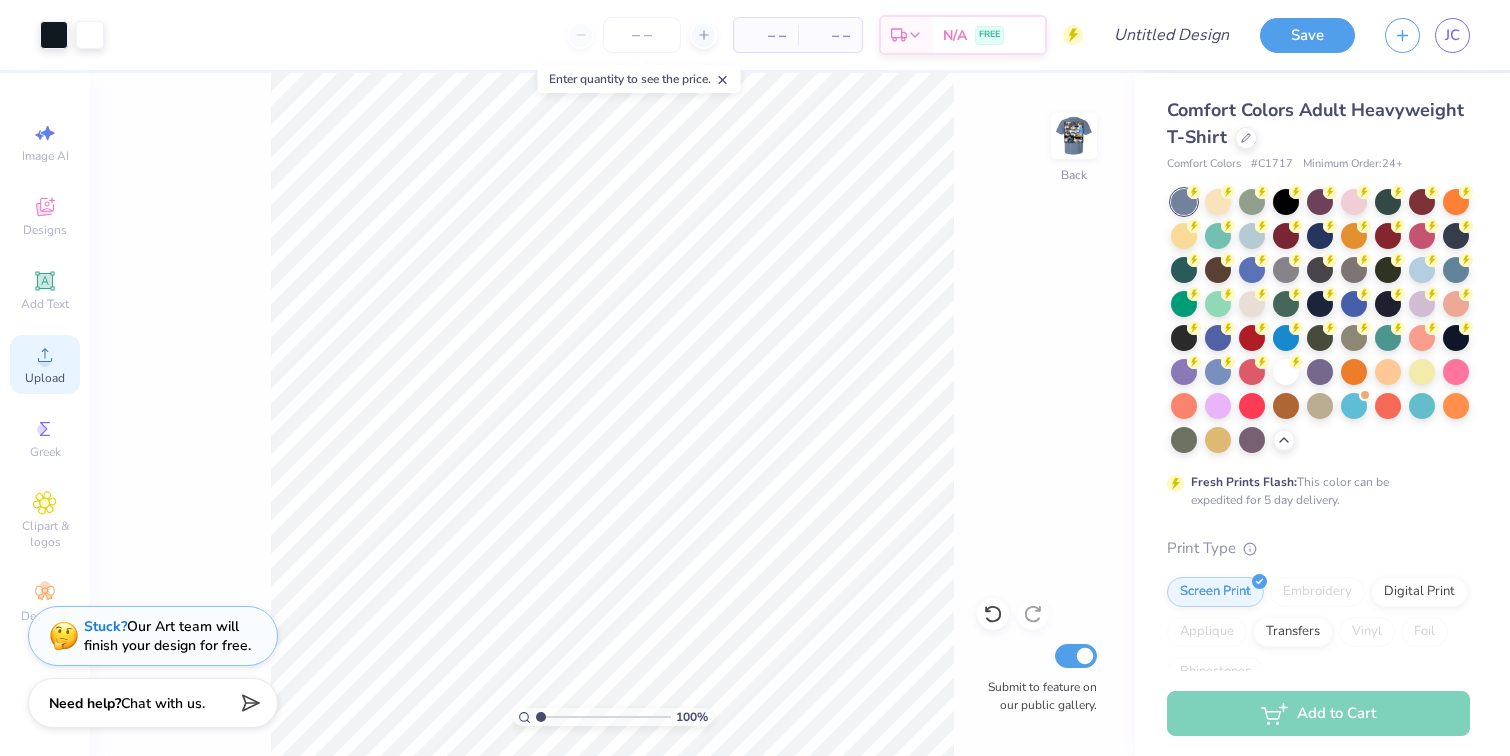 click on "Upload" at bounding box center [45, 364] 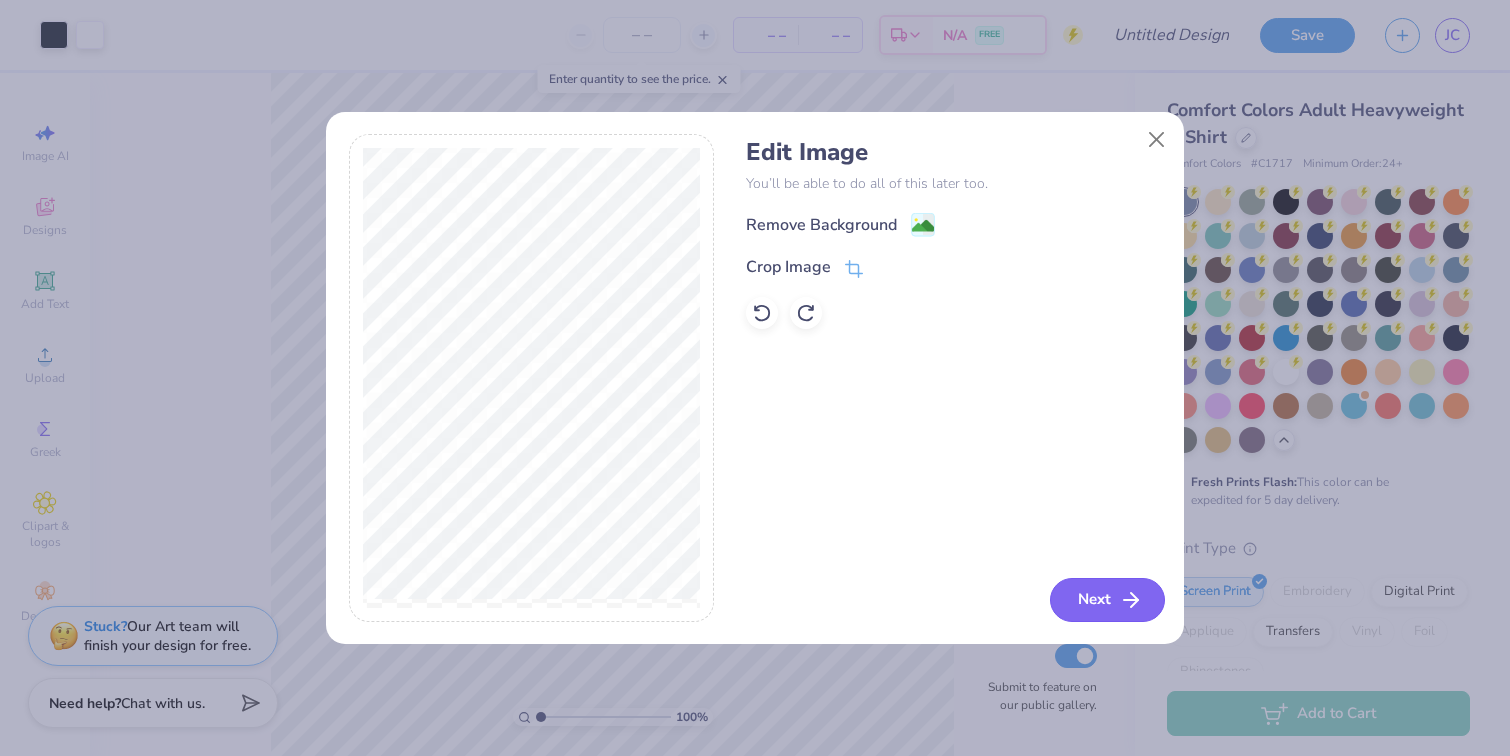 click on "Next" at bounding box center (1107, 600) 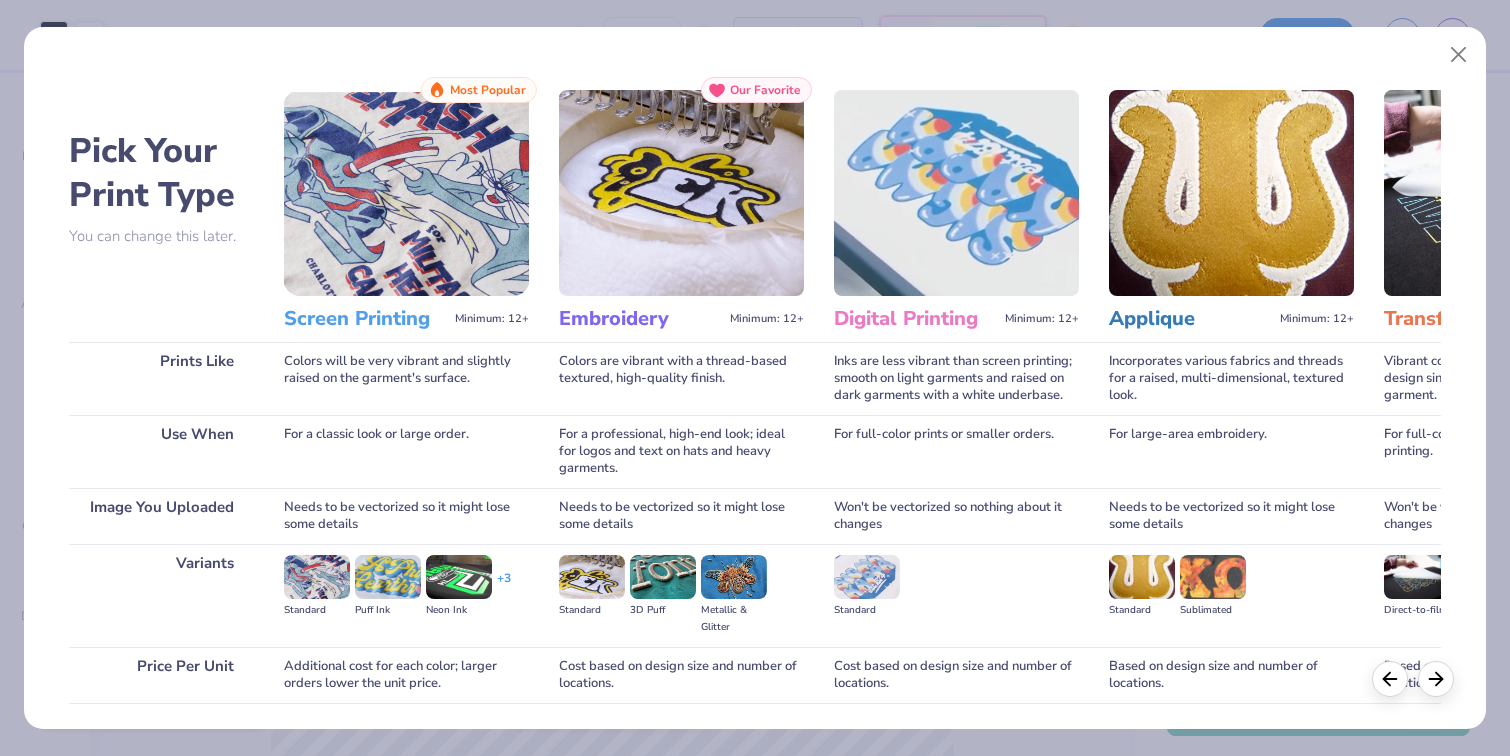 scroll, scrollTop: 141, scrollLeft: 0, axis: vertical 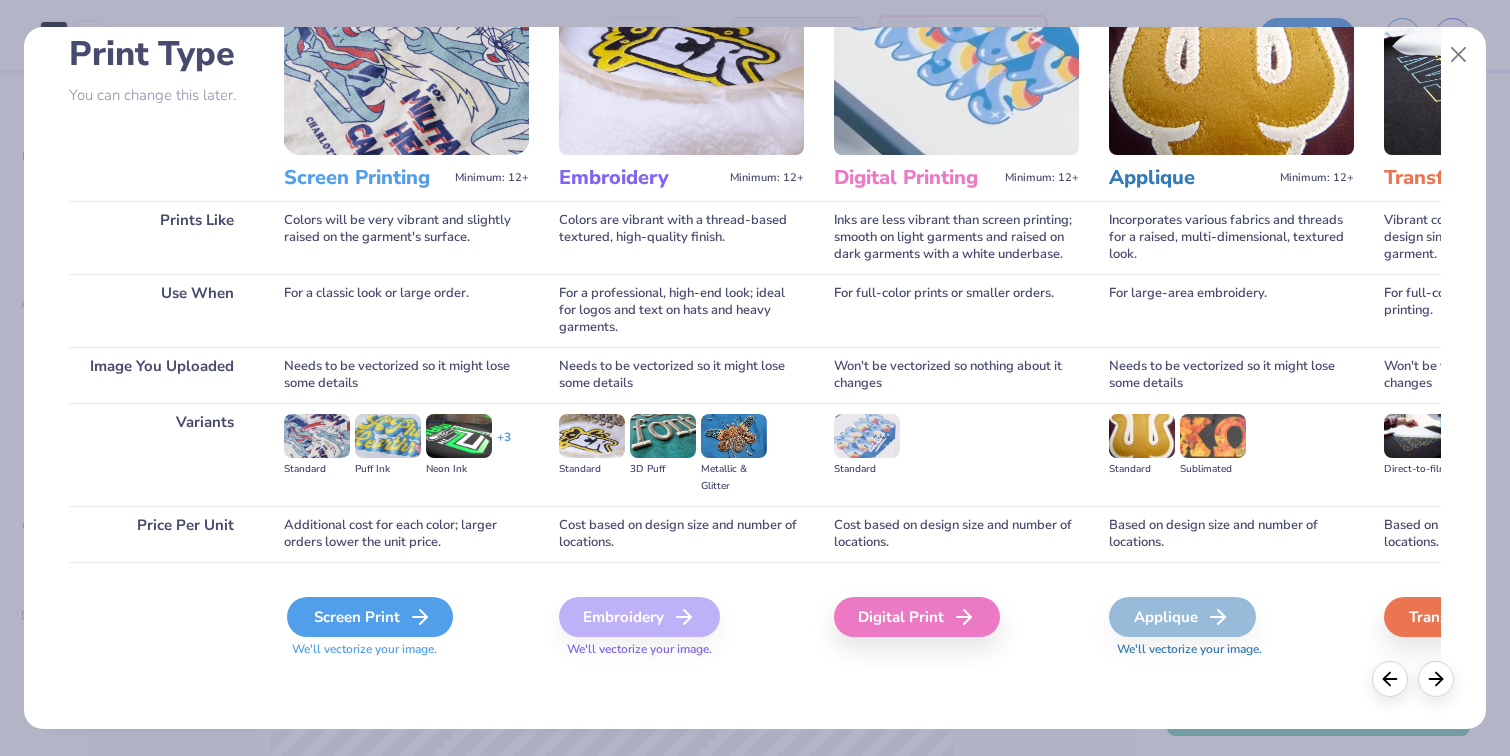 click on "Screen Print" at bounding box center [370, 617] 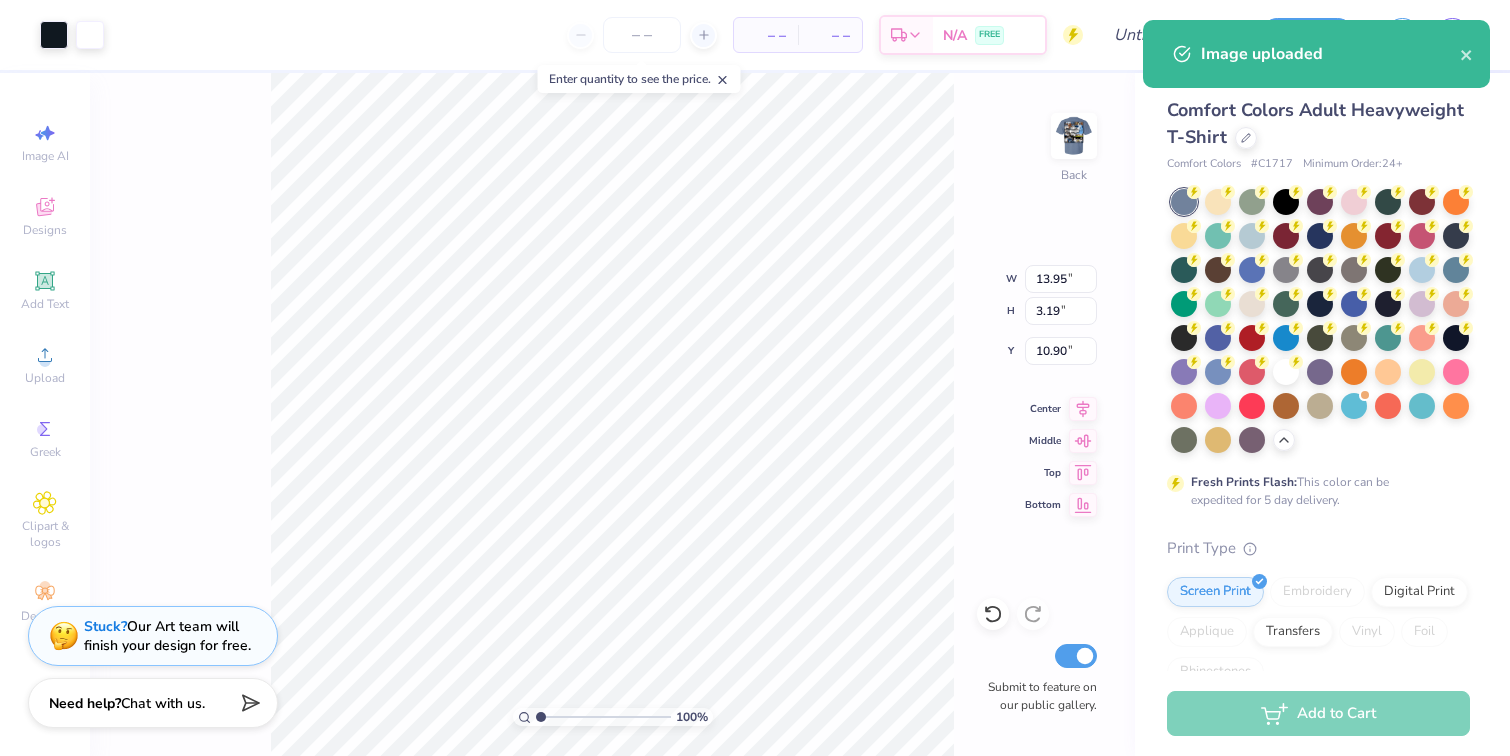 type on "3.87" 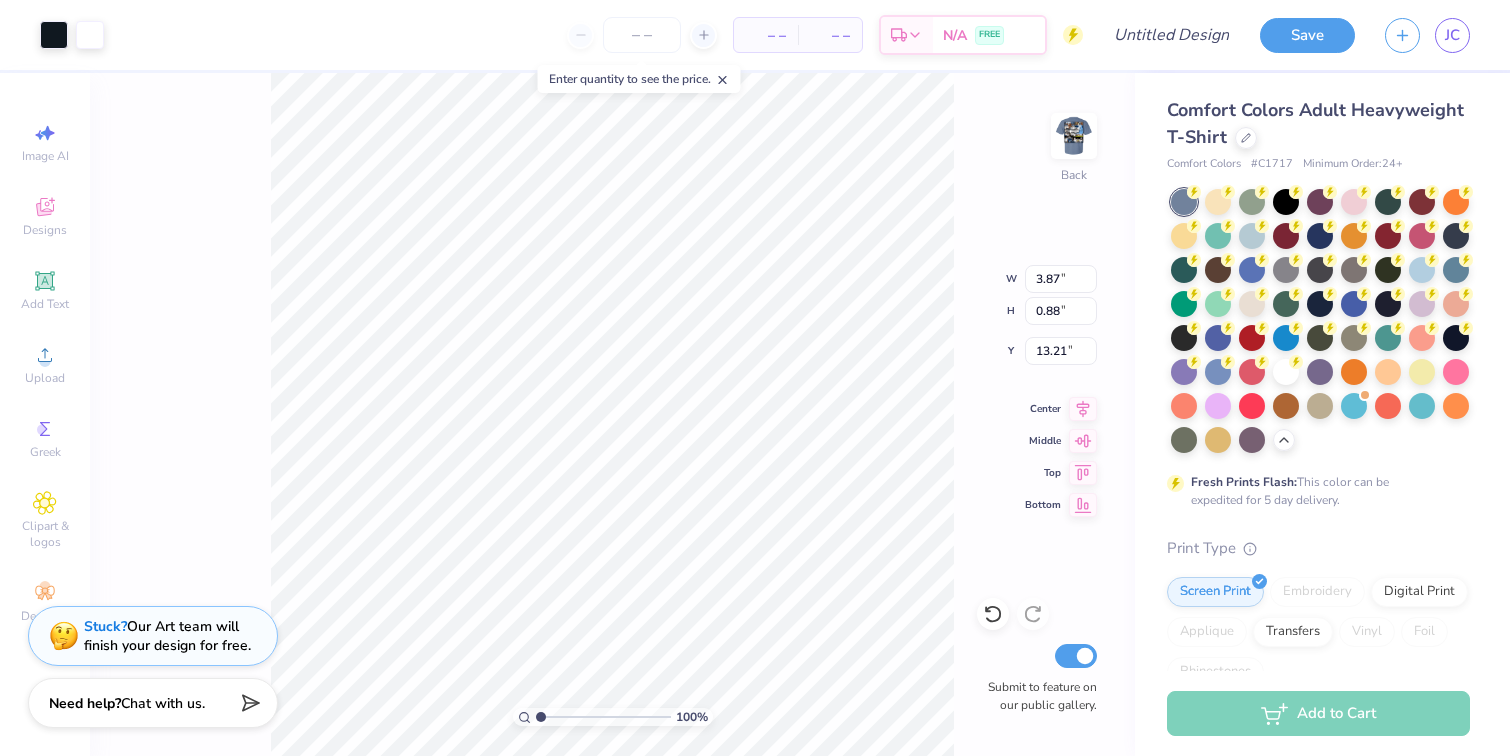type on "4.68" 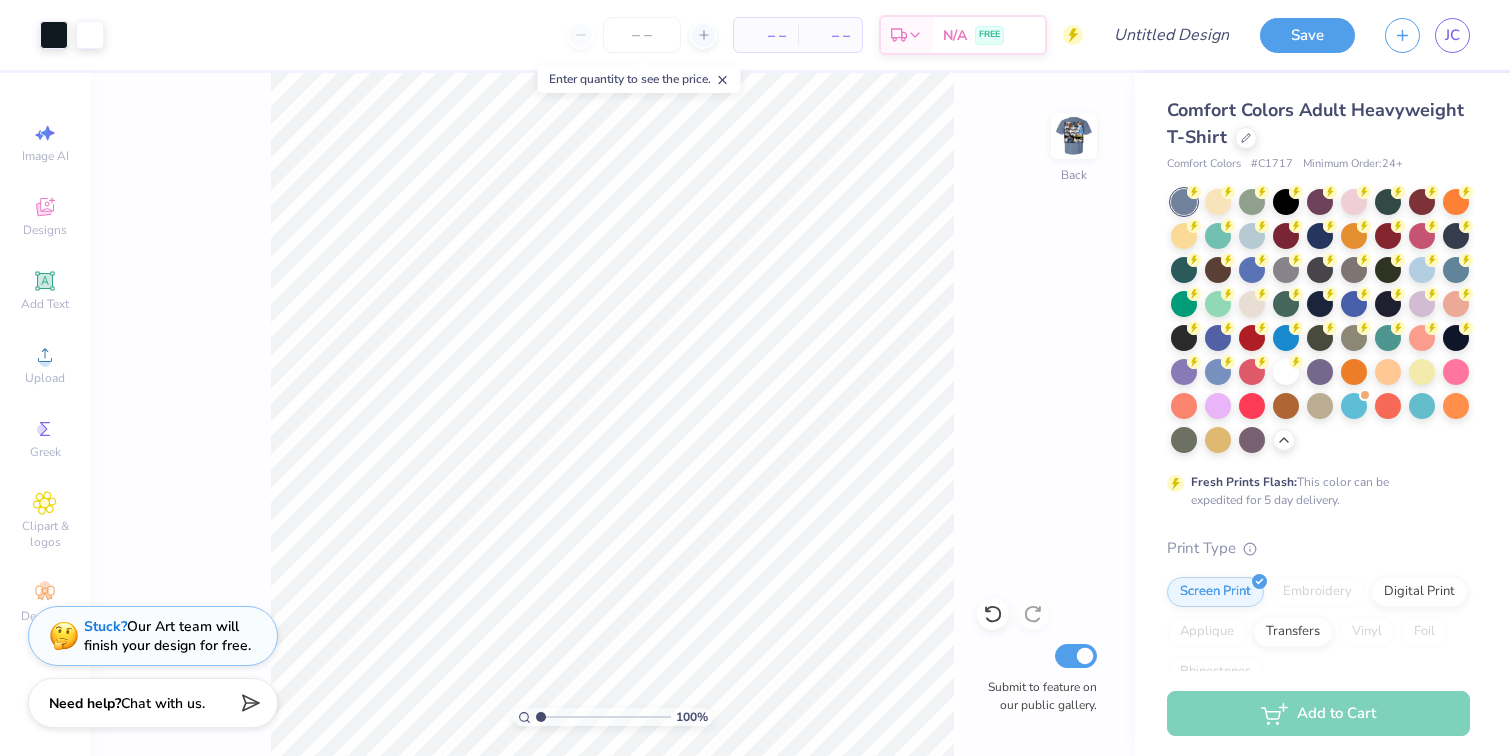 scroll, scrollTop: 0, scrollLeft: 0, axis: both 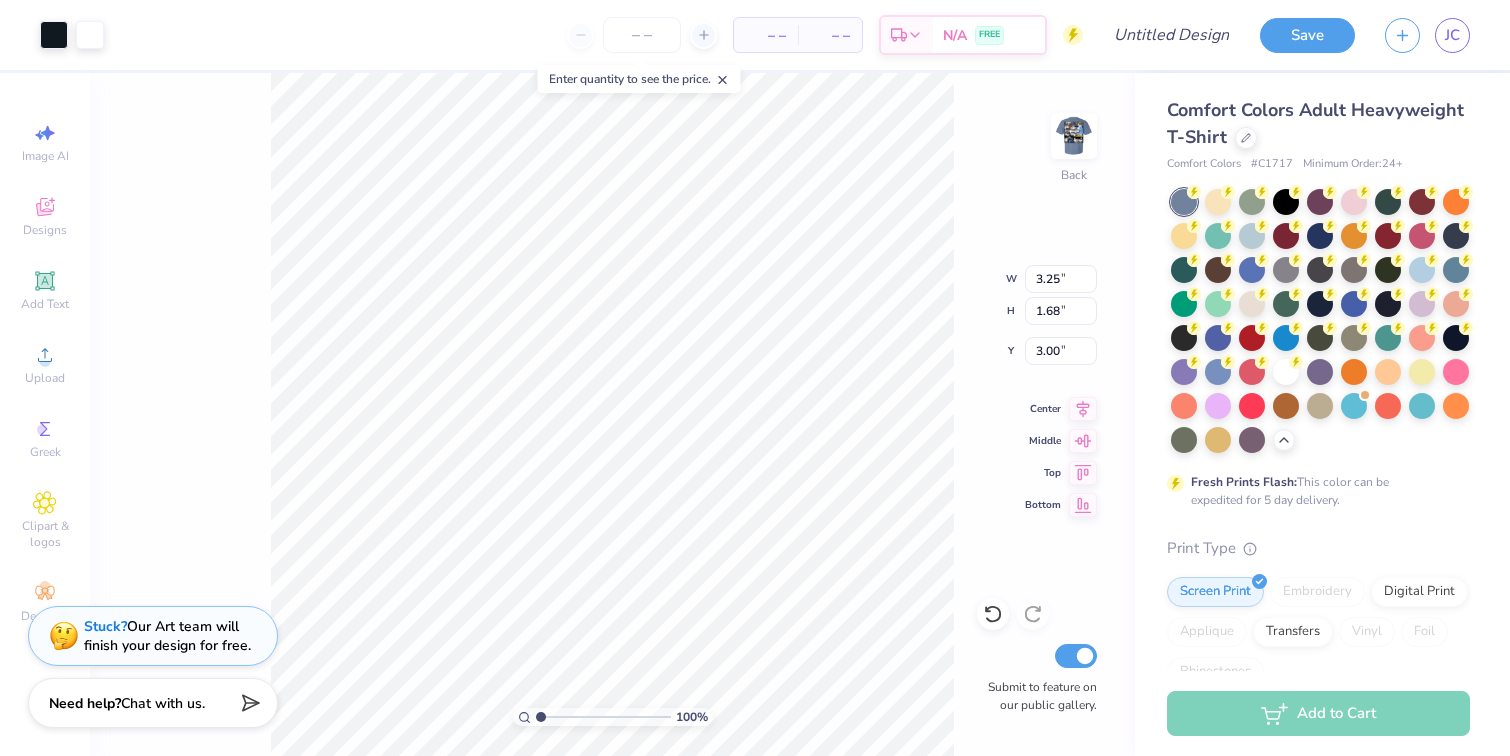 type on "2.44" 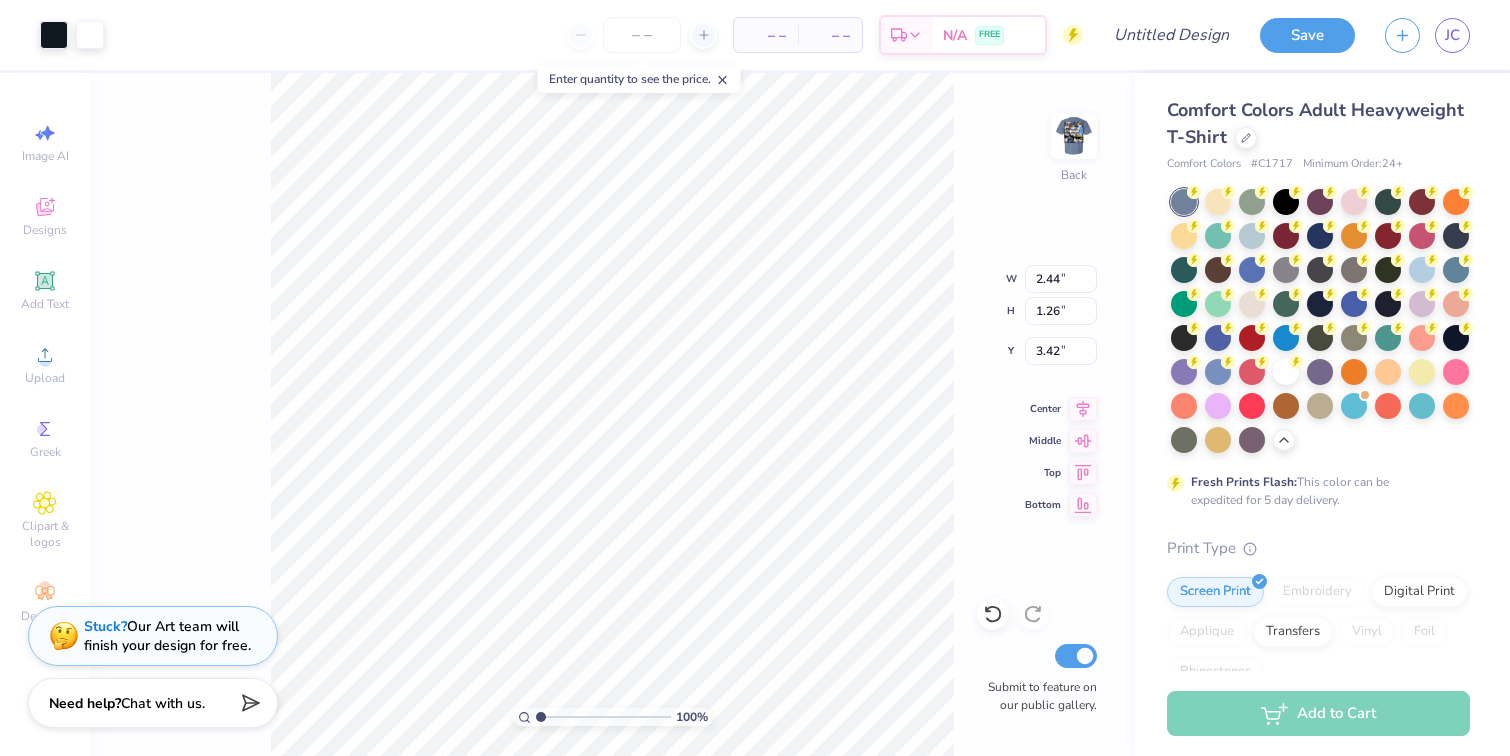 type on "3.00" 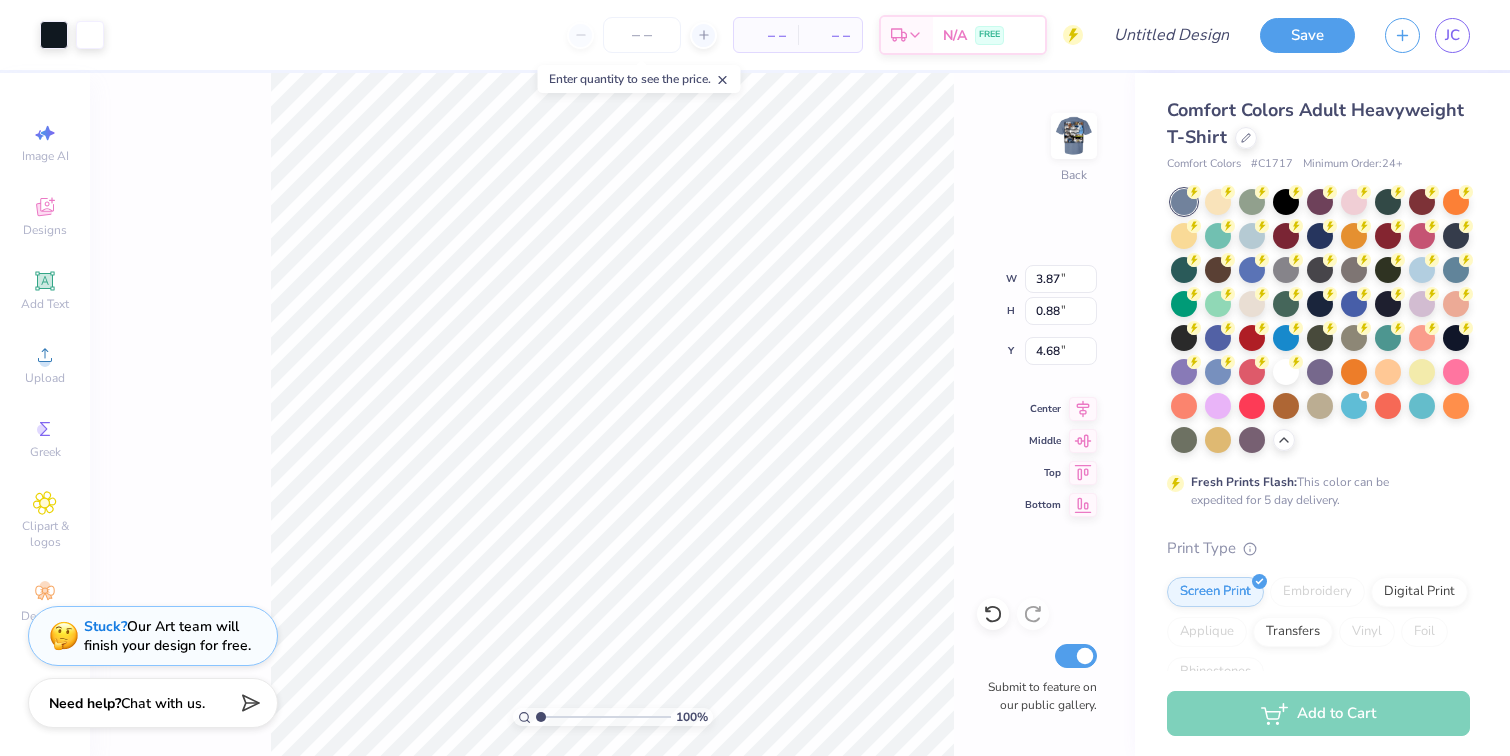 type on "4.26" 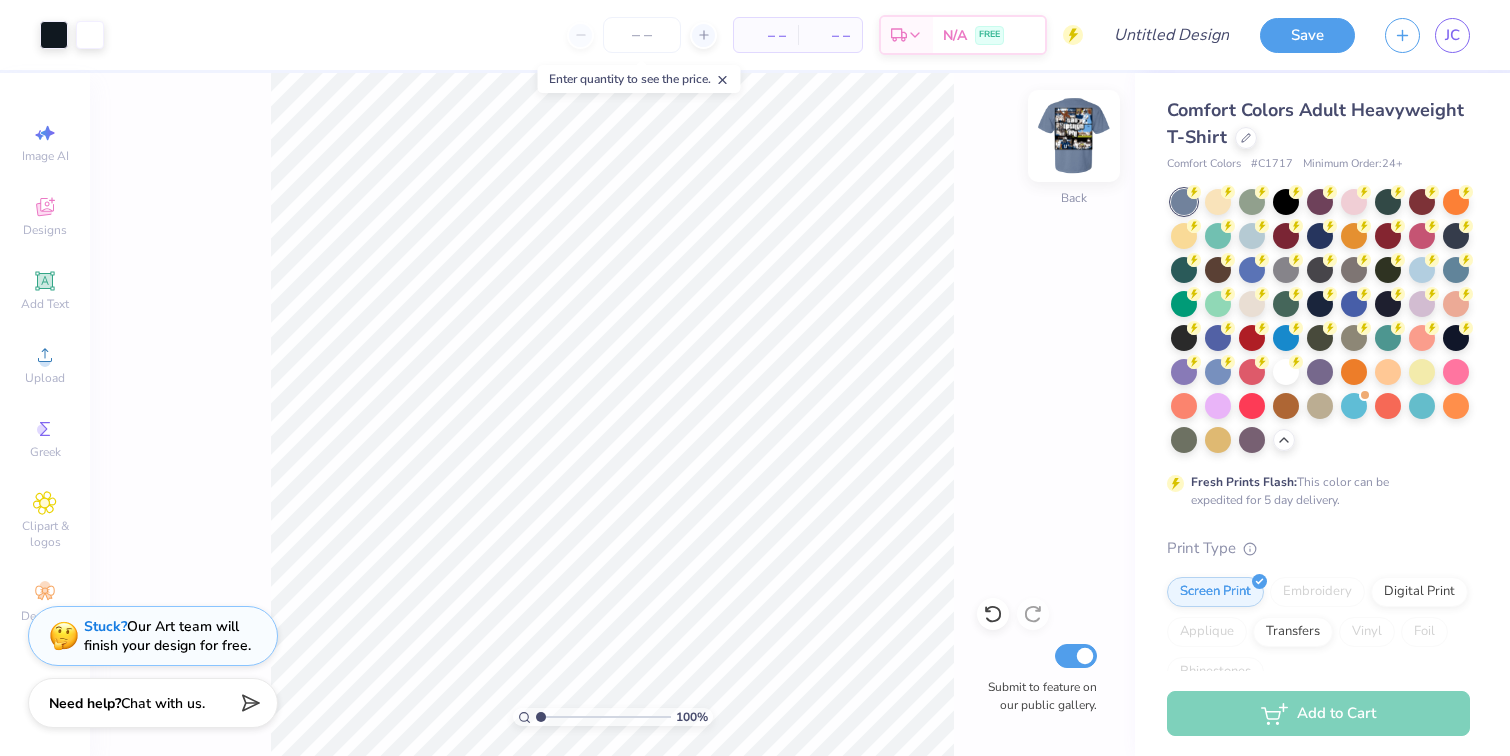 click at bounding box center (1074, 136) 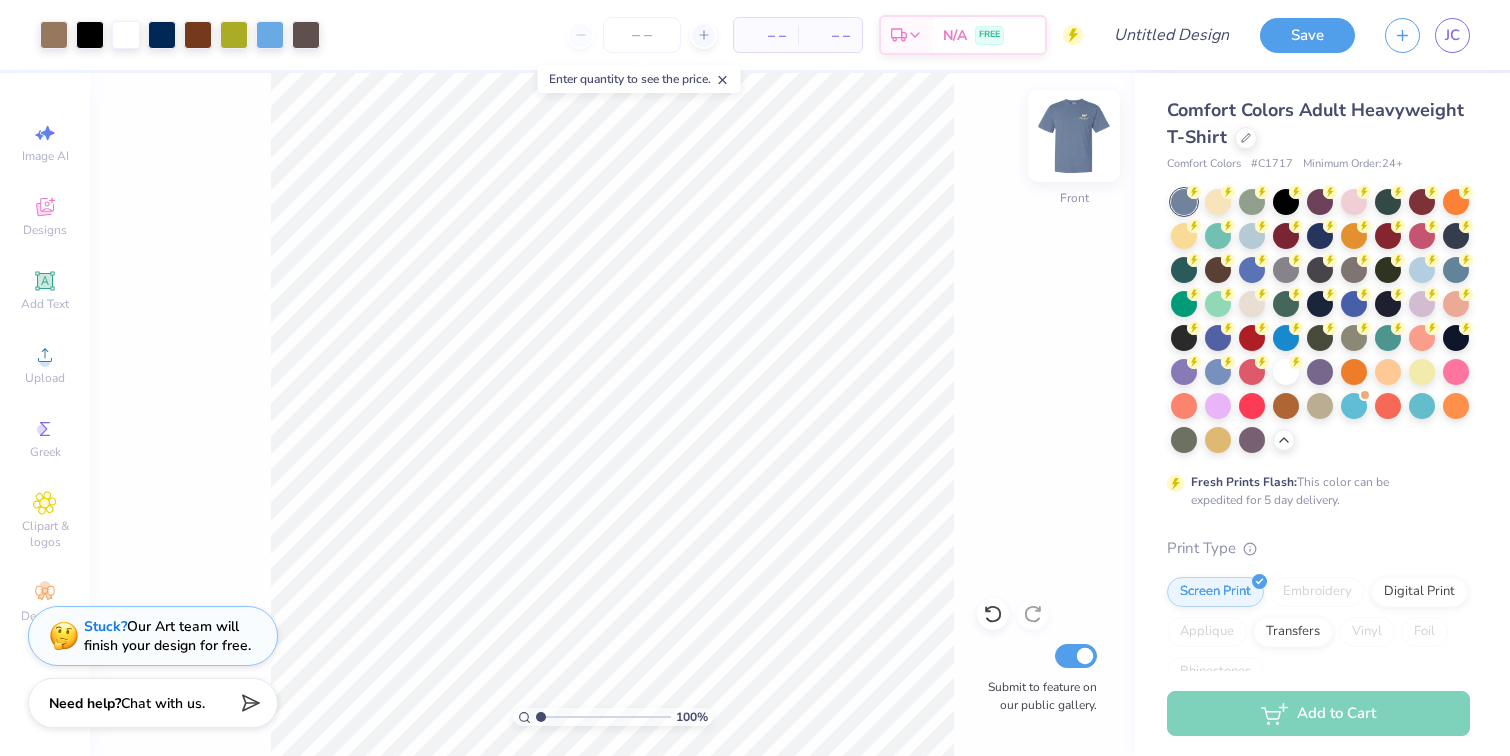 click at bounding box center [1074, 136] 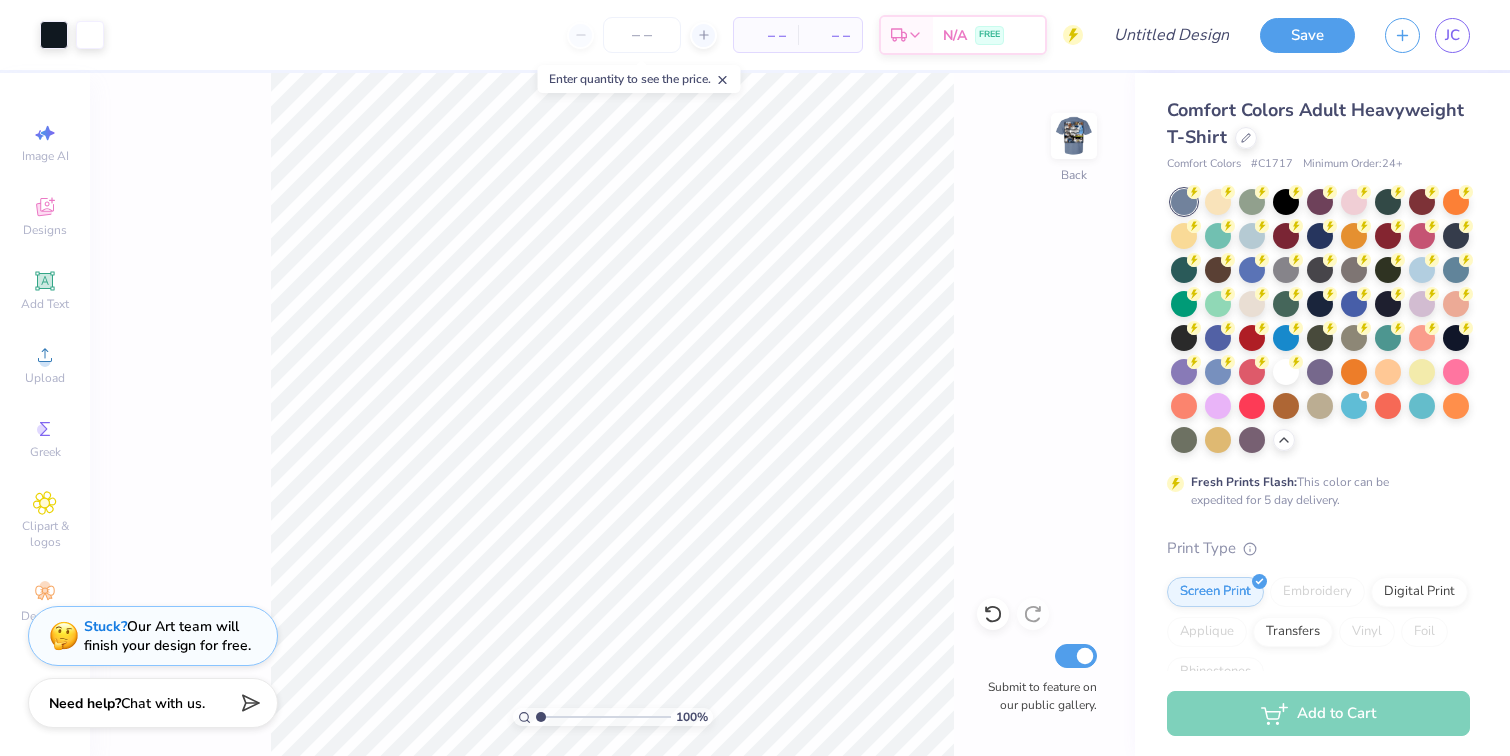 click on "100  % Back Submit to feature on our public gallery." at bounding box center [612, 414] 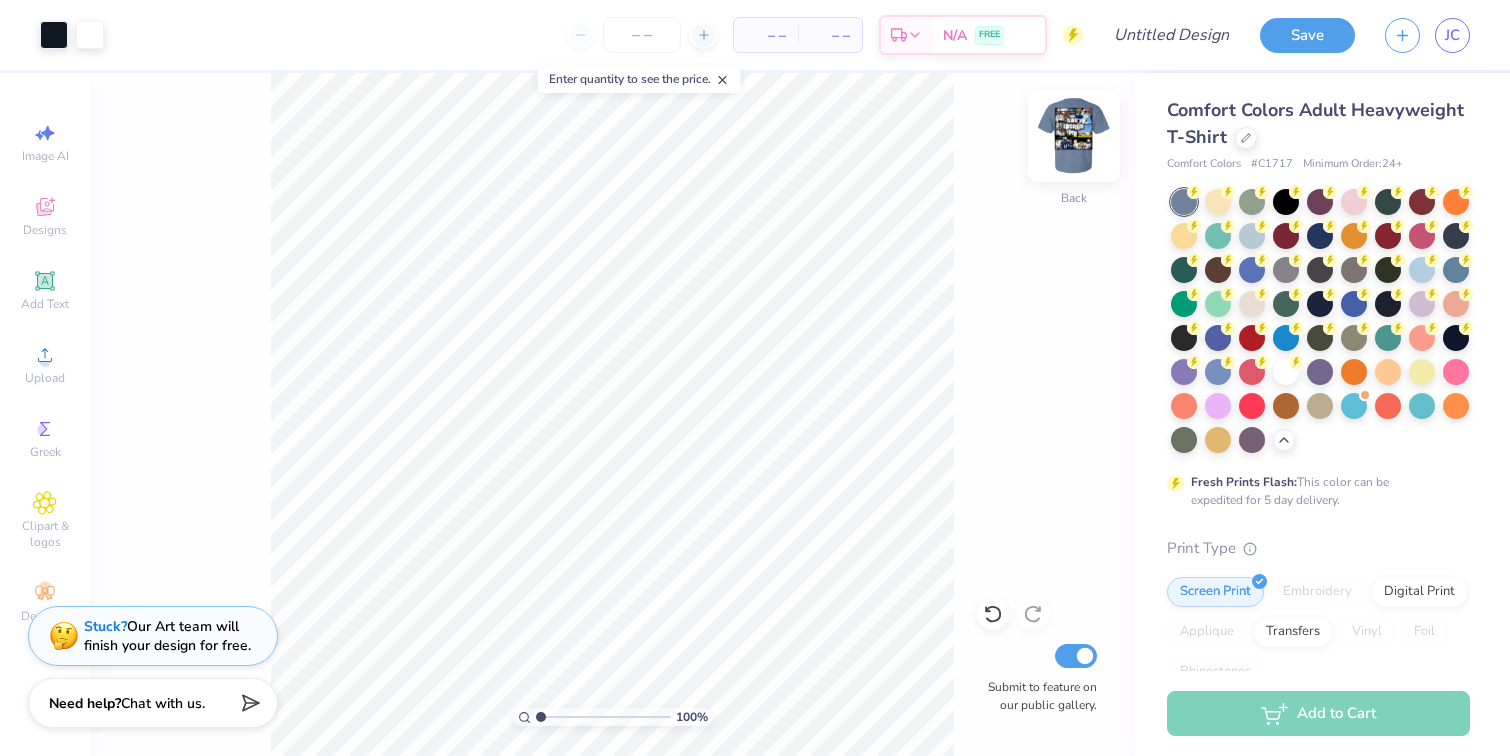 click at bounding box center (1074, 136) 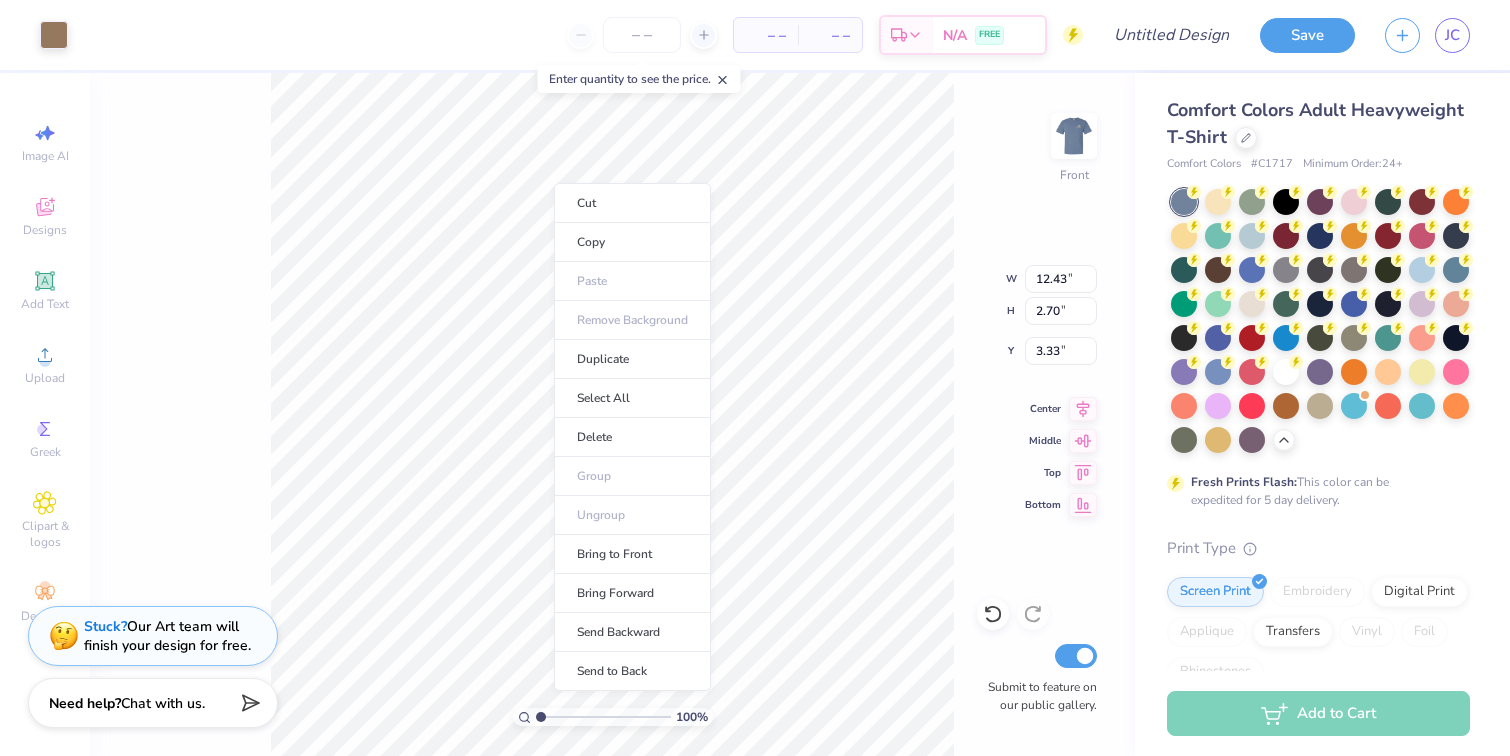 type on "3.33" 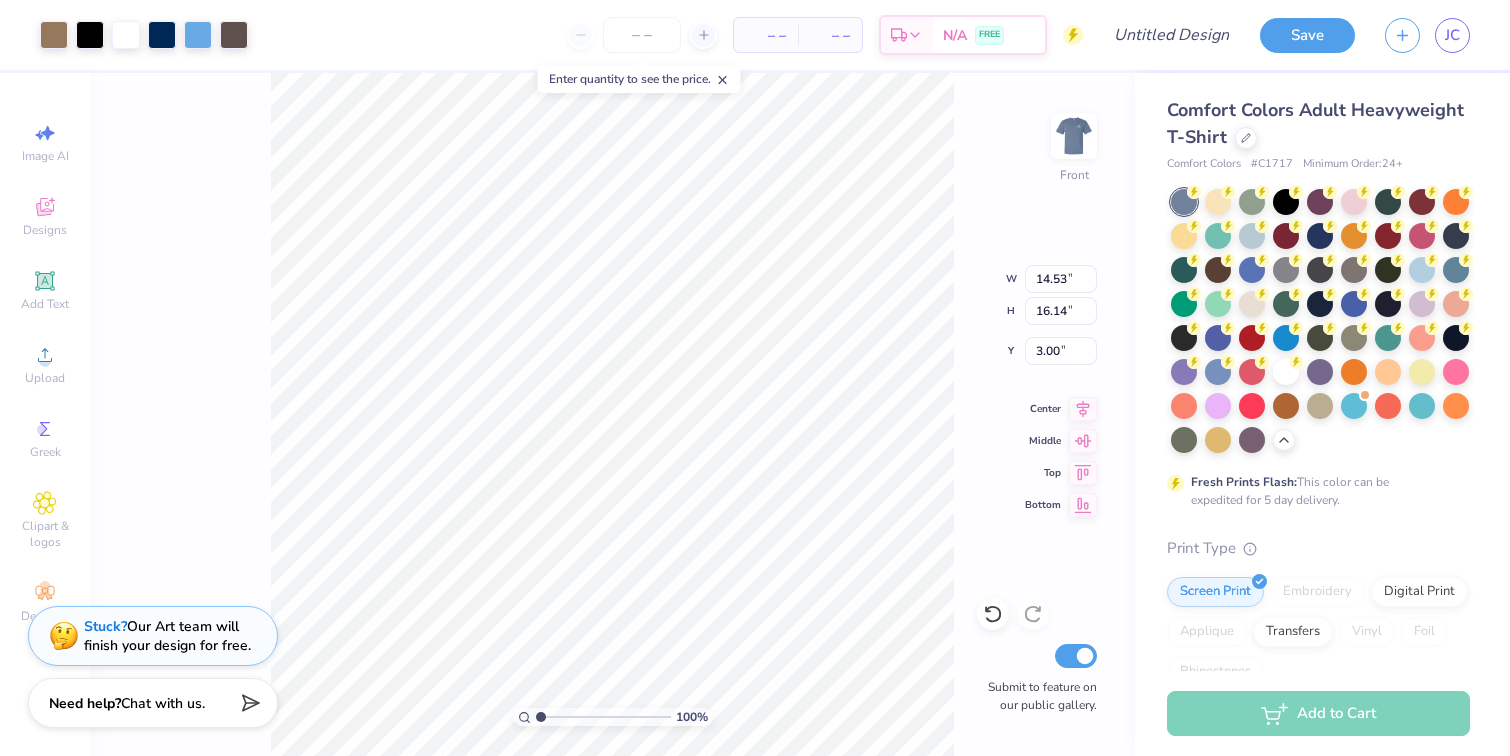 type on "14.53" 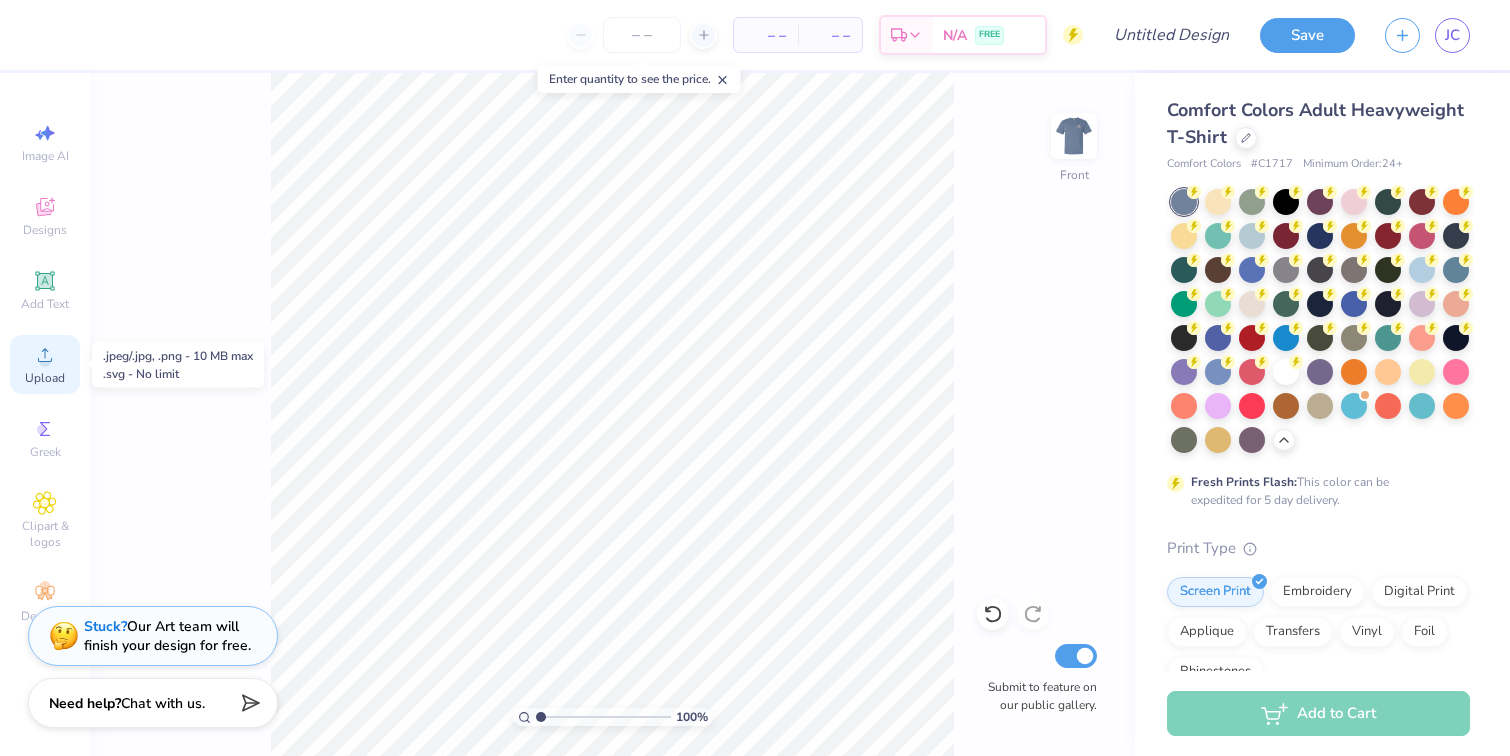 click 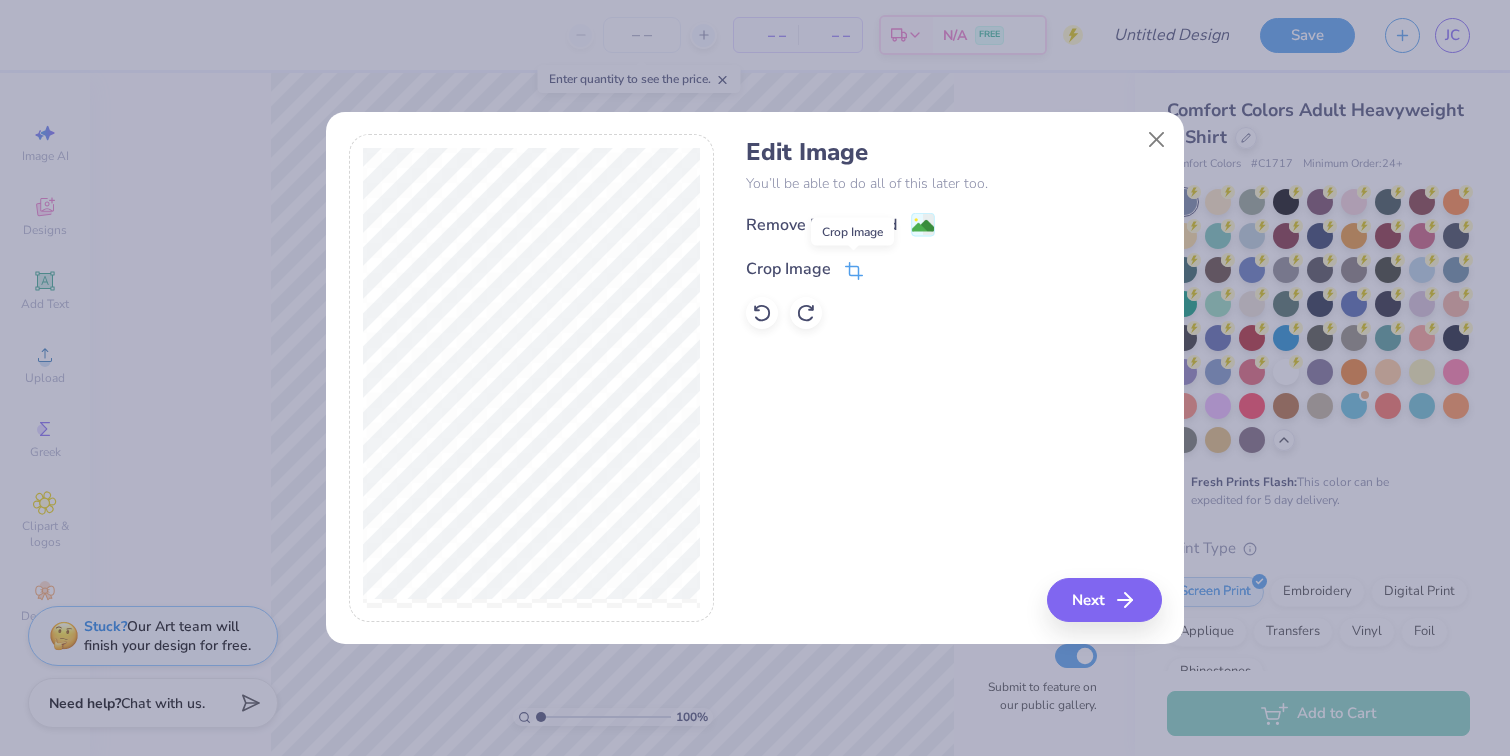 click 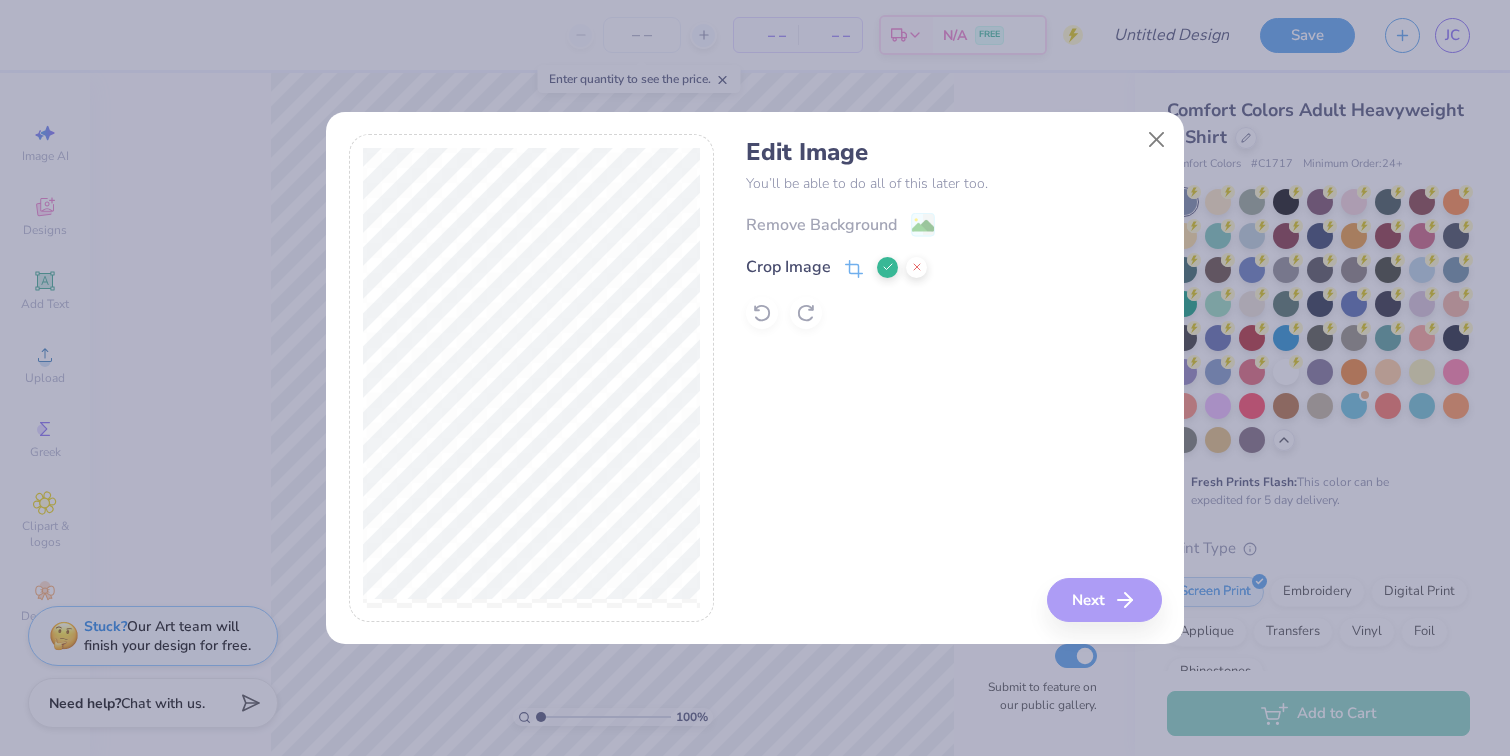 click 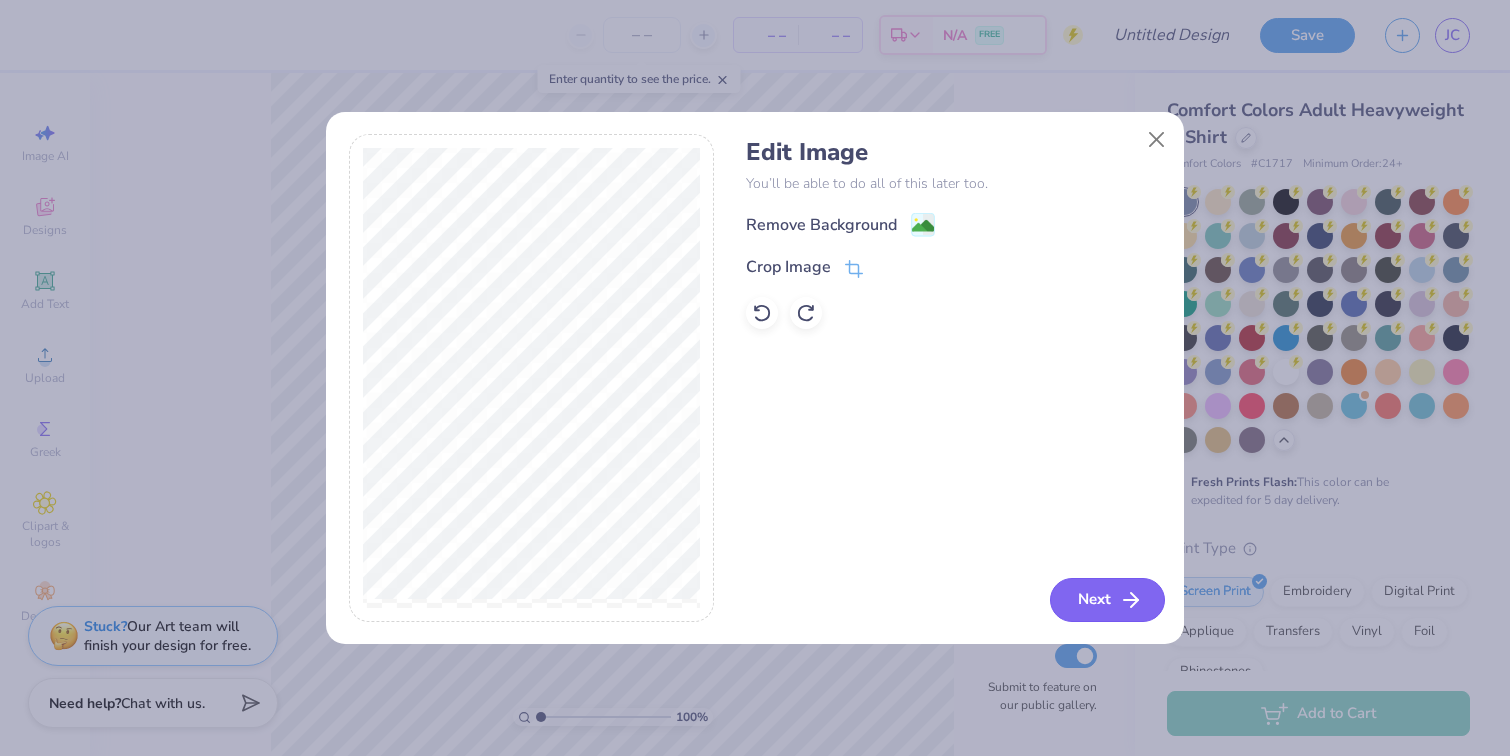 click on "Next" at bounding box center [1107, 600] 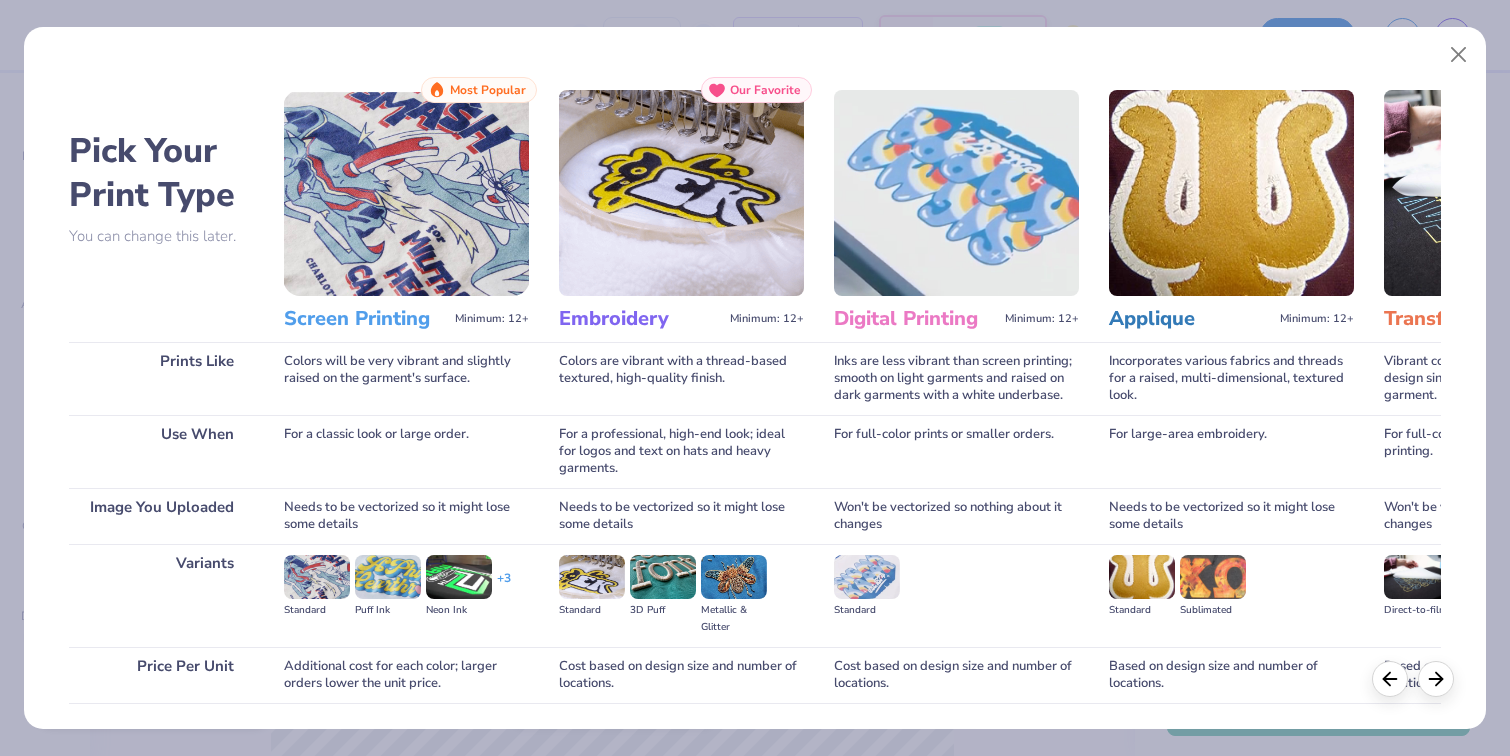 scroll, scrollTop: 141, scrollLeft: 0, axis: vertical 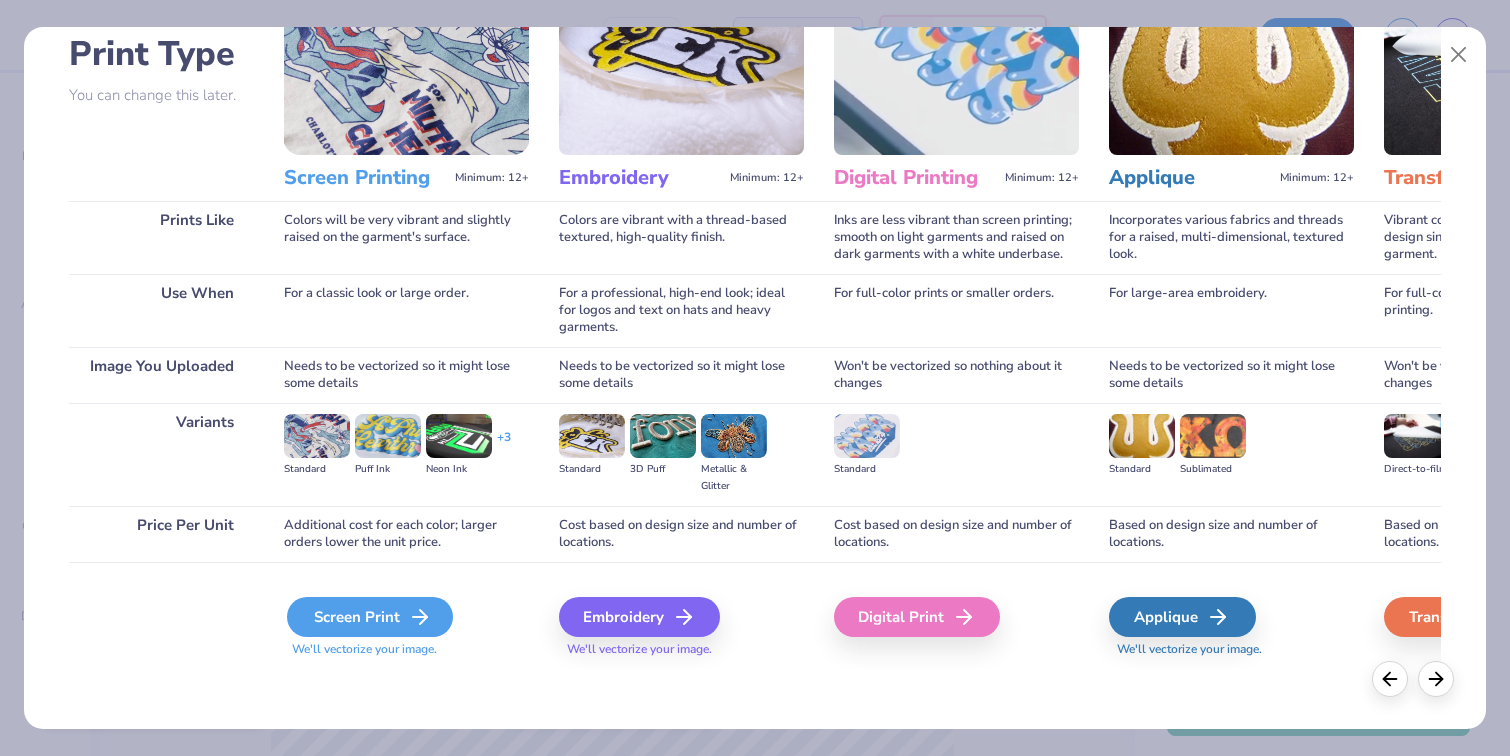 click on "Screen Print" at bounding box center [370, 617] 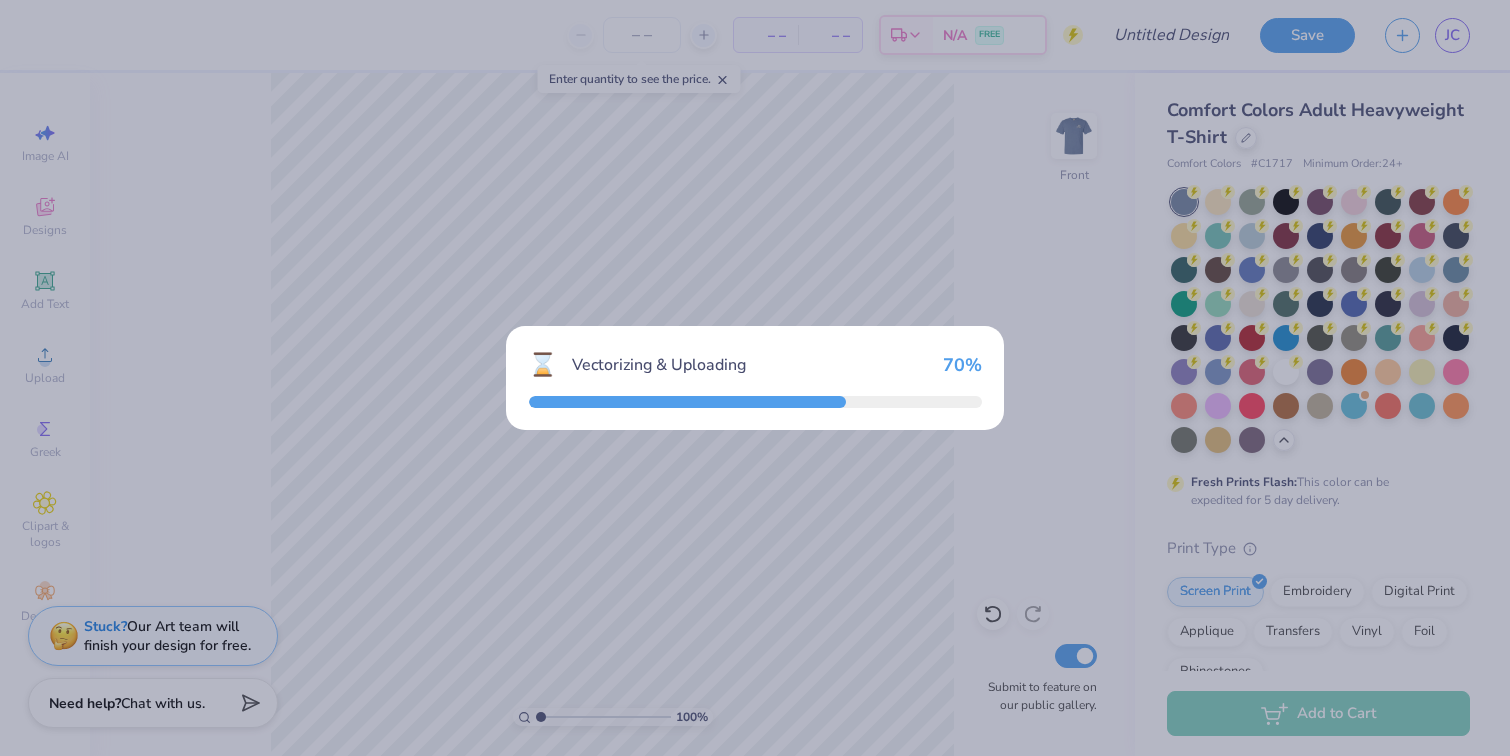 scroll, scrollTop: 0, scrollLeft: 0, axis: both 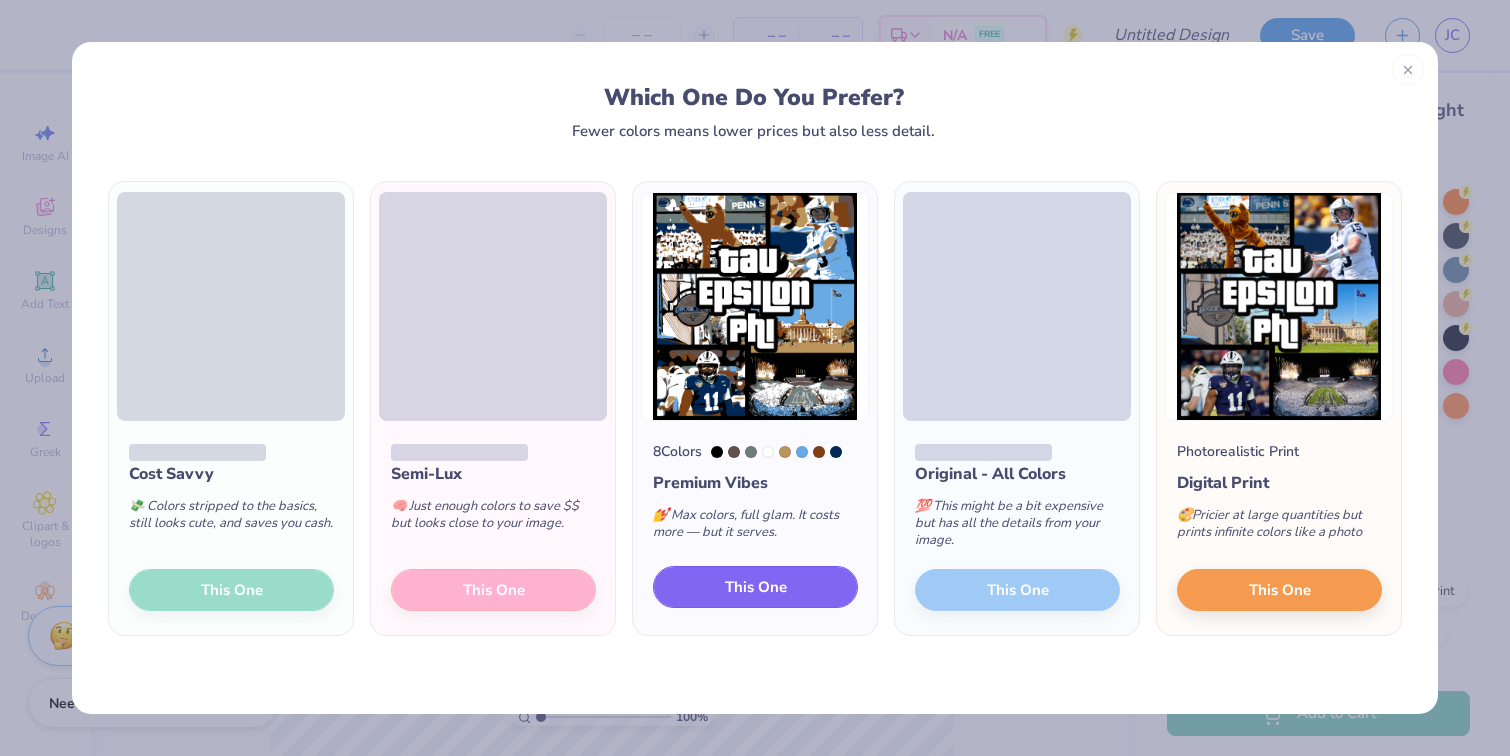 click on "This One" at bounding box center (755, 587) 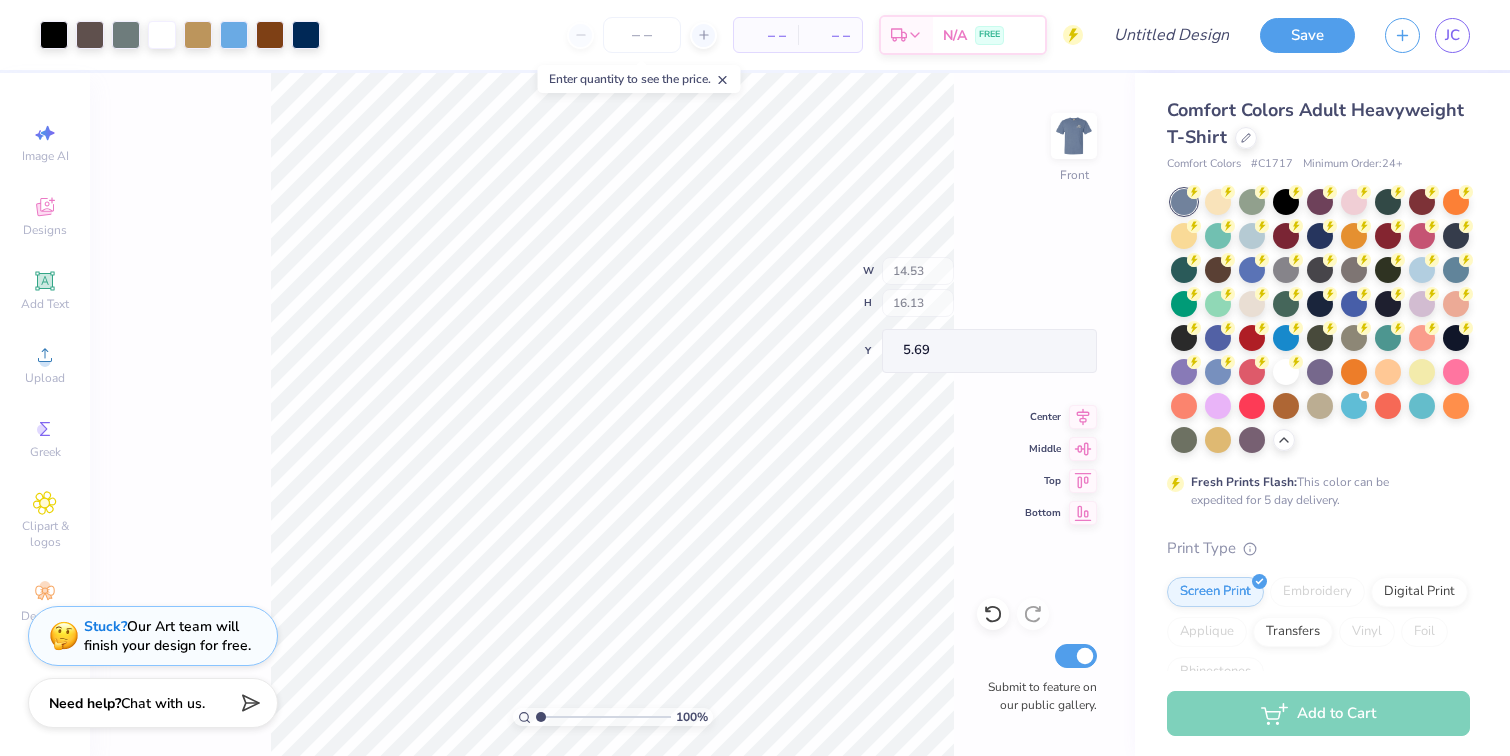 type on "3.00" 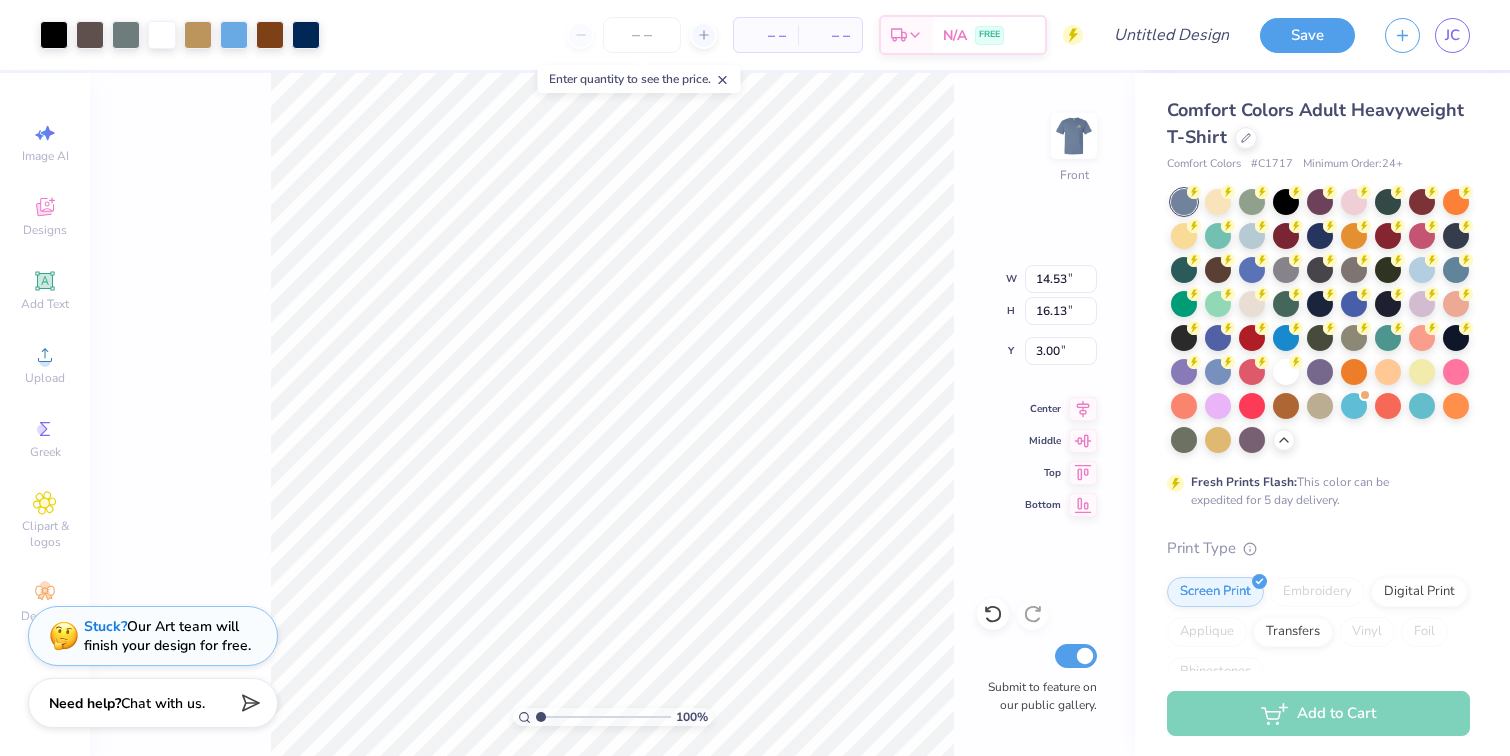 type on "13.86" 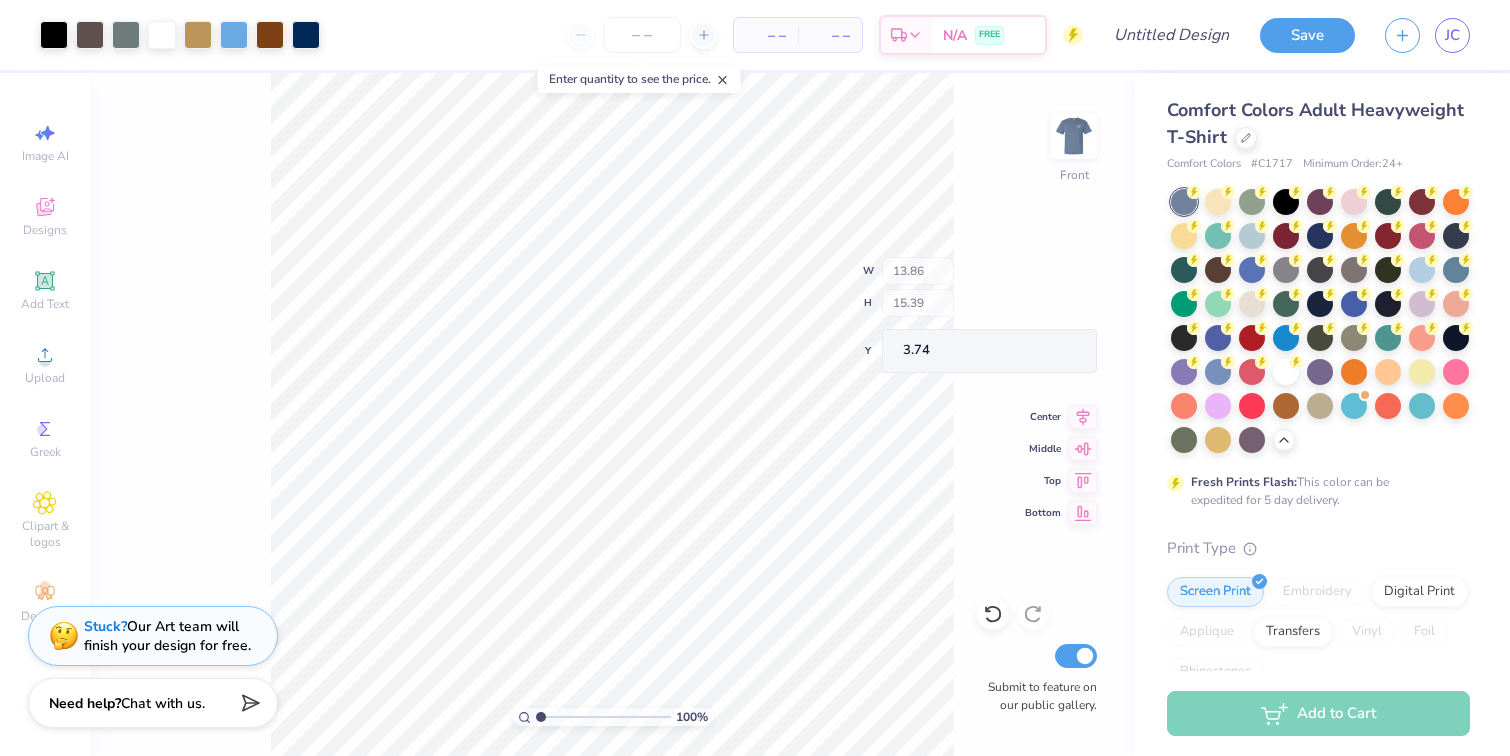 type on "3.27" 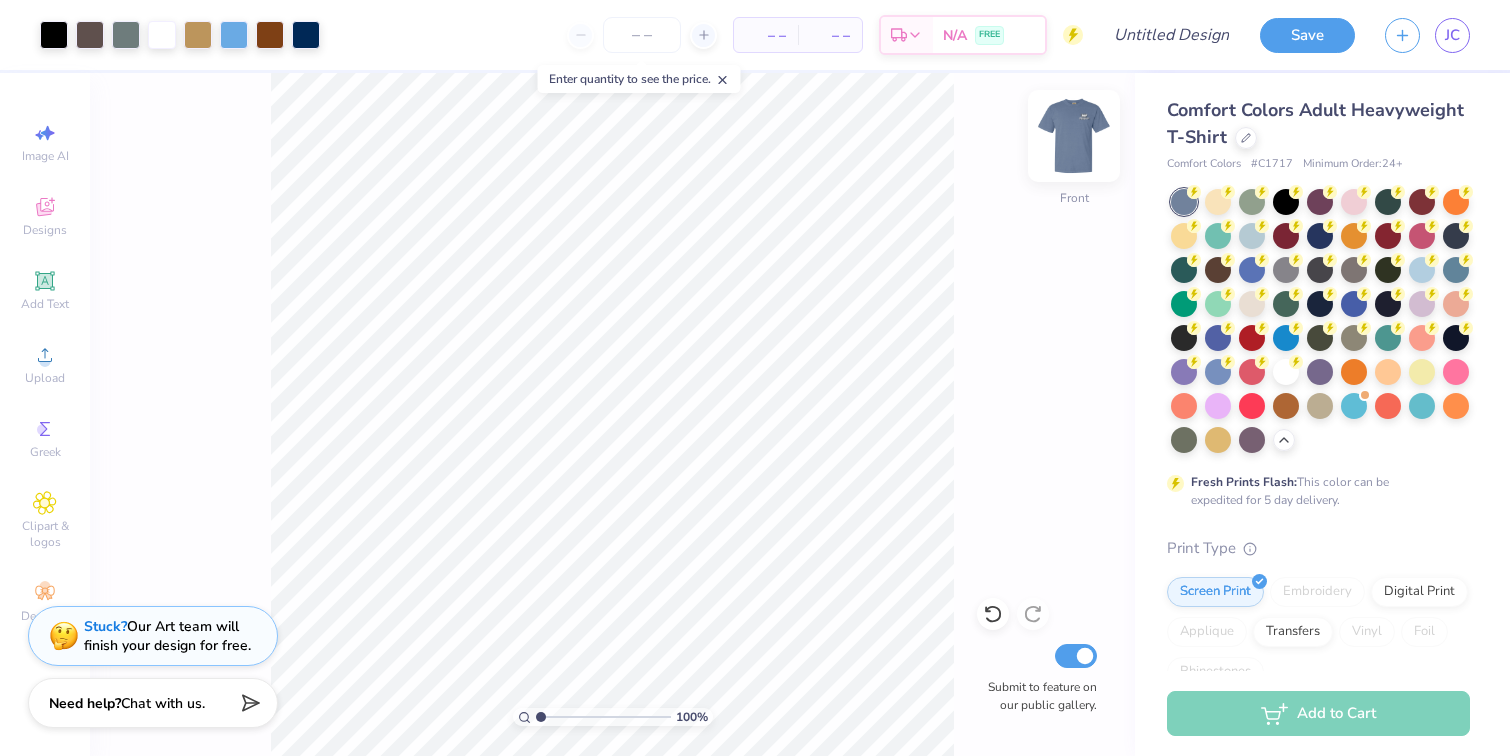 click at bounding box center [1074, 136] 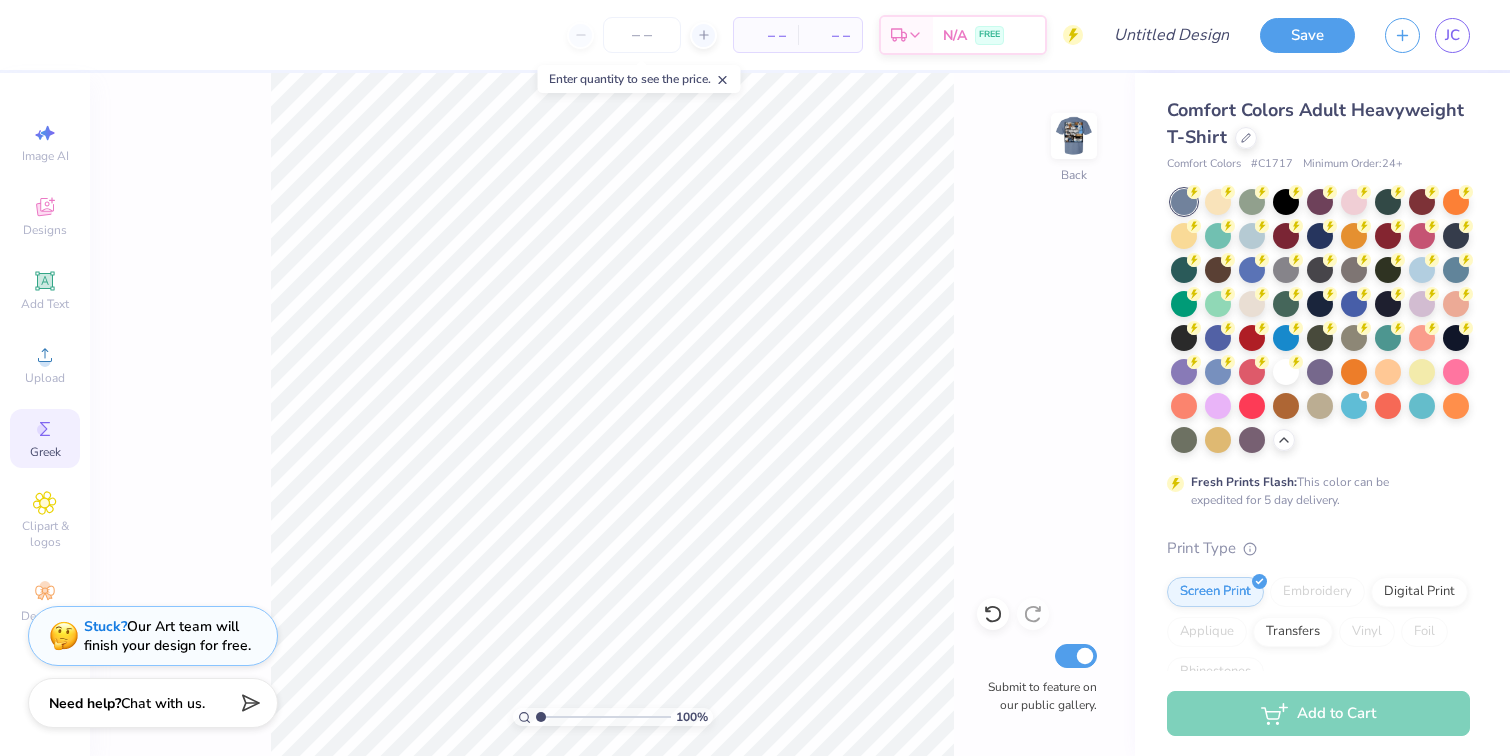 click on "Greek" at bounding box center [45, 438] 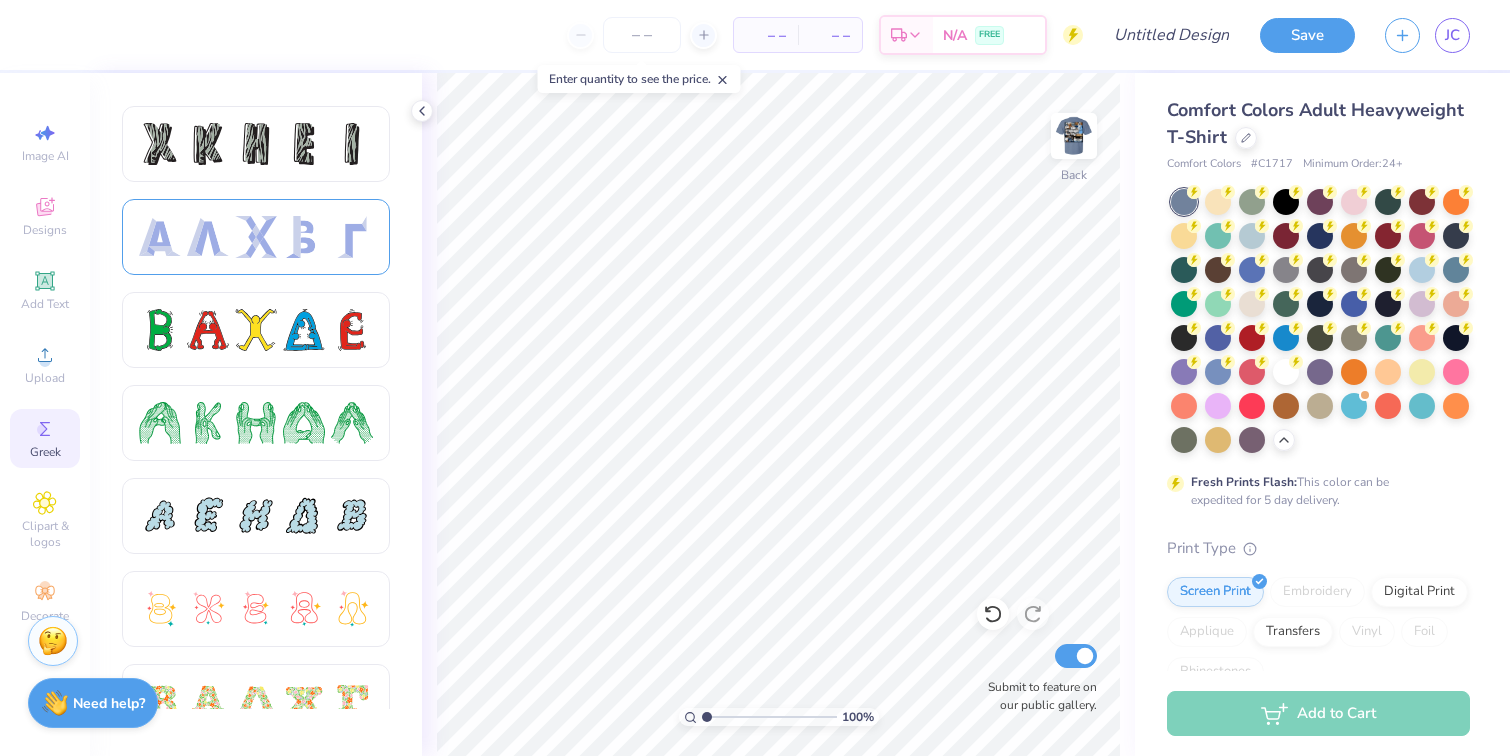scroll, scrollTop: 172, scrollLeft: 0, axis: vertical 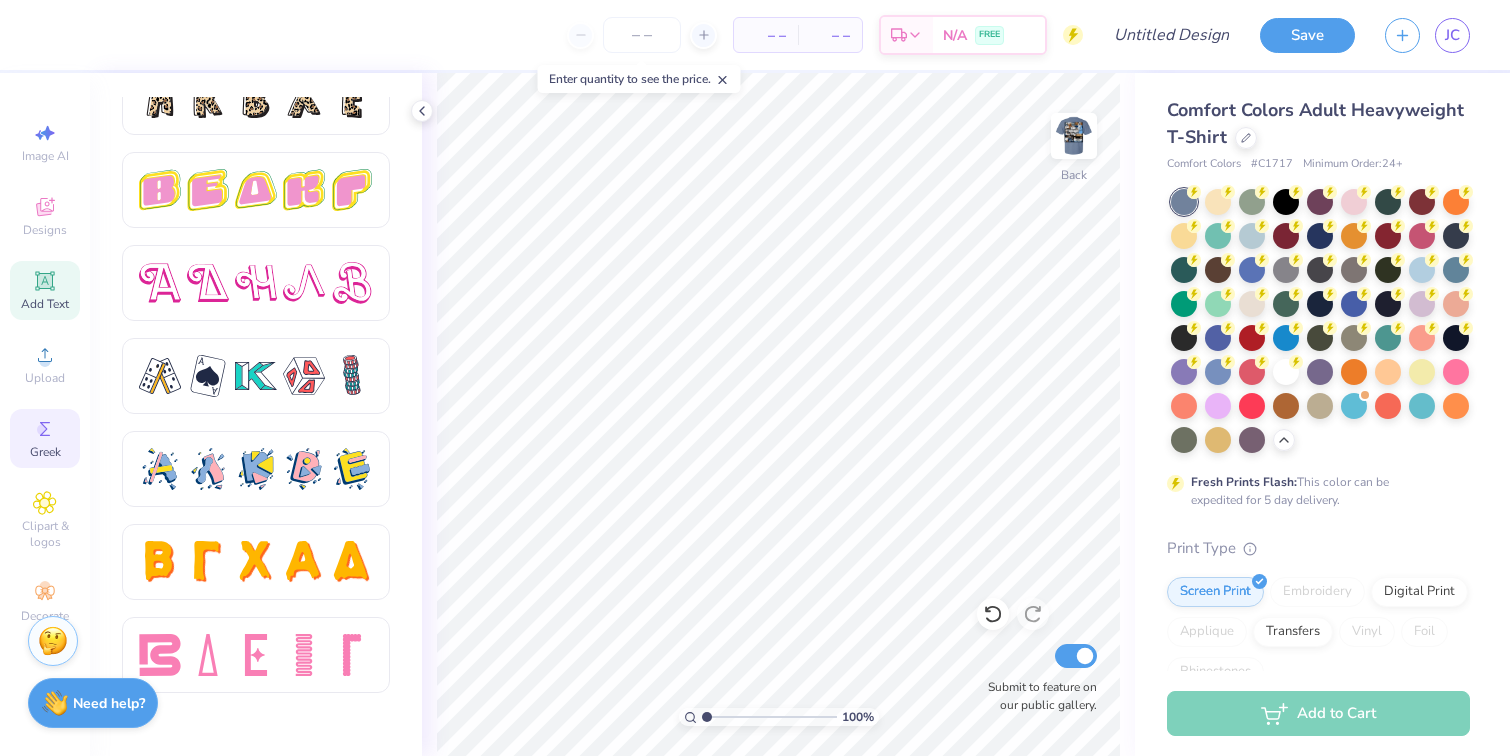 click 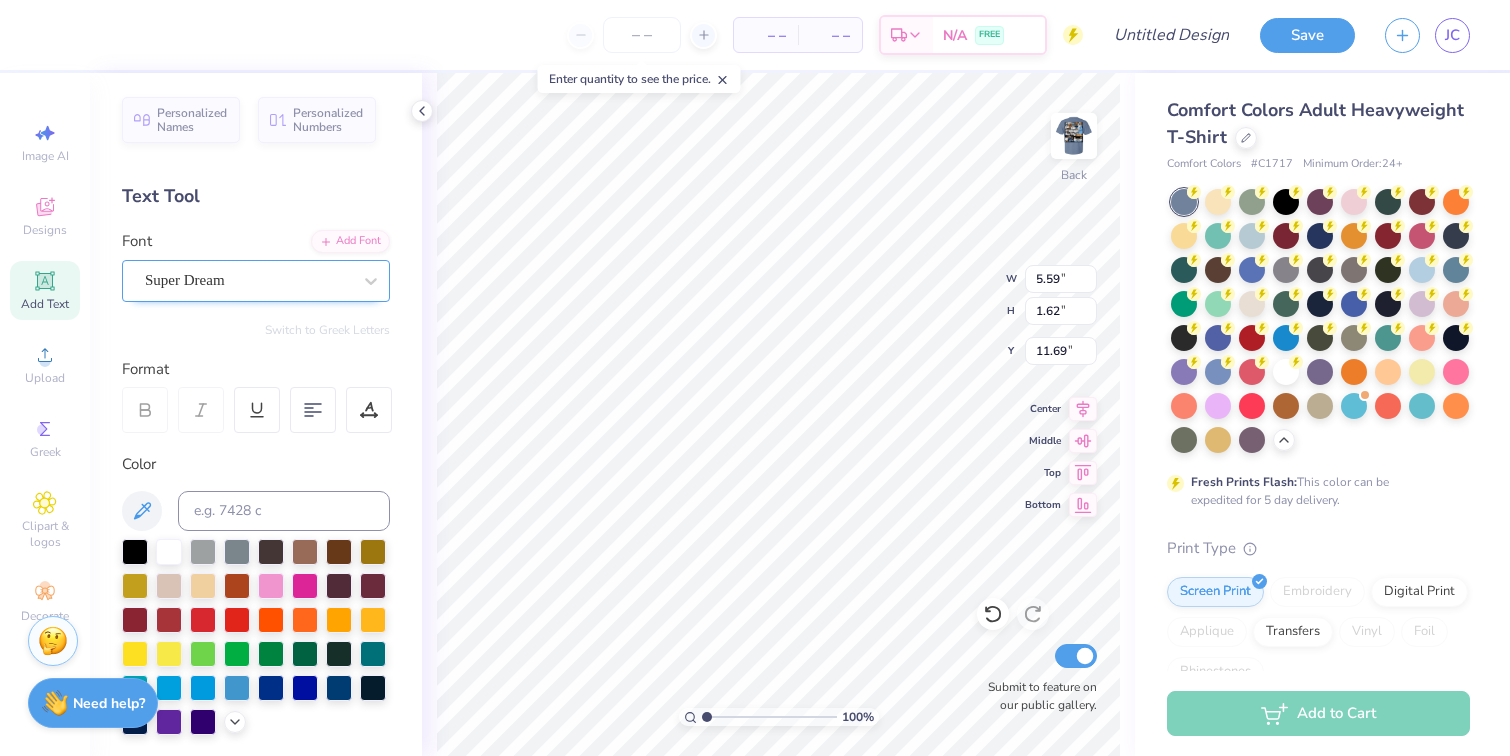 click on "Super Dream" at bounding box center [248, 280] 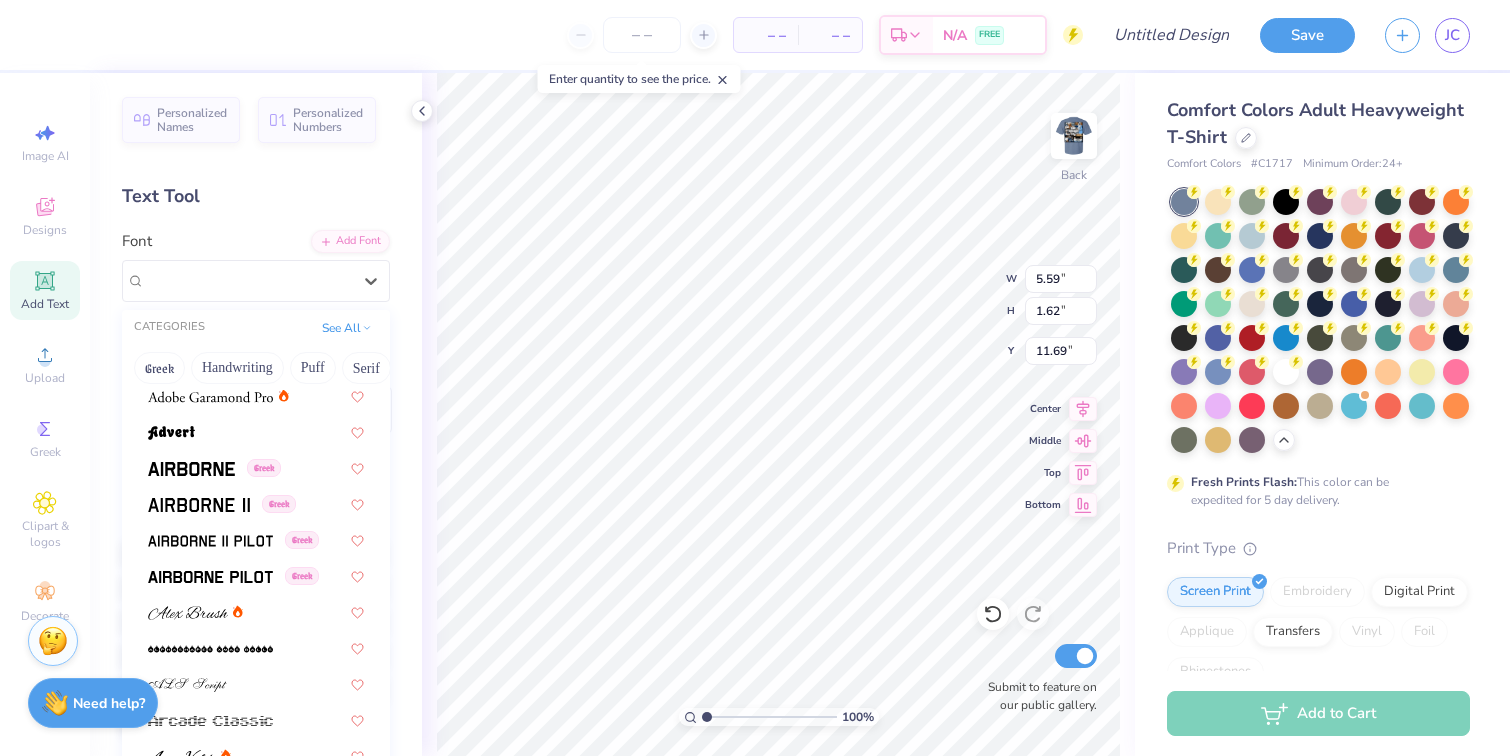 scroll, scrollTop: 341, scrollLeft: 0, axis: vertical 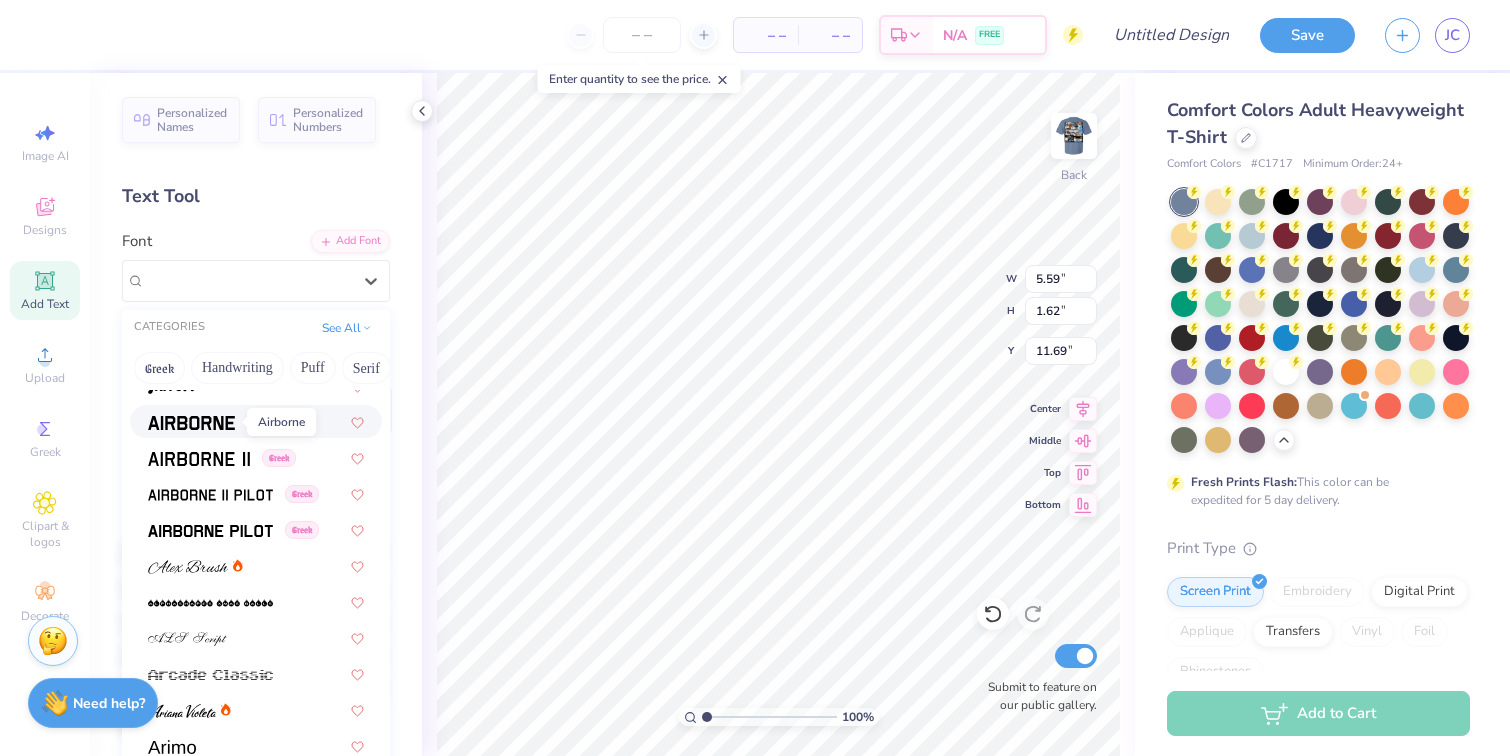 click at bounding box center [191, 423] 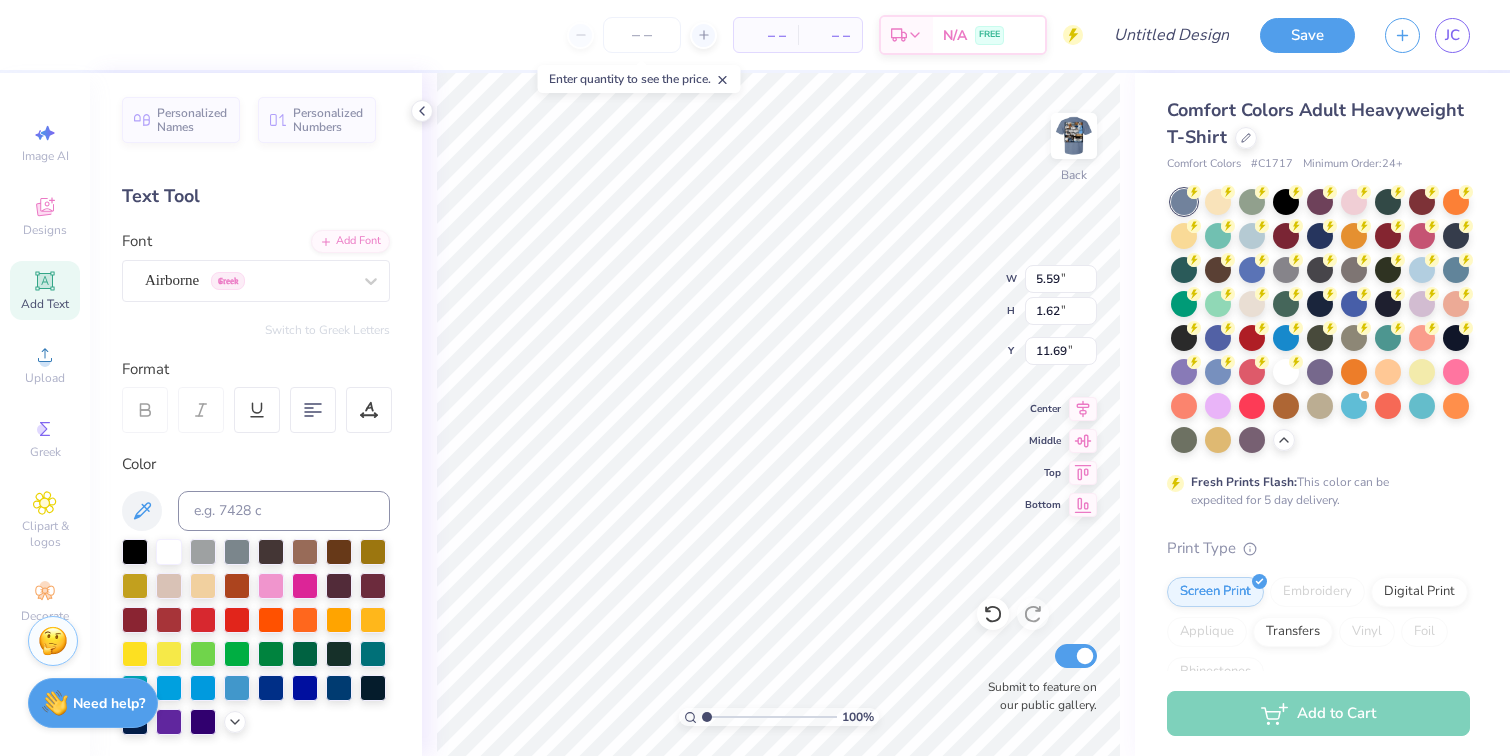type on "5.35" 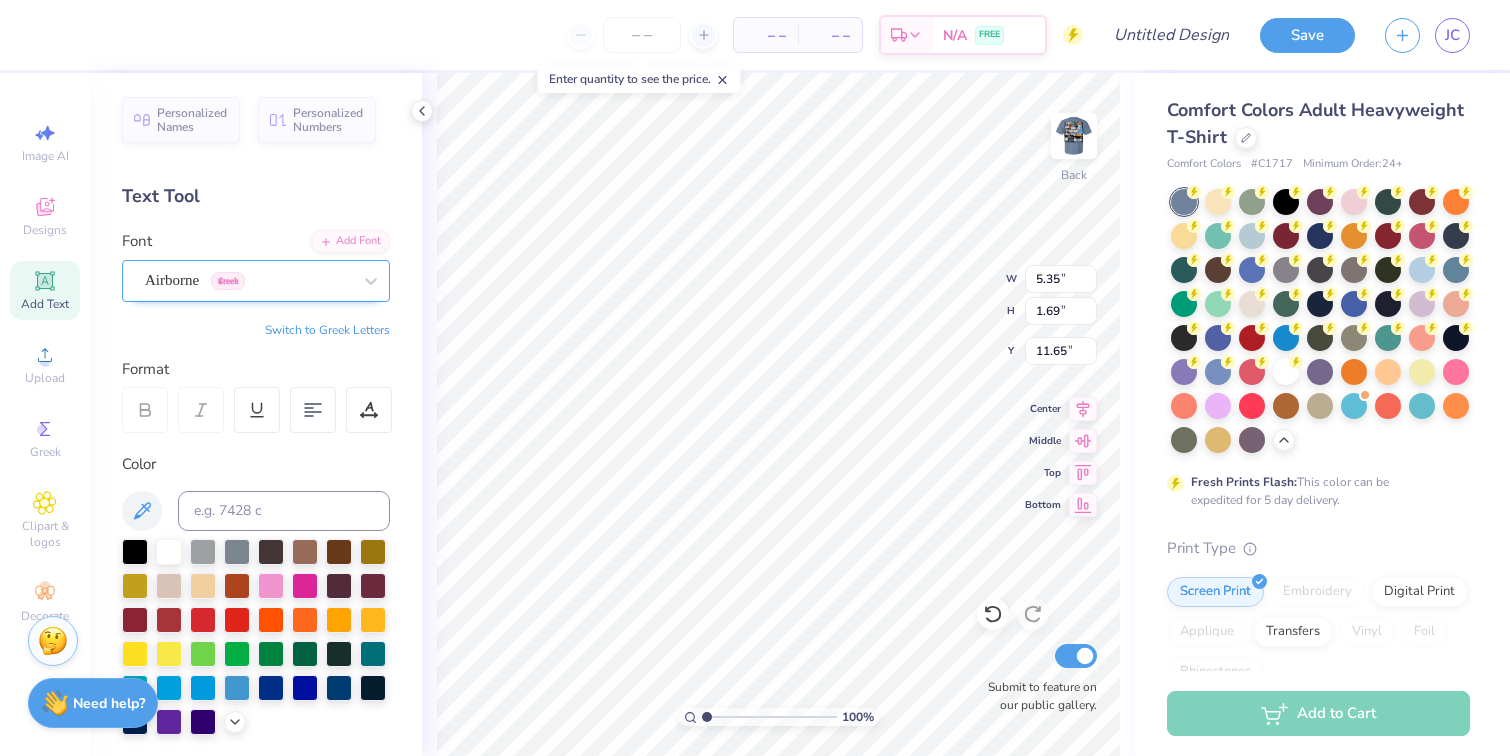 click on "Airborne Greek" at bounding box center [248, 280] 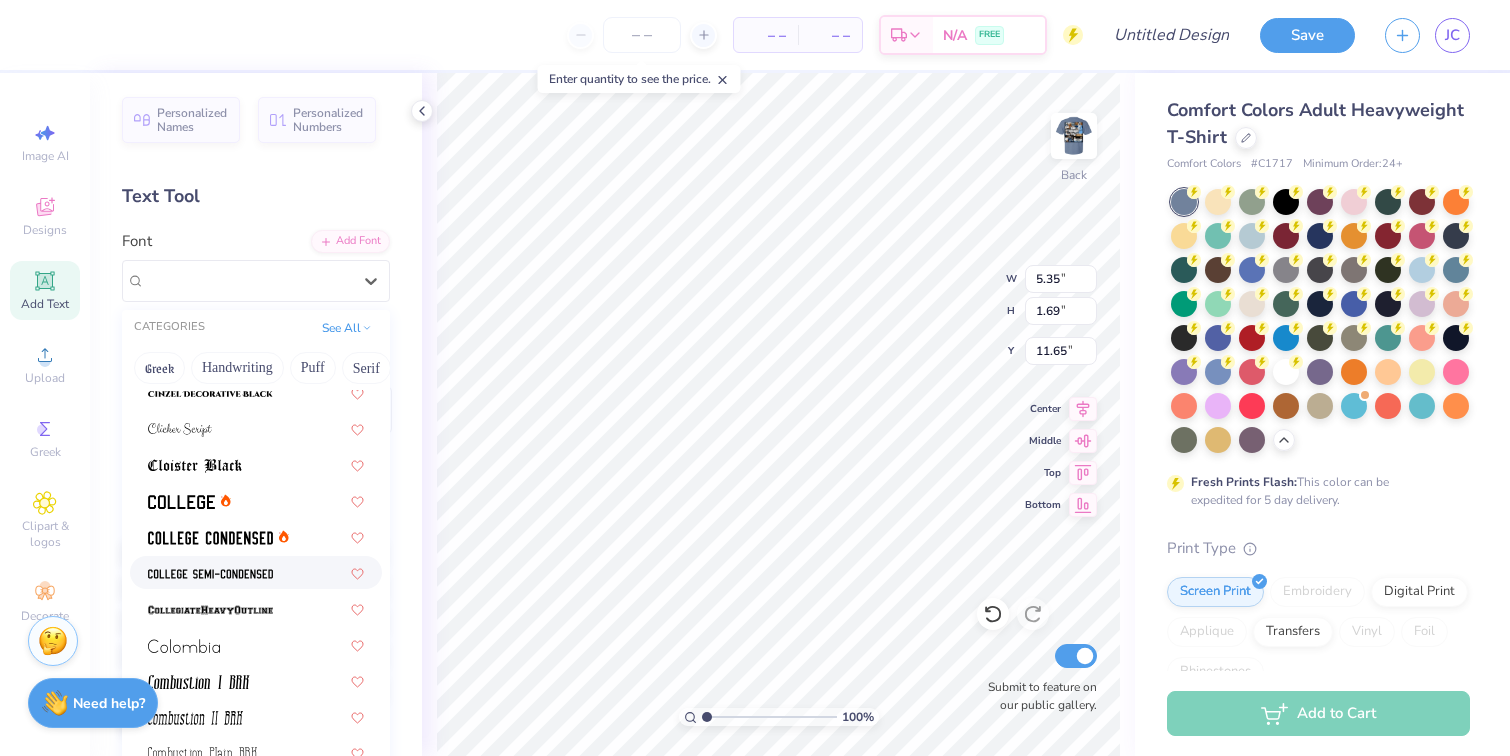 scroll, scrollTop: 2552, scrollLeft: 0, axis: vertical 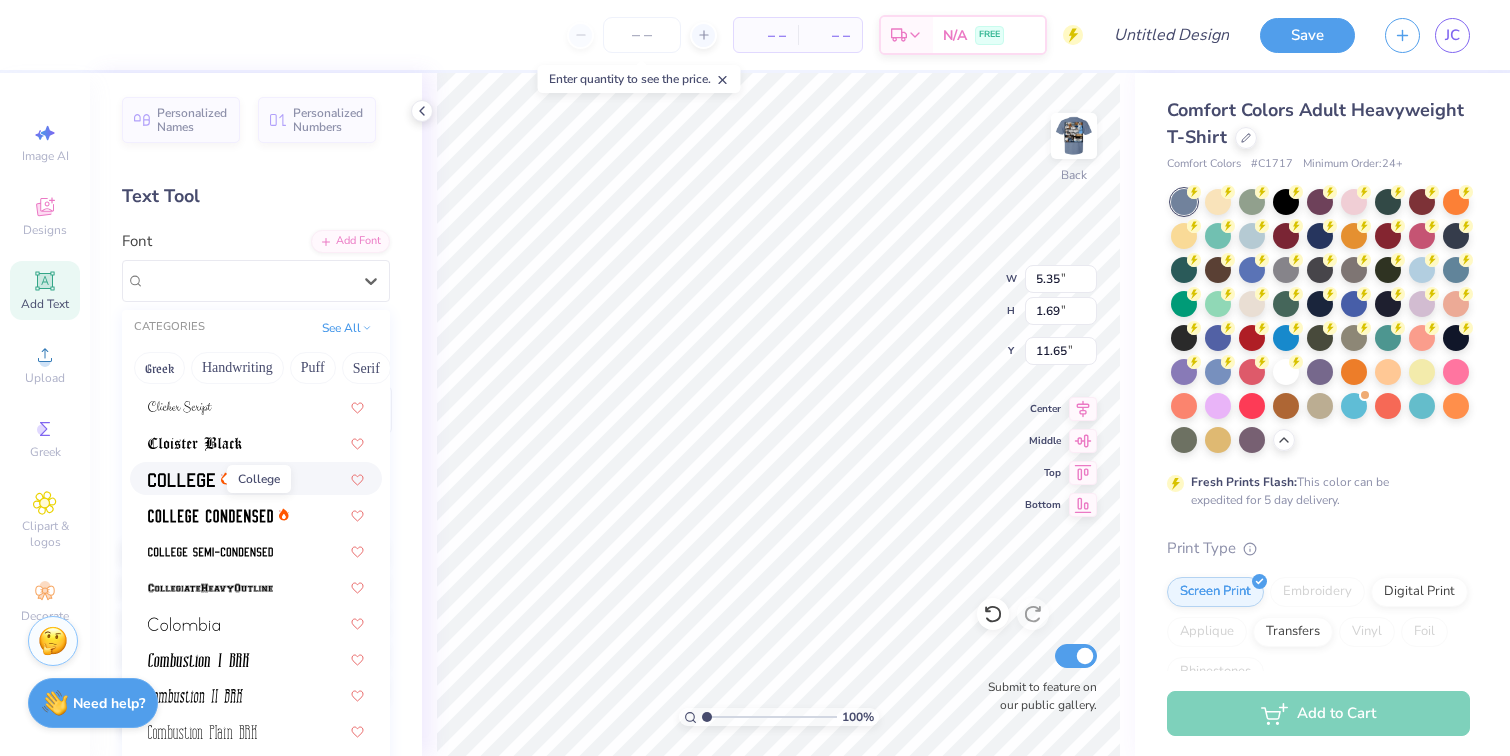 click at bounding box center (181, 478) 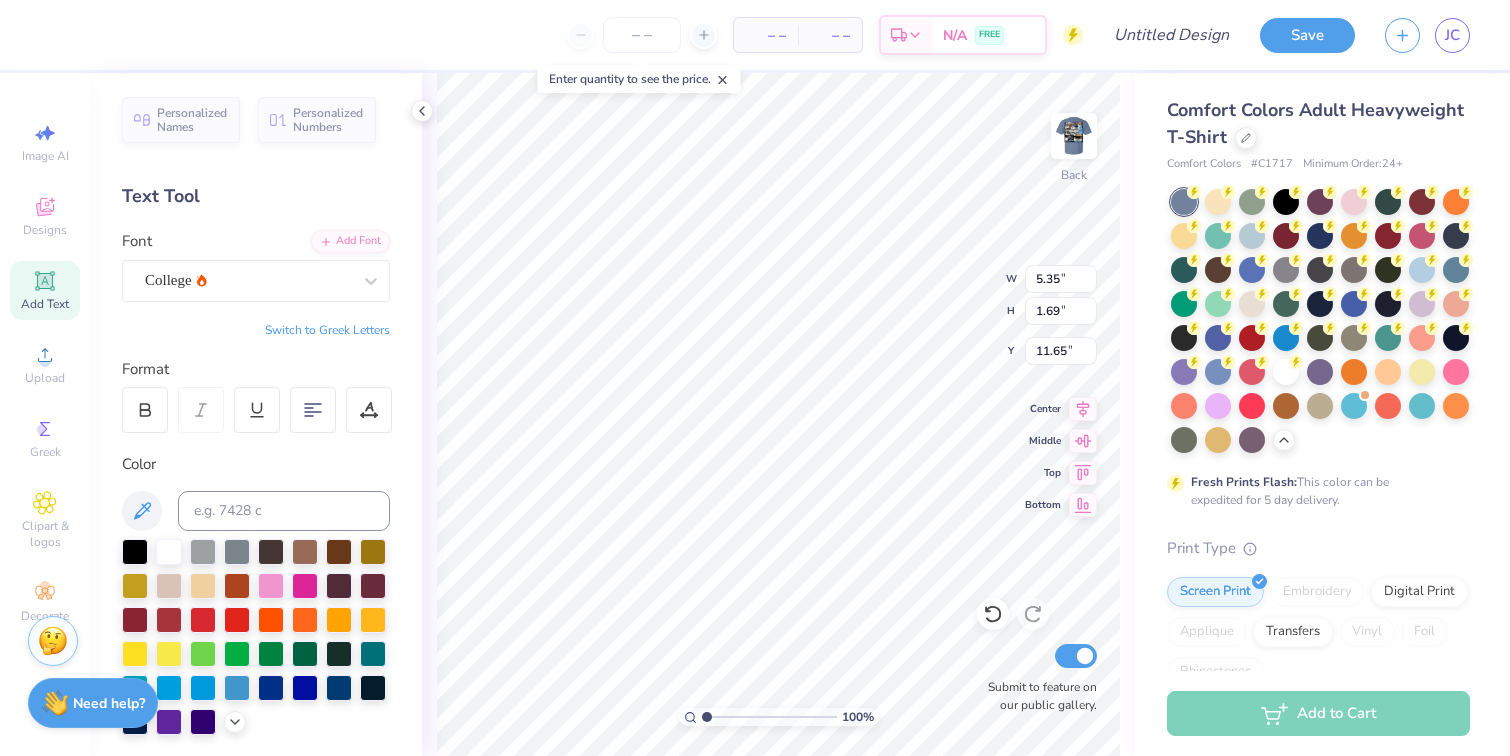 type on "5.08" 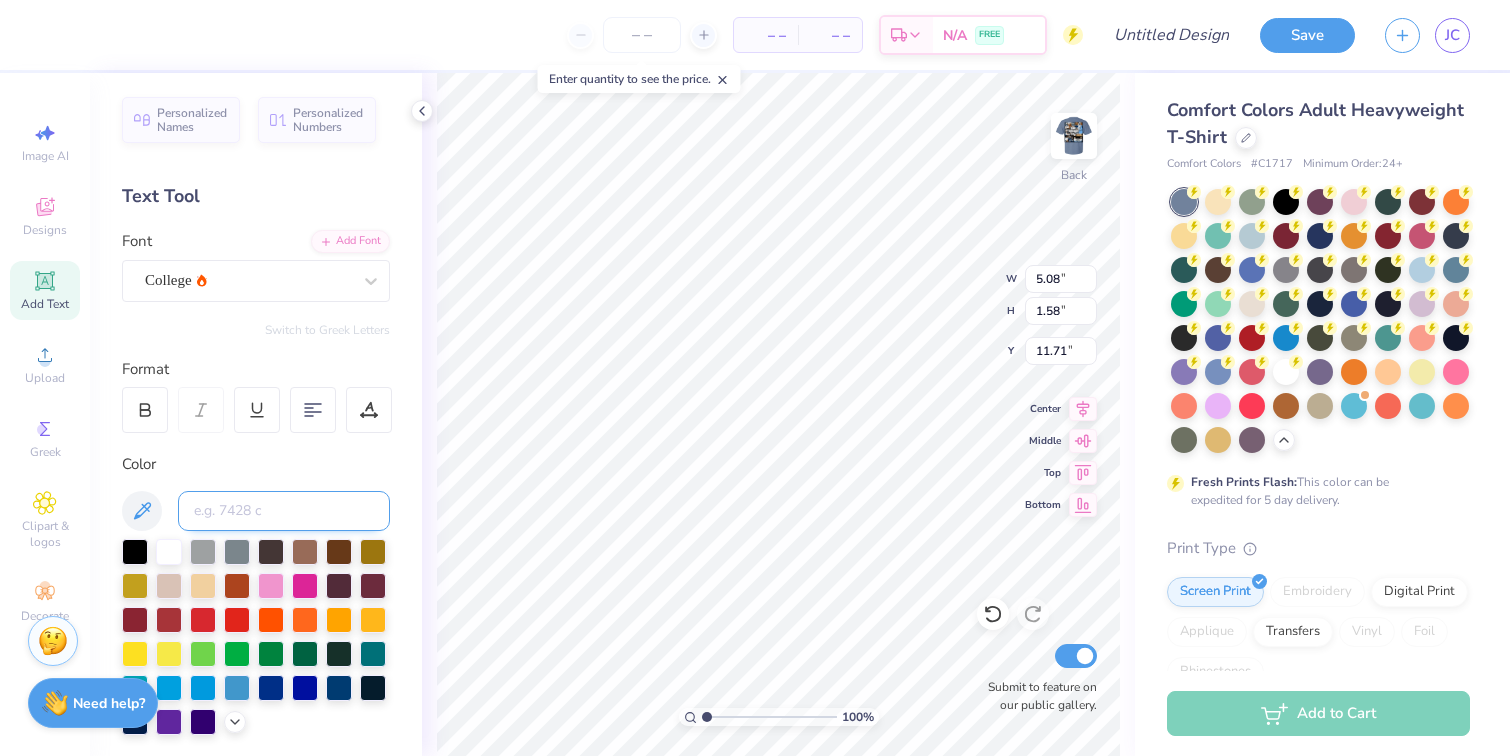 click at bounding box center (284, 511) 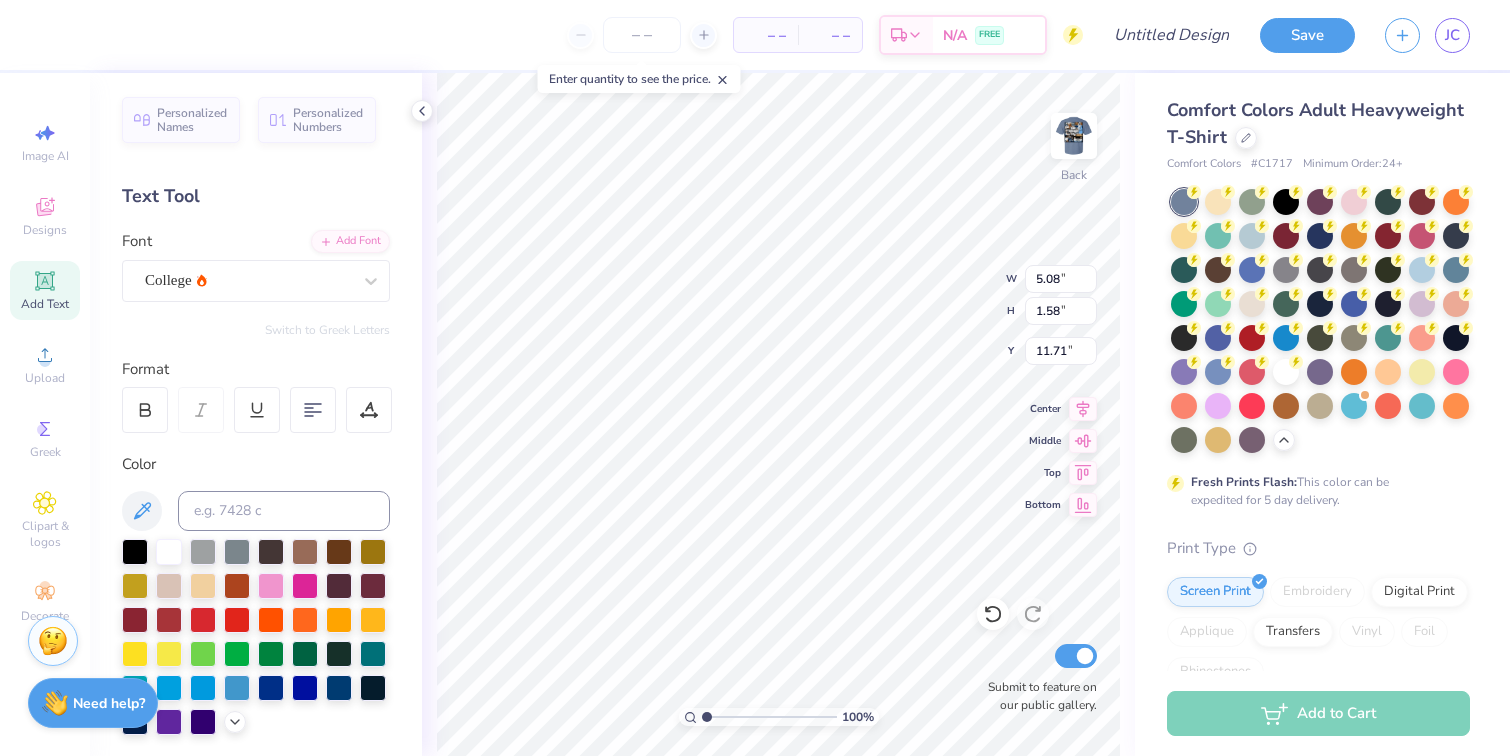 scroll, scrollTop: 1, scrollLeft: 4, axis: both 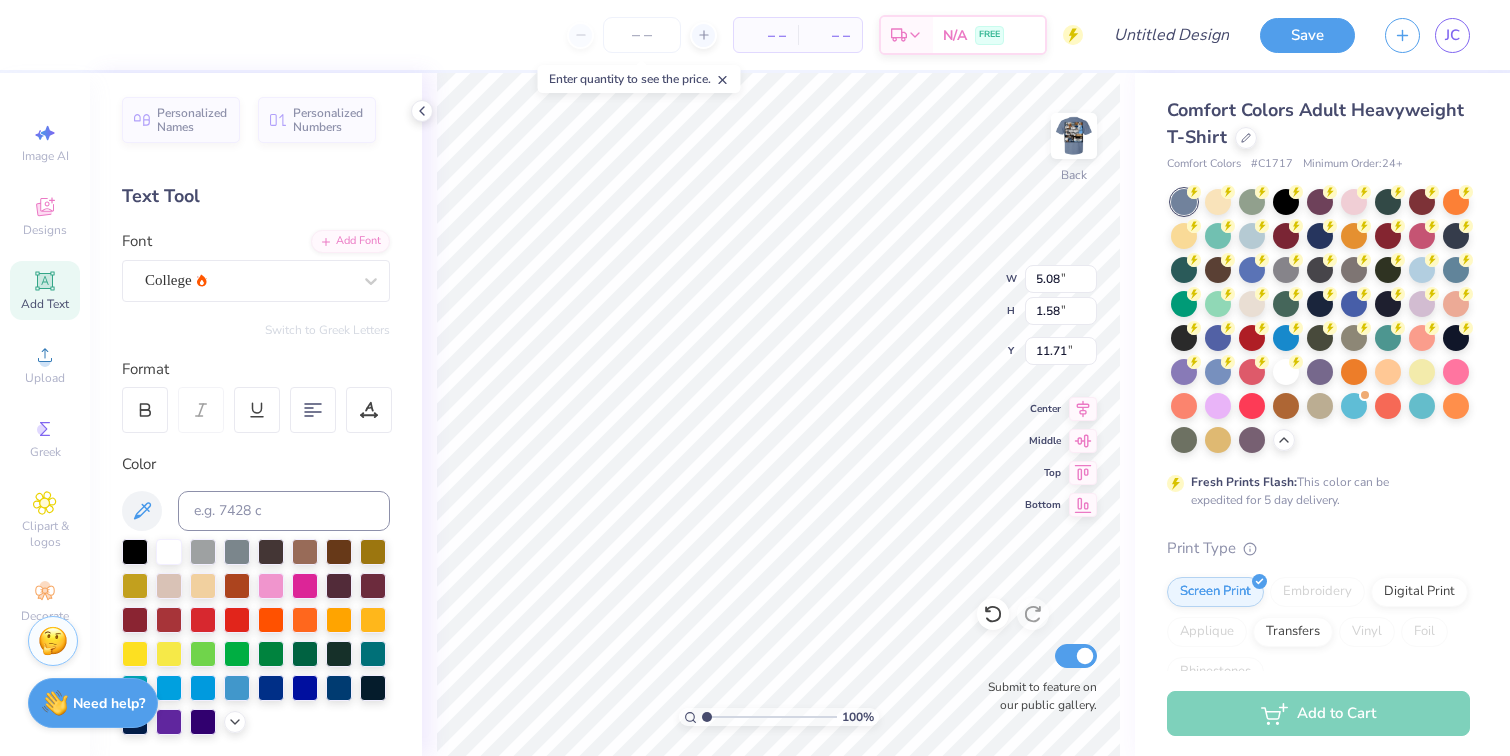 type on "TEP
Fall Rush 2025" 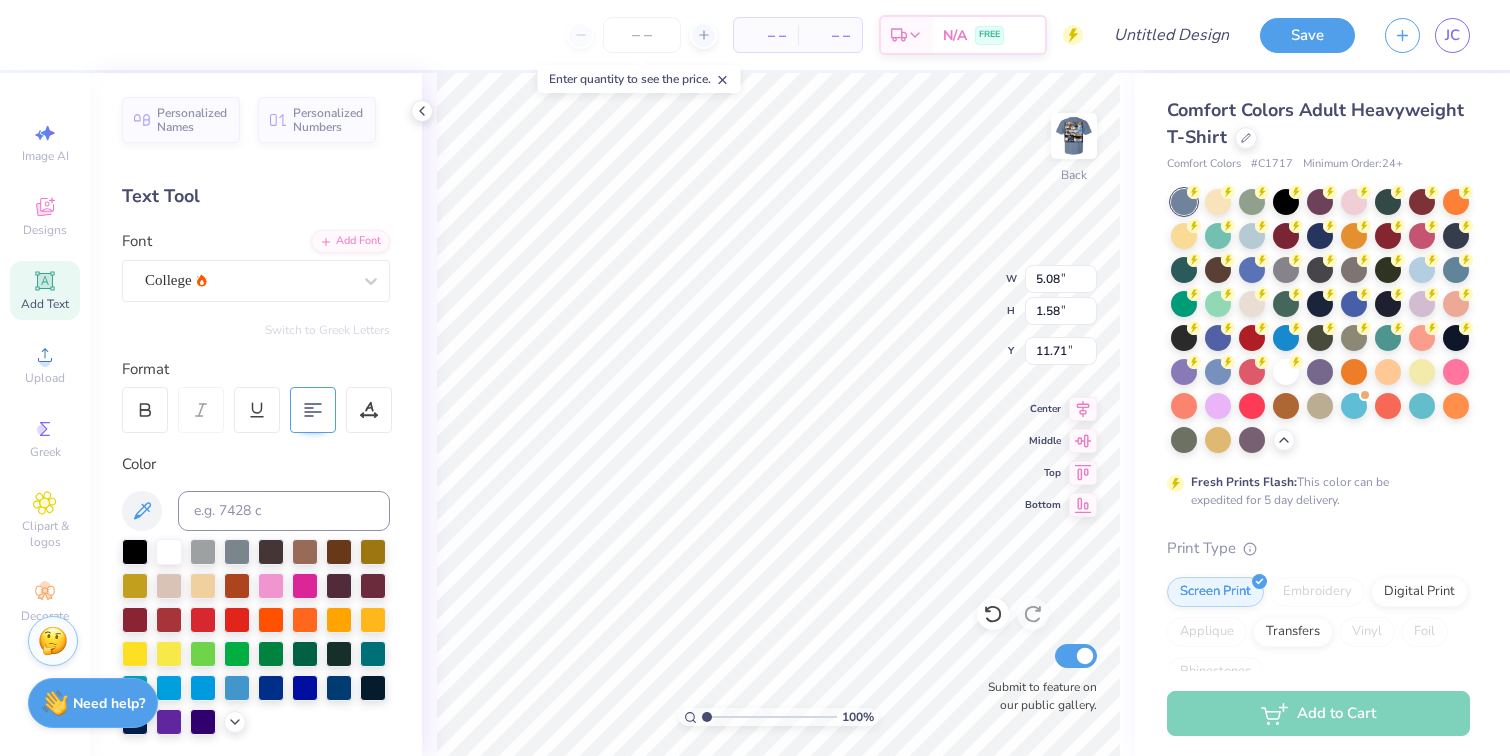 click 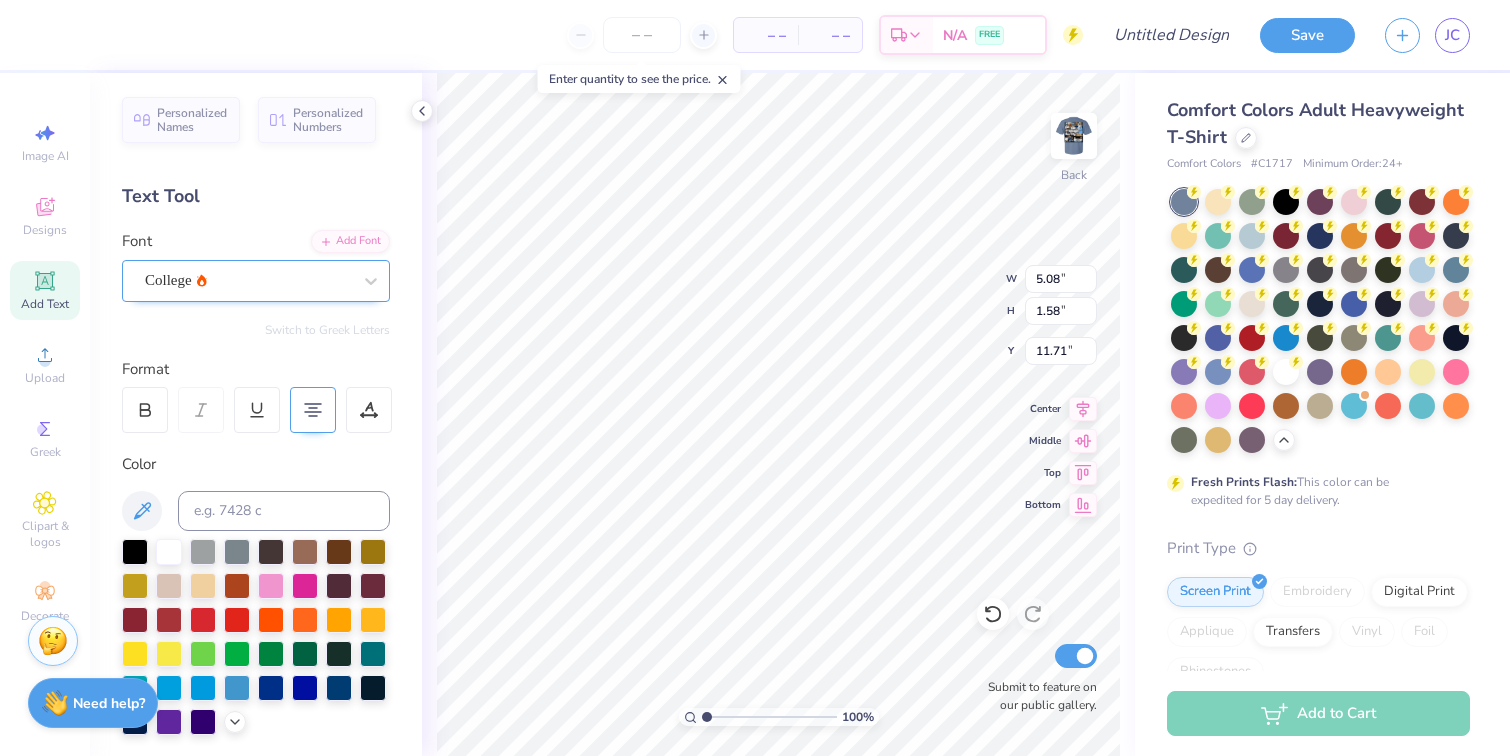 click on "College" at bounding box center (248, 280) 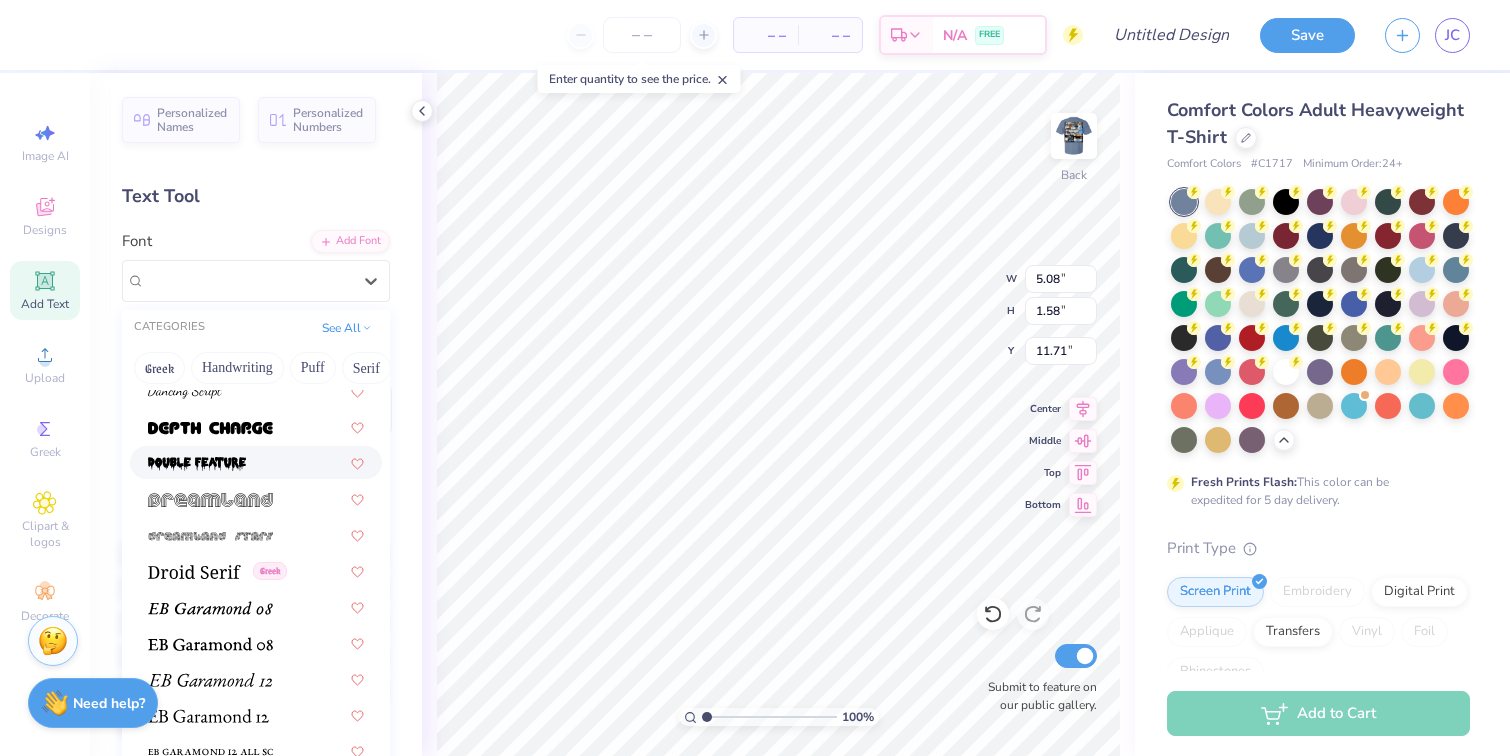scroll, scrollTop: 3441, scrollLeft: 0, axis: vertical 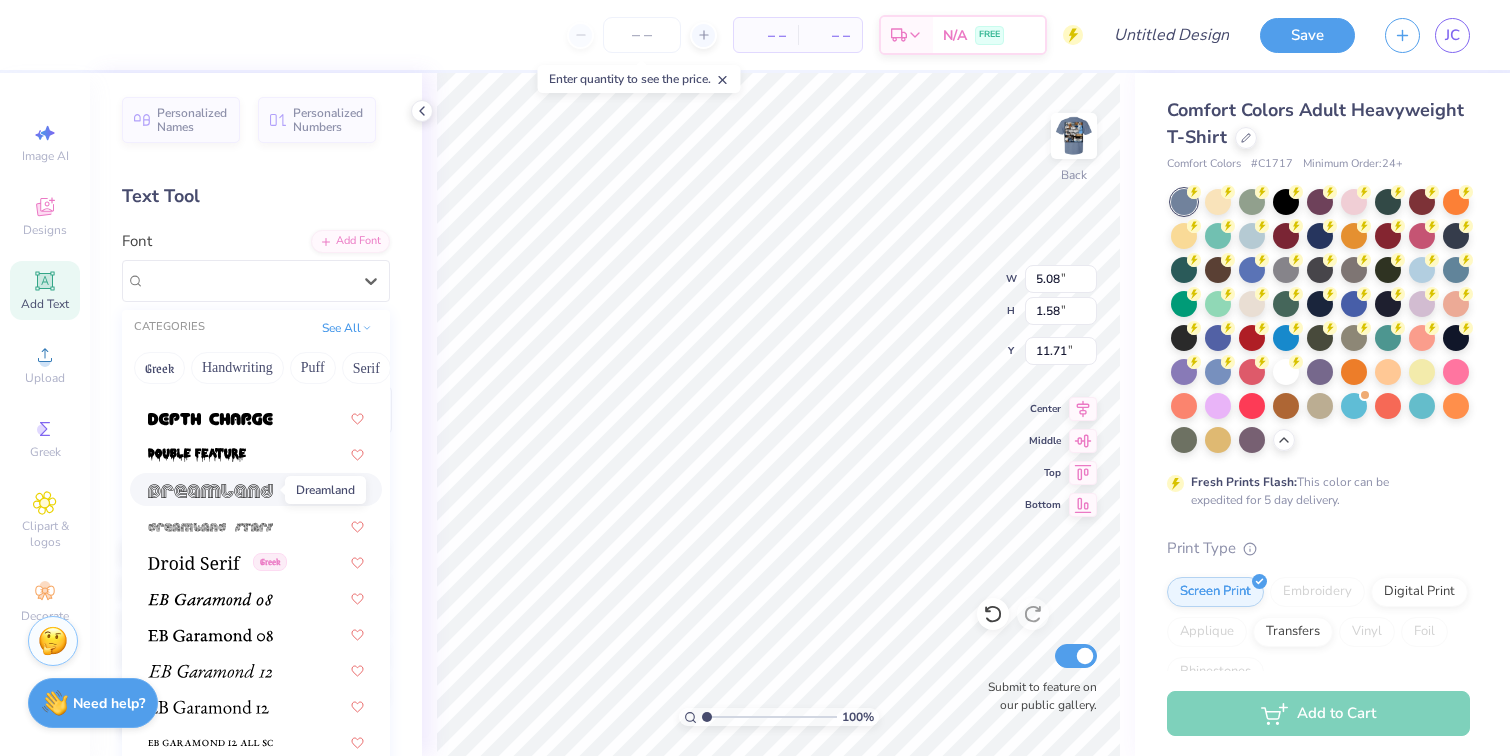 click at bounding box center (210, 491) 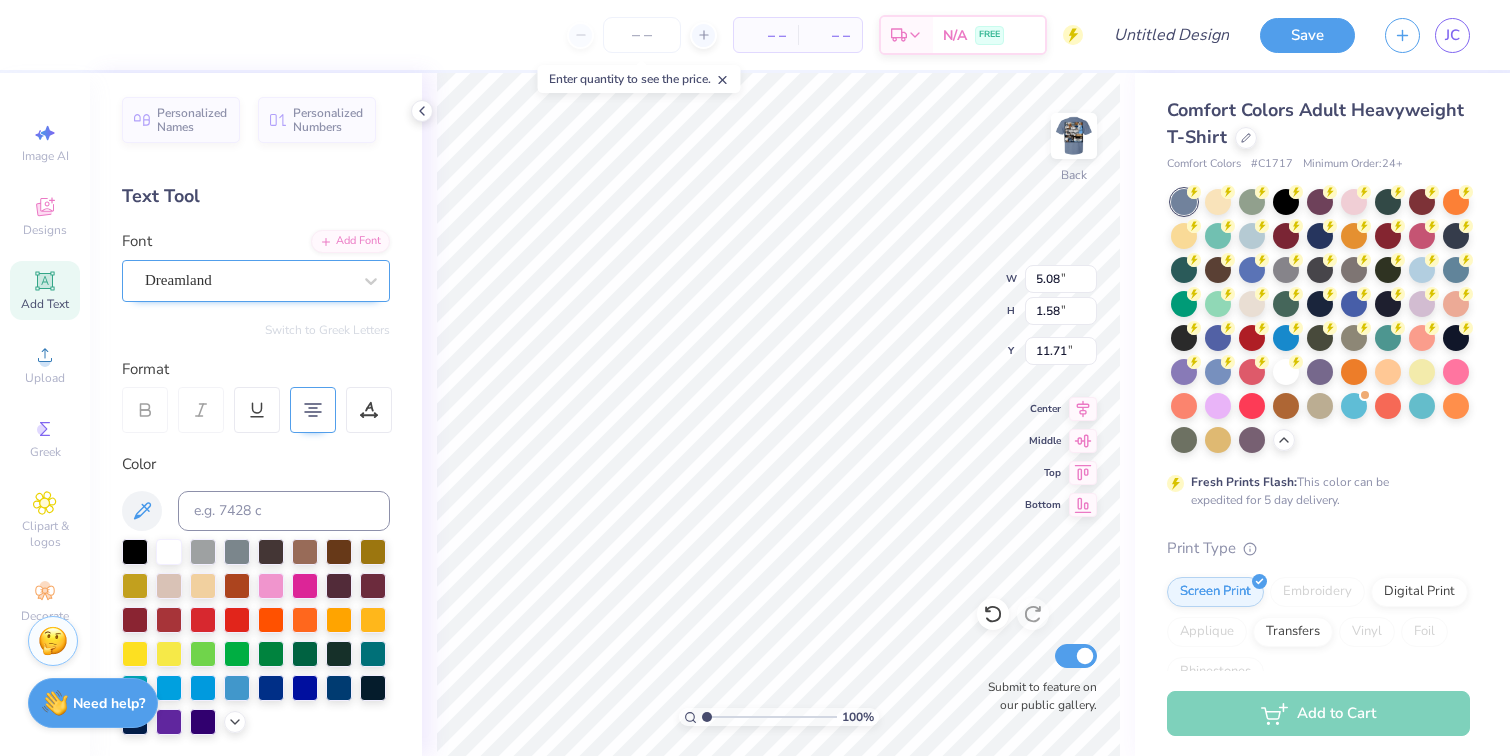 click on "Dreamland" at bounding box center (248, 280) 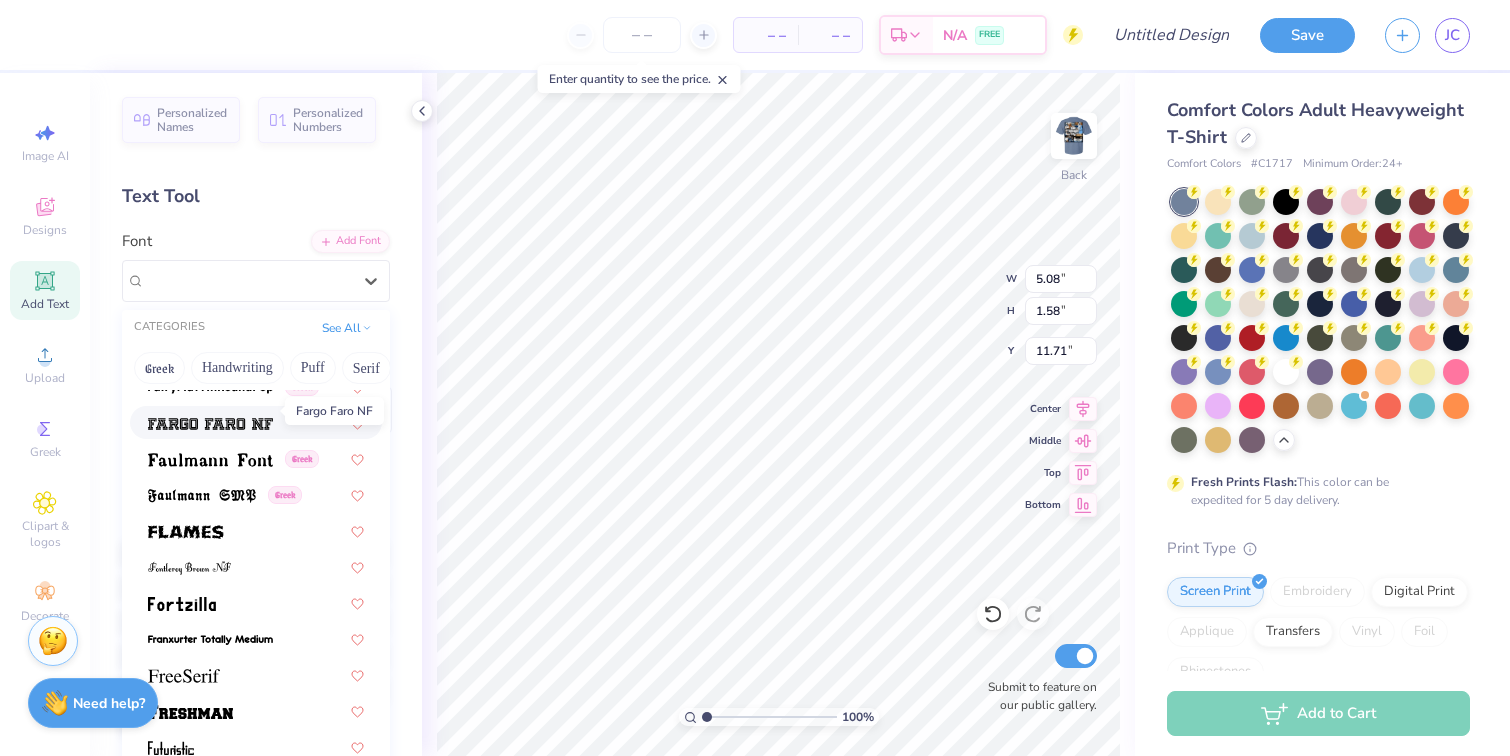 scroll, scrollTop: 4204, scrollLeft: 0, axis: vertical 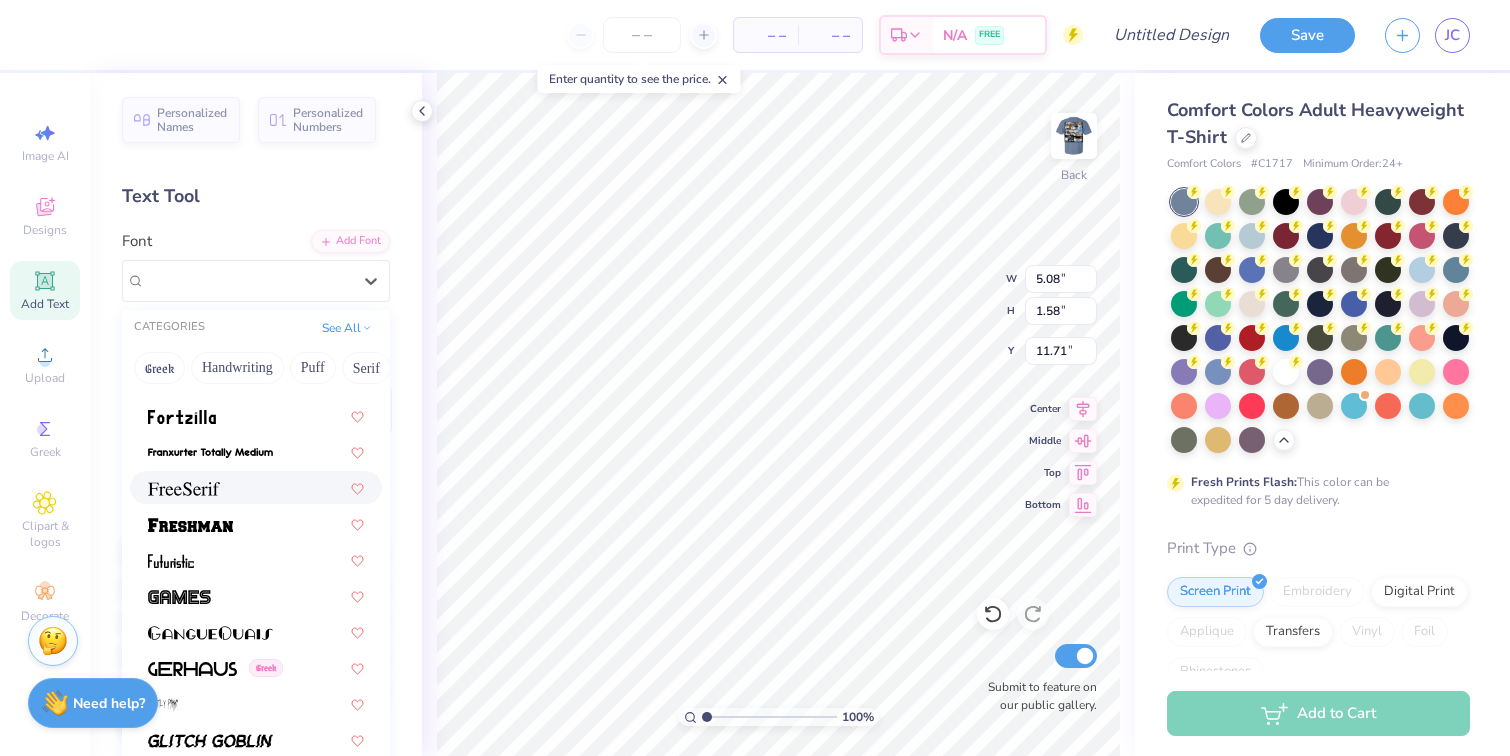 click at bounding box center [256, 487] 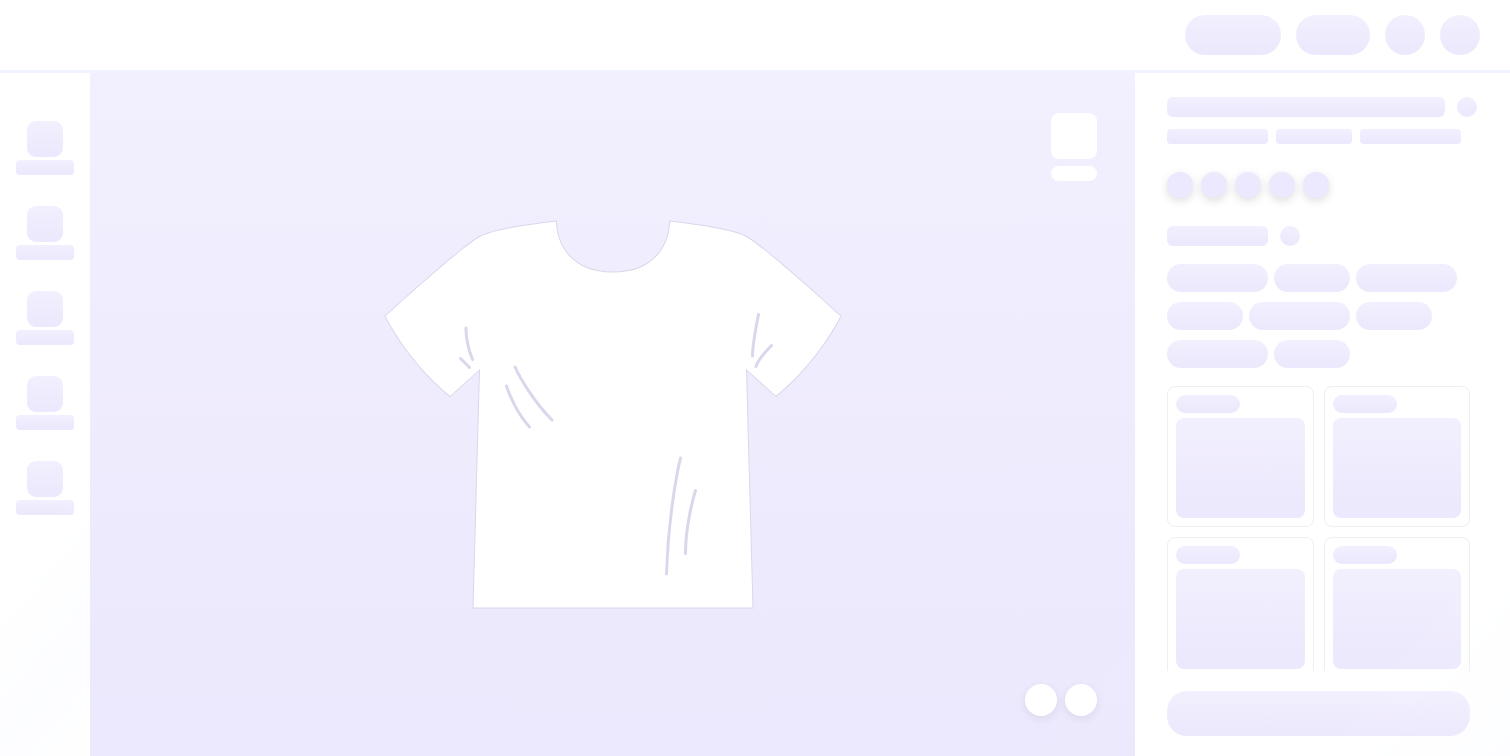 scroll, scrollTop: 0, scrollLeft: 0, axis: both 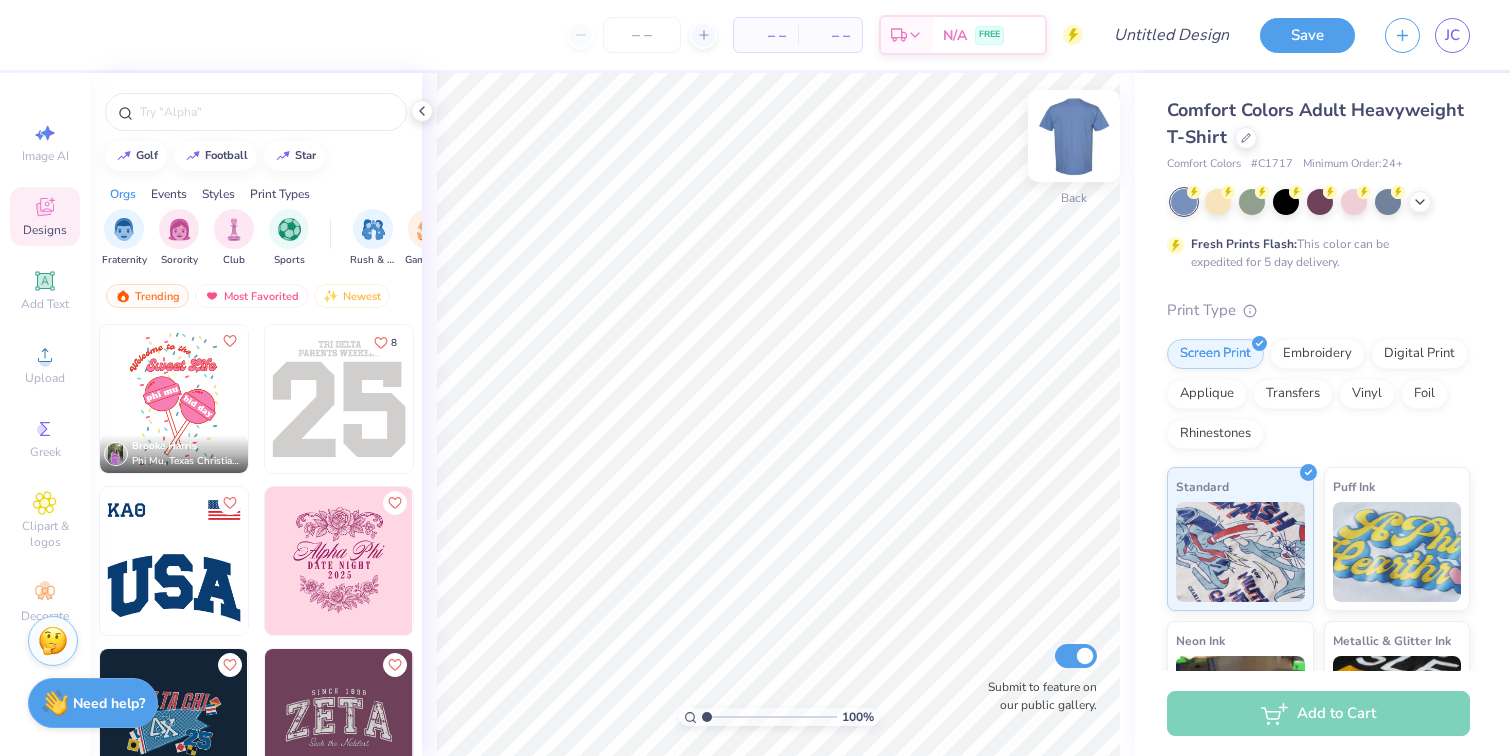 click at bounding box center (1074, 136) 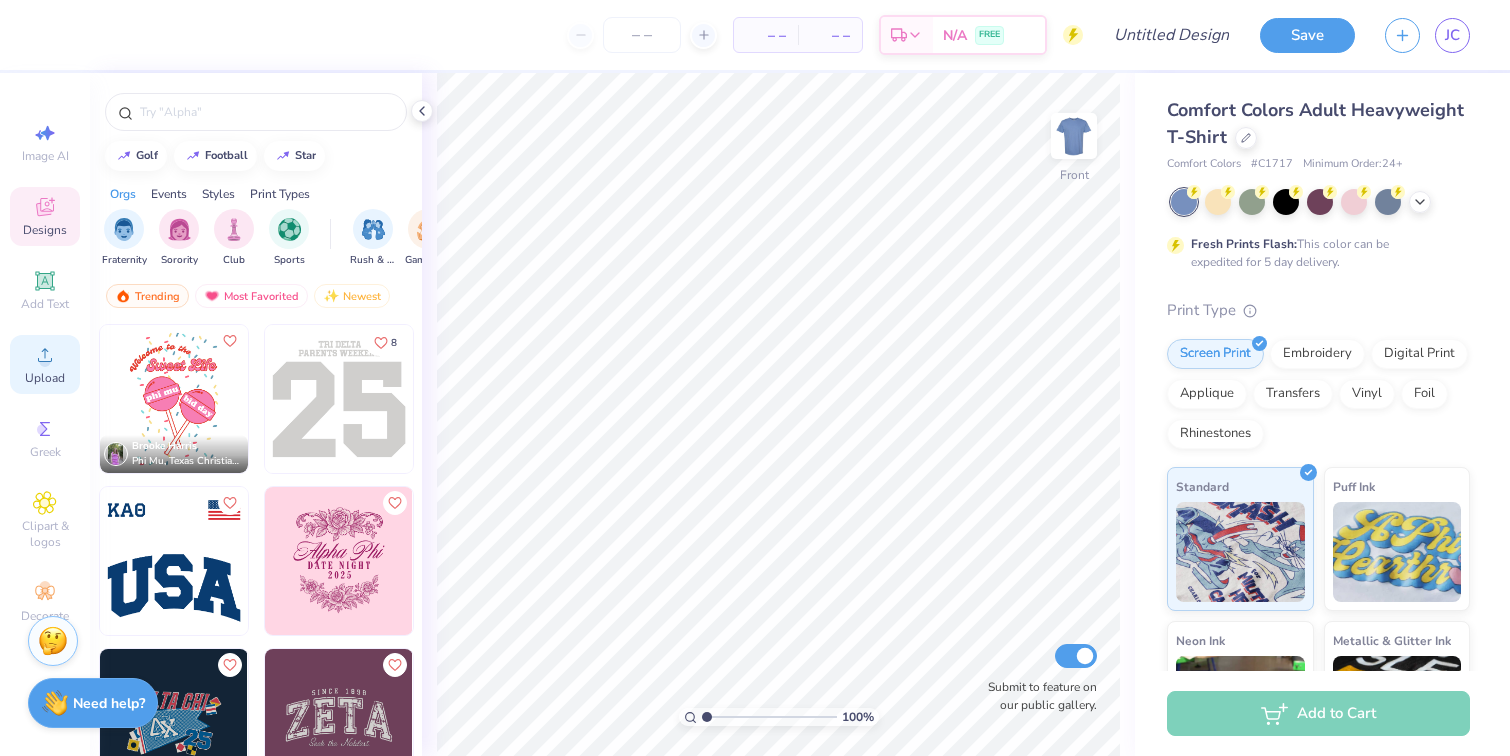 click 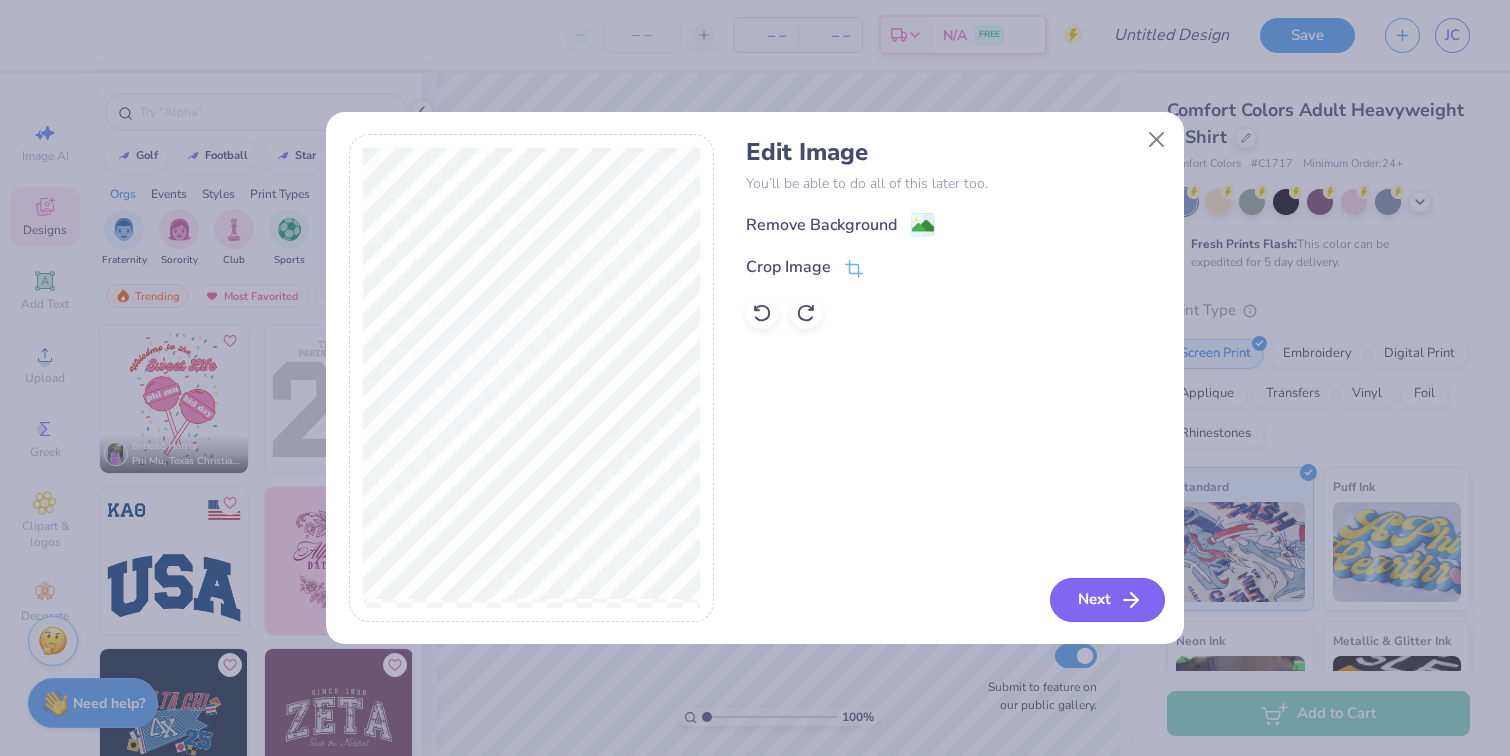 click on "Next" at bounding box center [1107, 600] 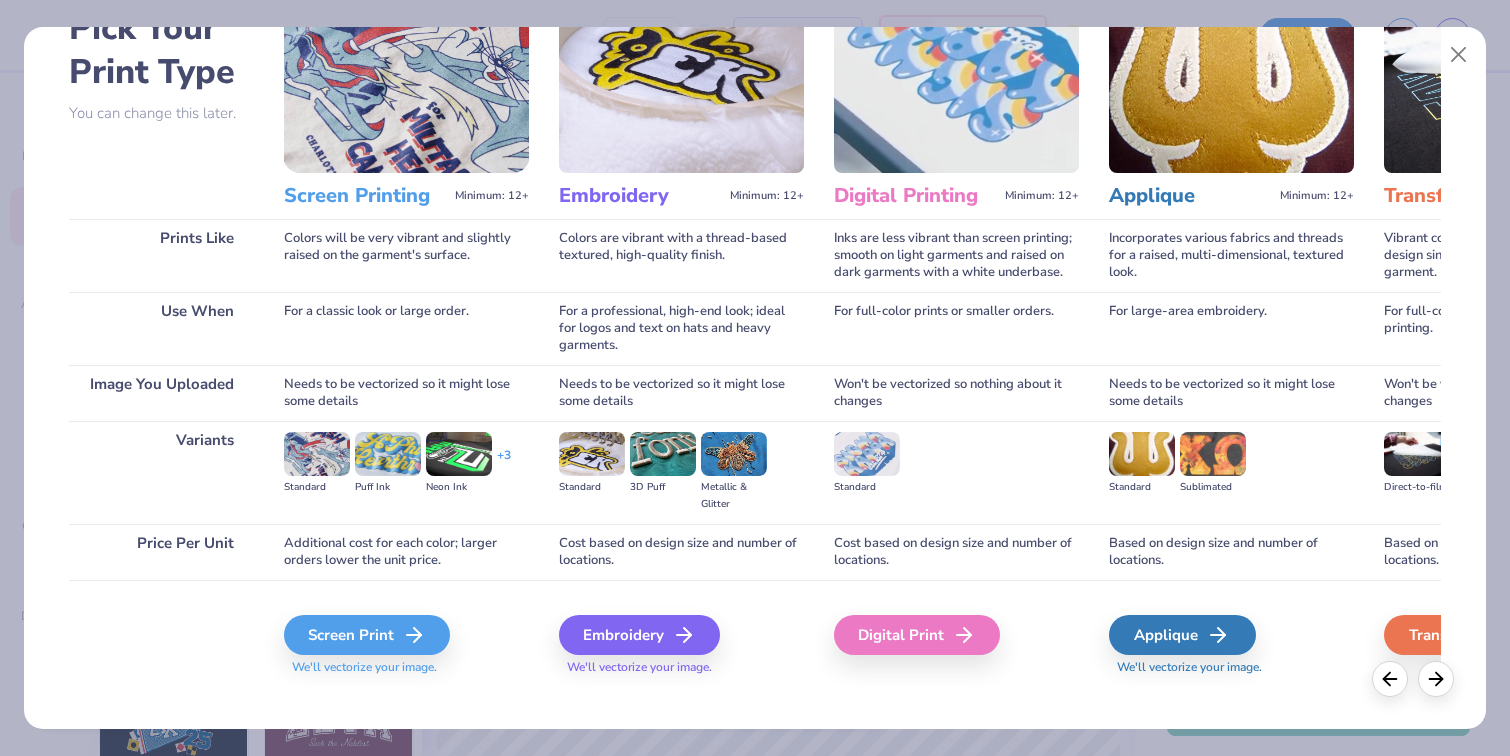 scroll, scrollTop: 141, scrollLeft: 0, axis: vertical 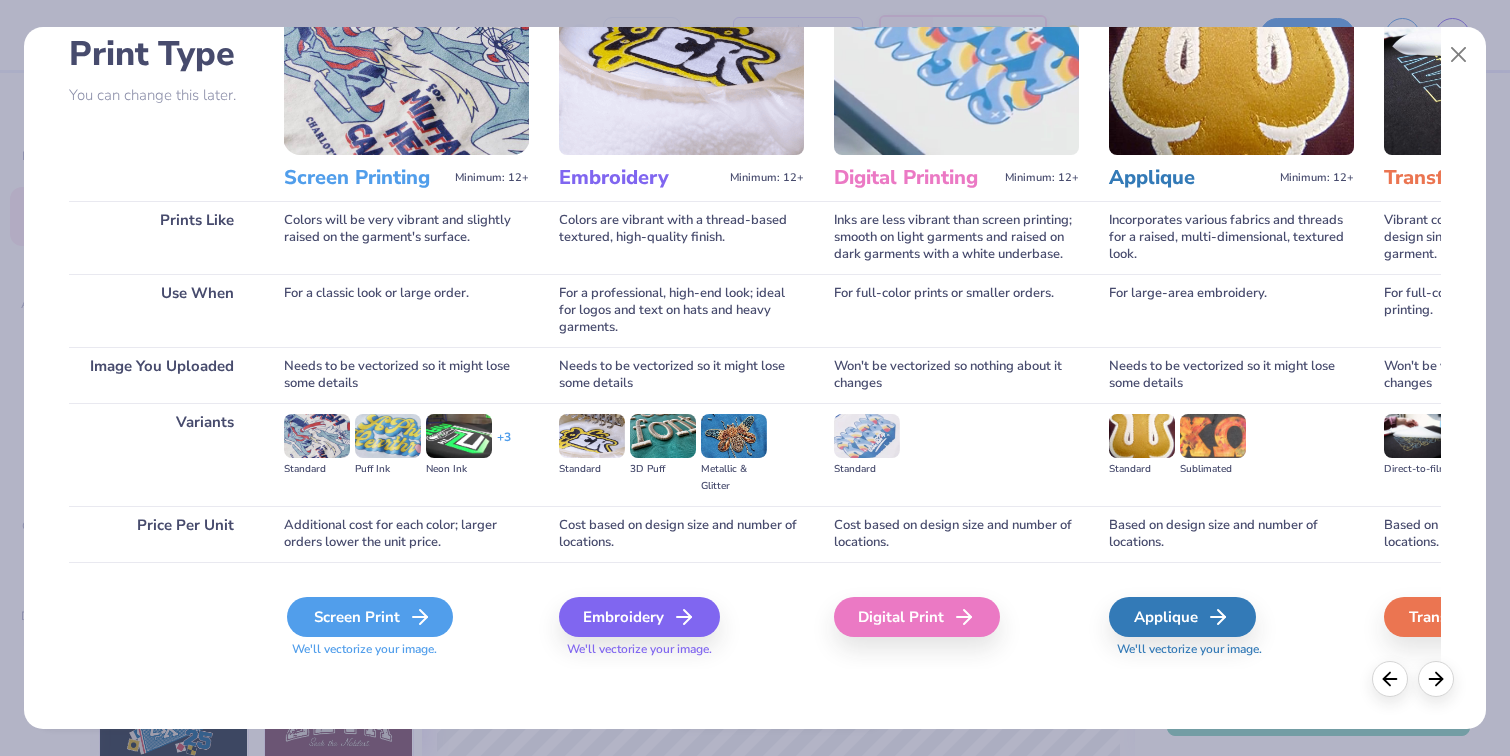click on "Screen Print" at bounding box center (370, 617) 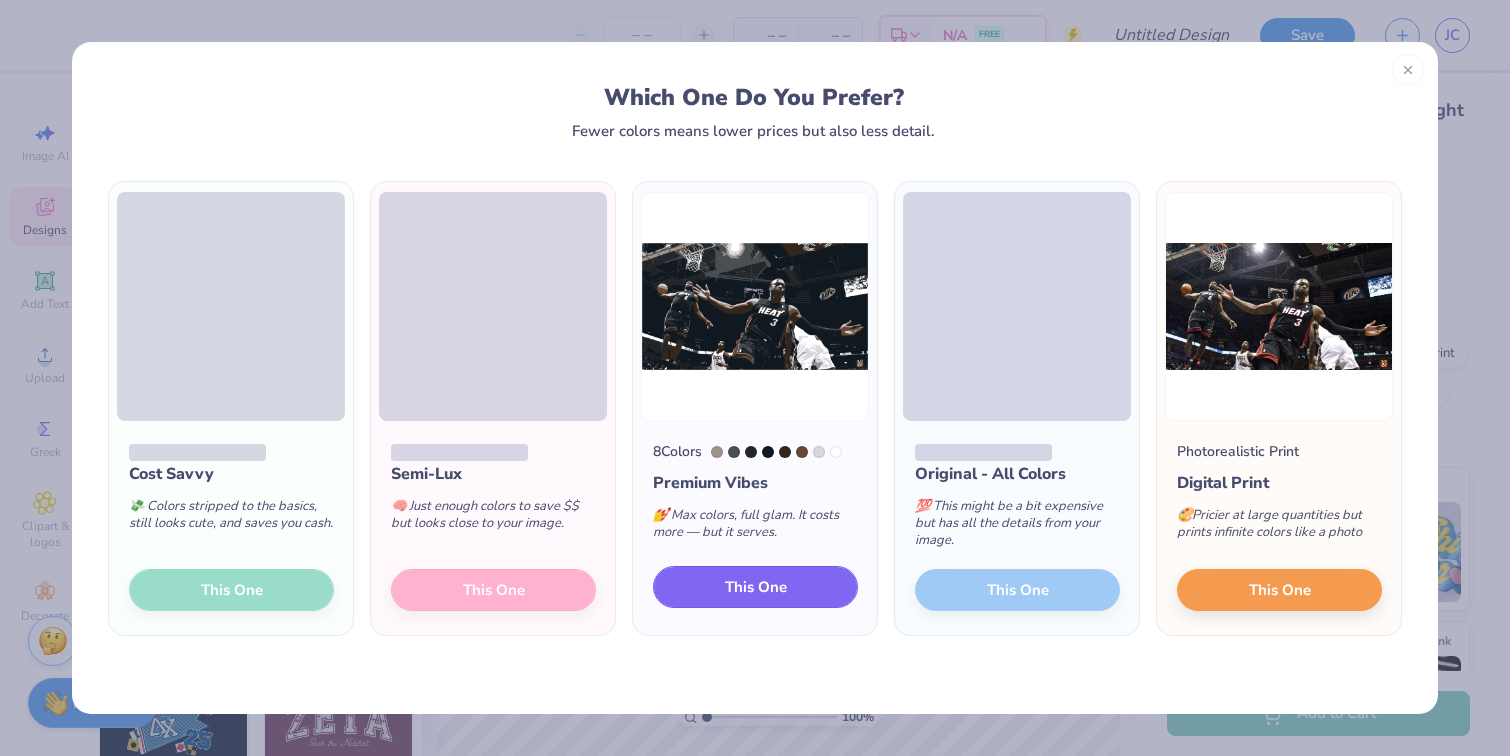 click on "This One" at bounding box center [755, 587] 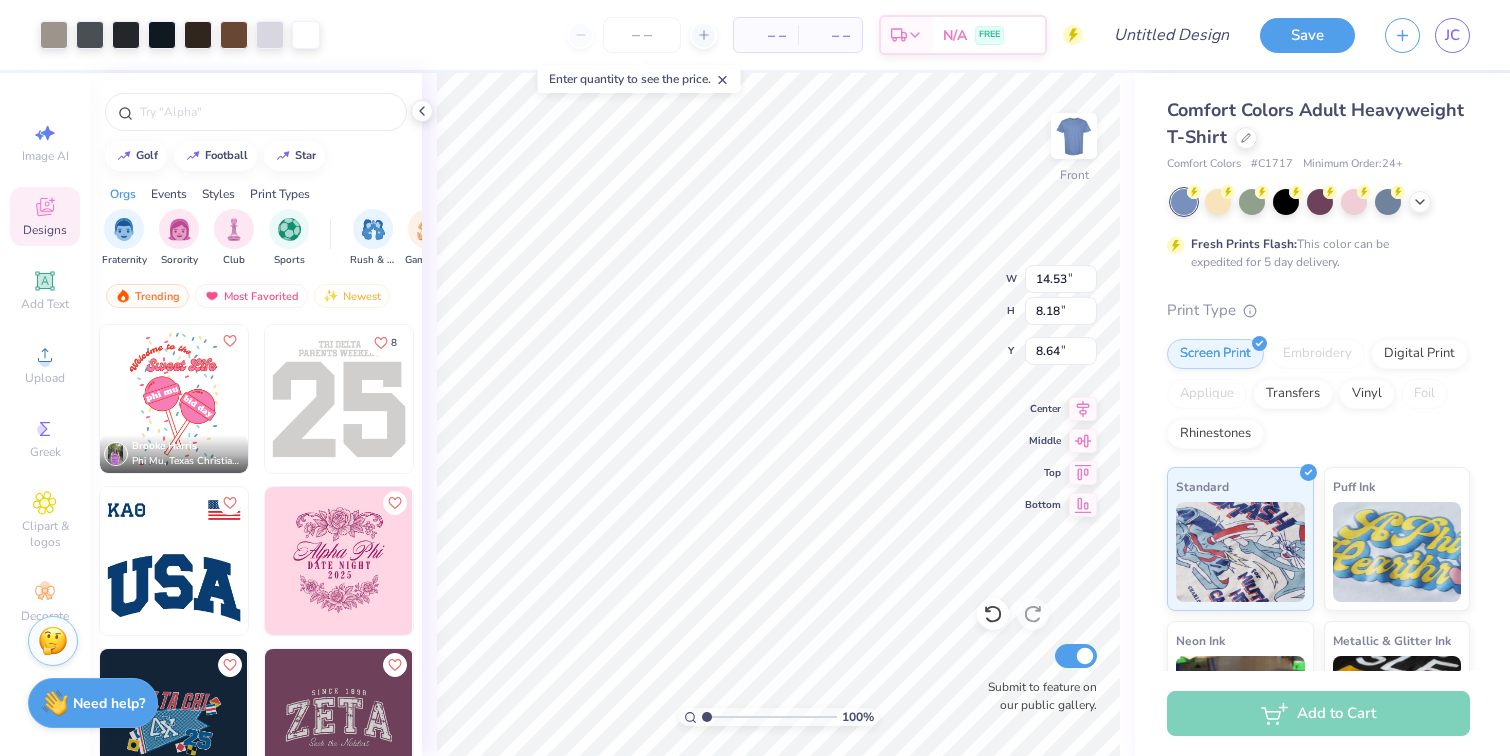 type on "4.89" 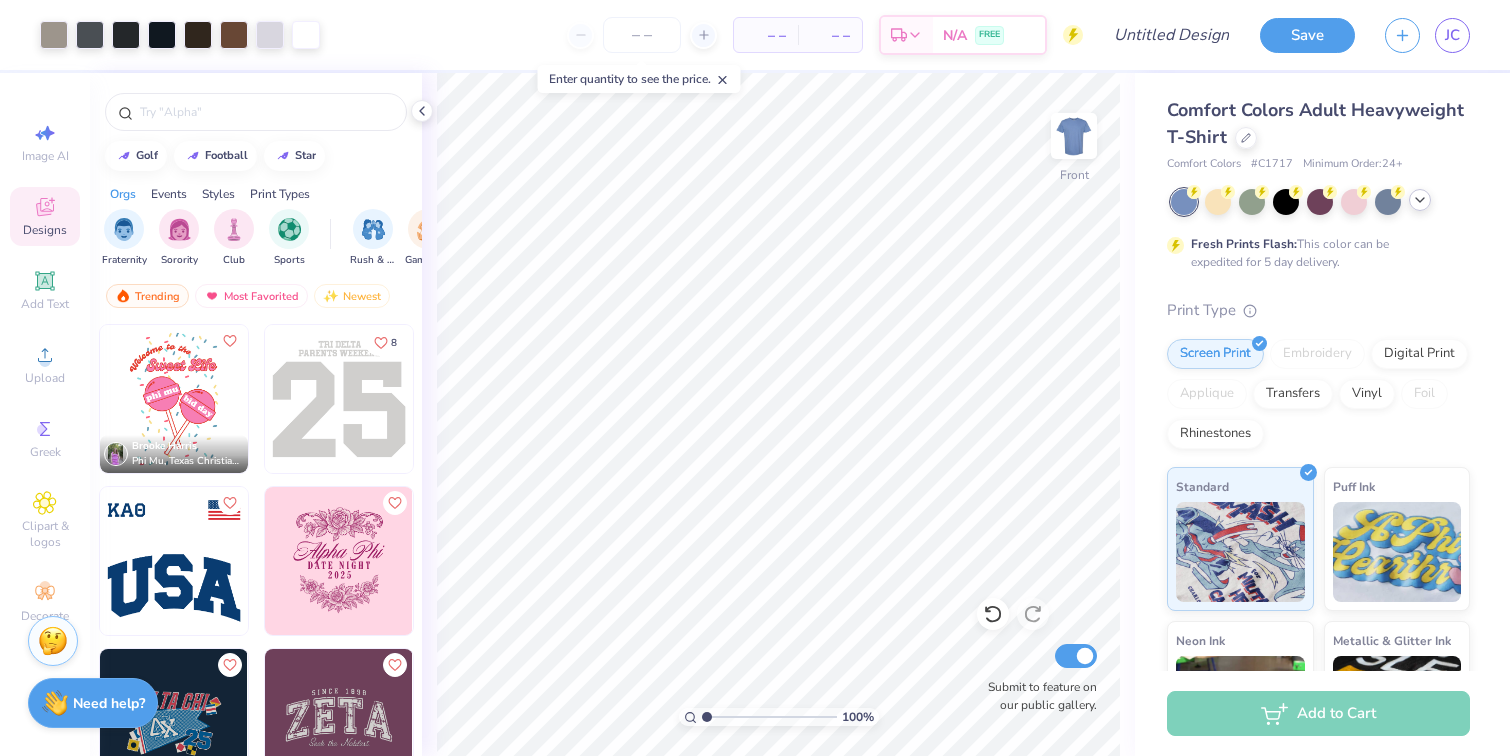click 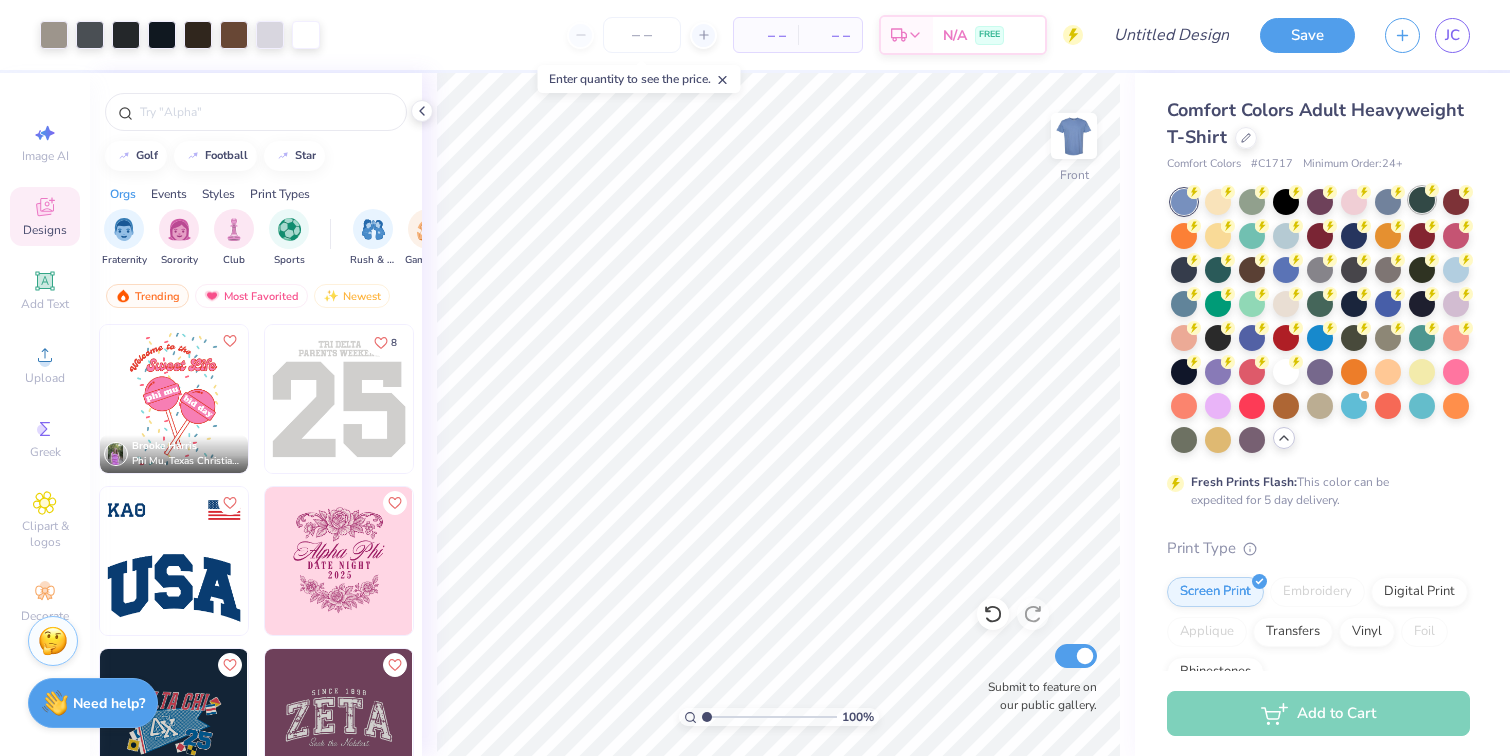 click at bounding box center (1422, 200) 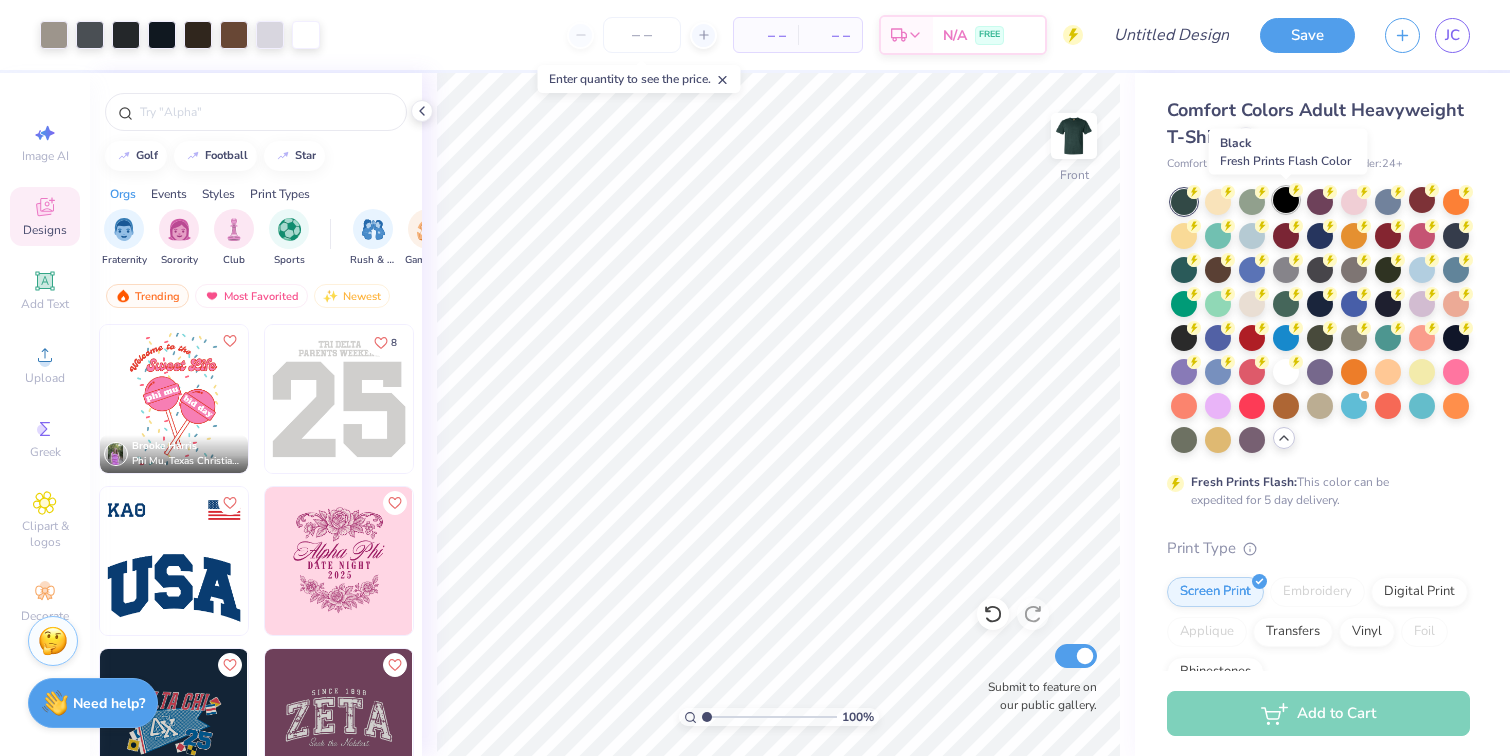 click at bounding box center (1286, 200) 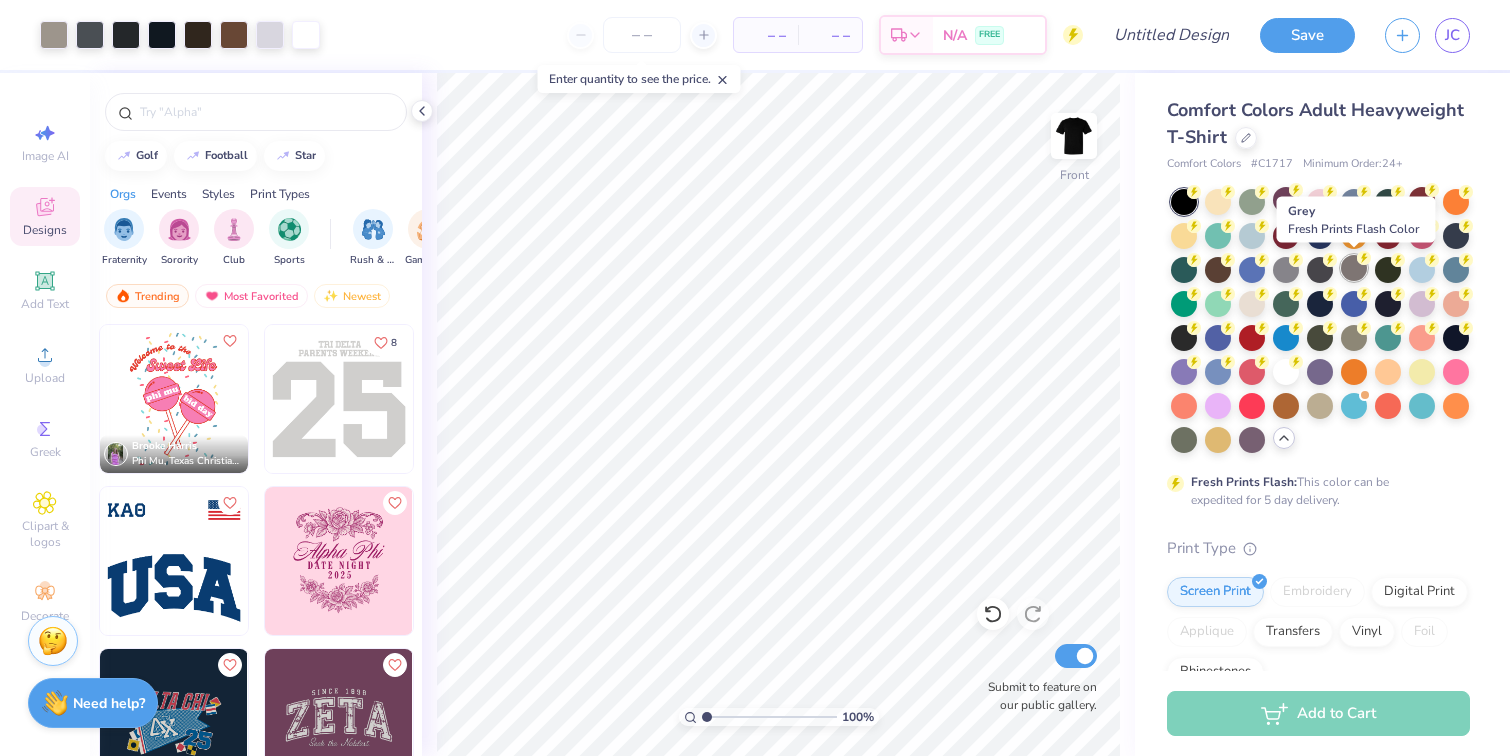 click 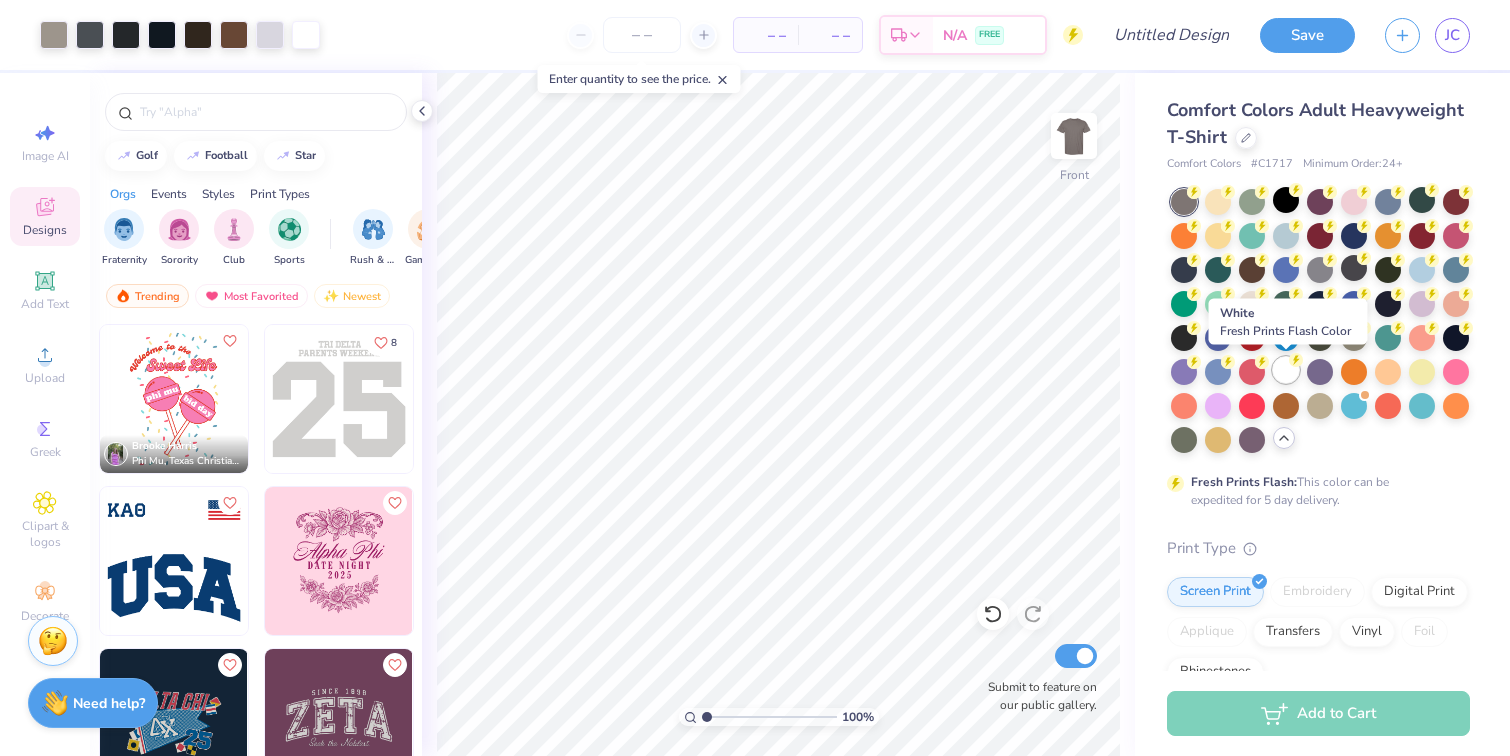 click at bounding box center [1286, 370] 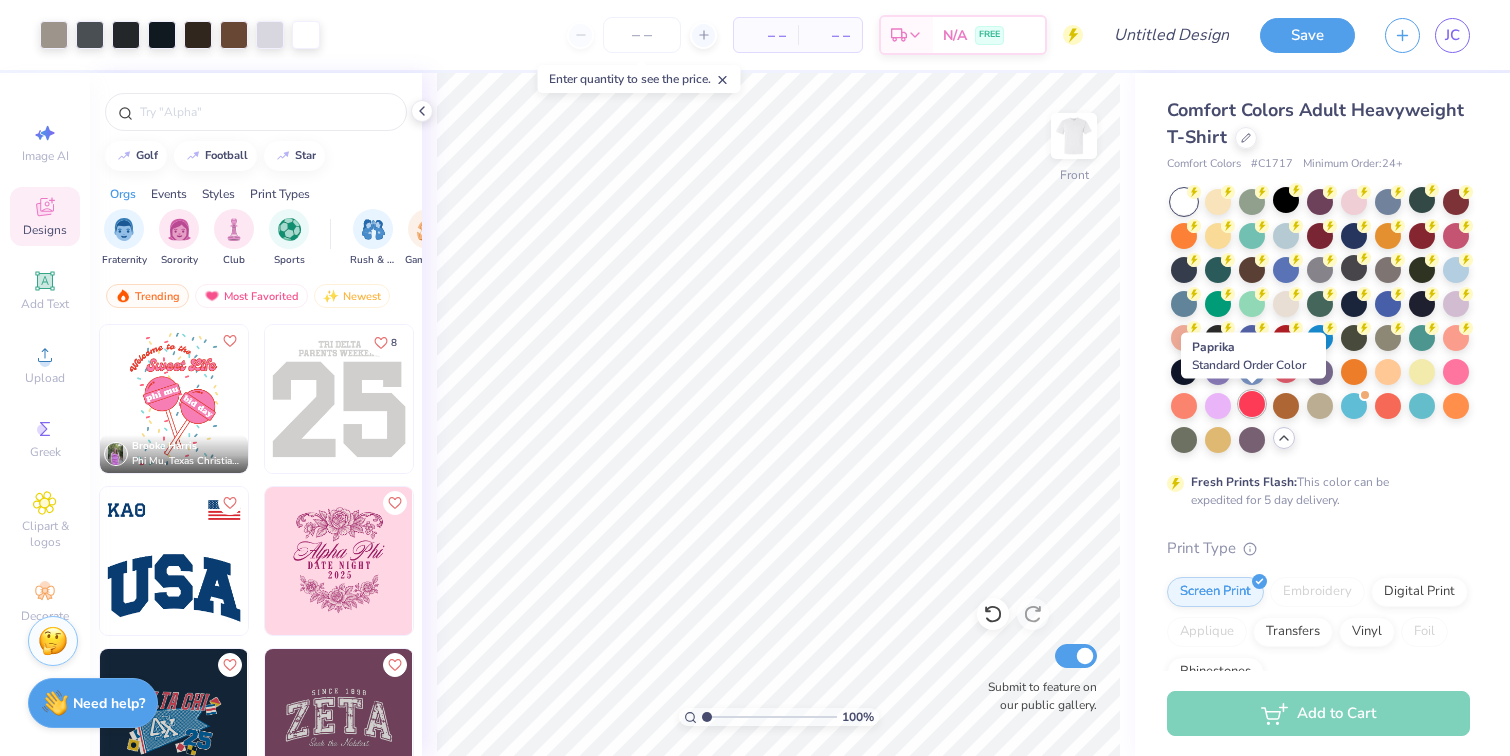 click at bounding box center (1252, 404) 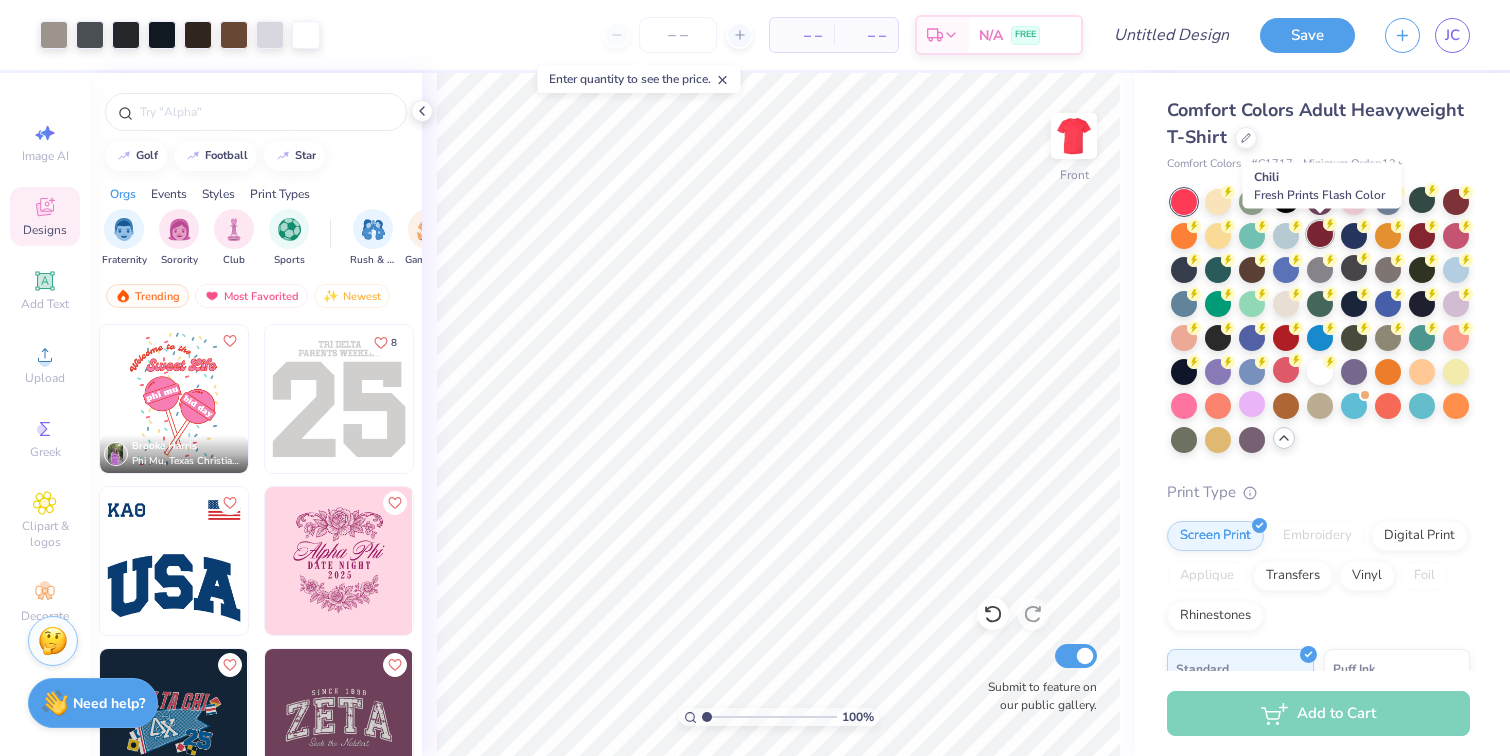 click at bounding box center [1320, 234] 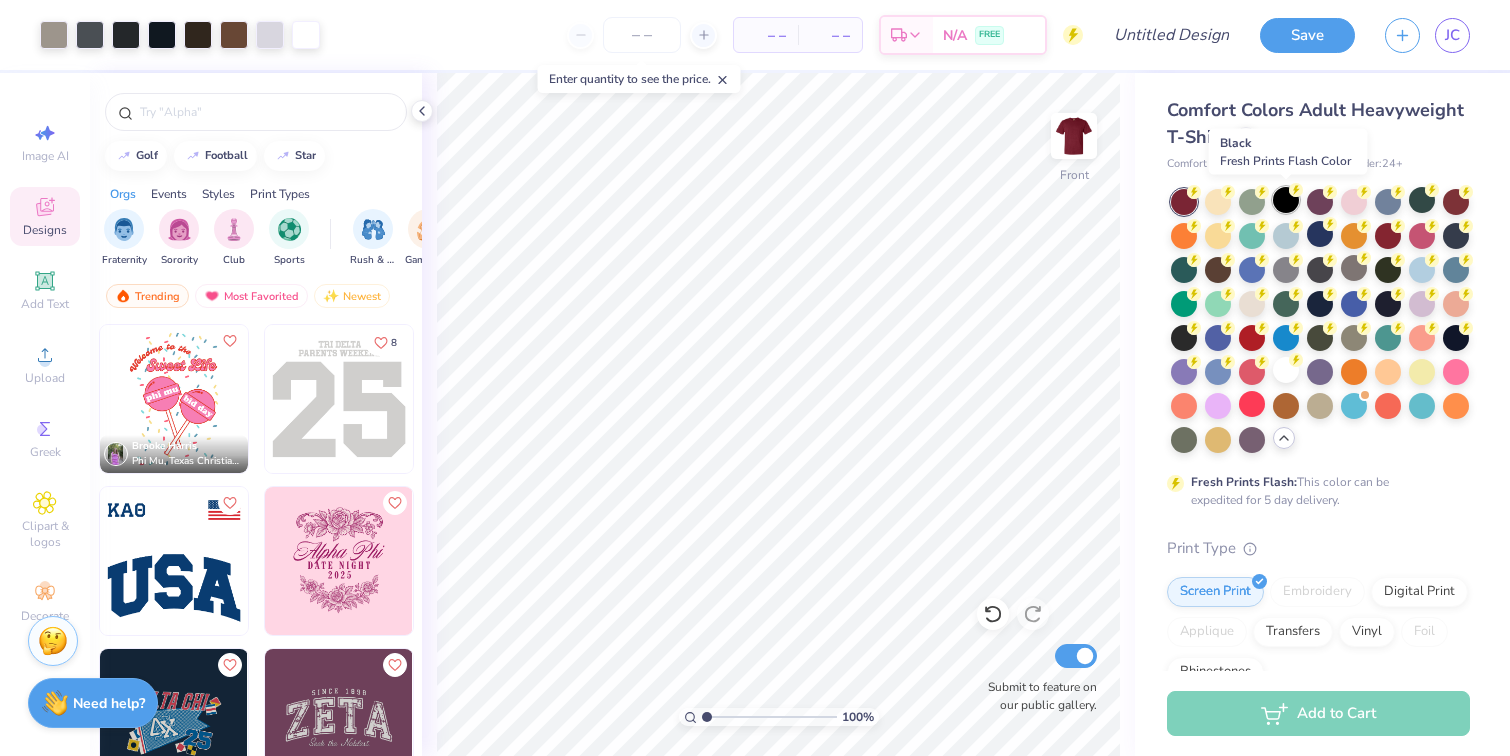 click at bounding box center (1286, 200) 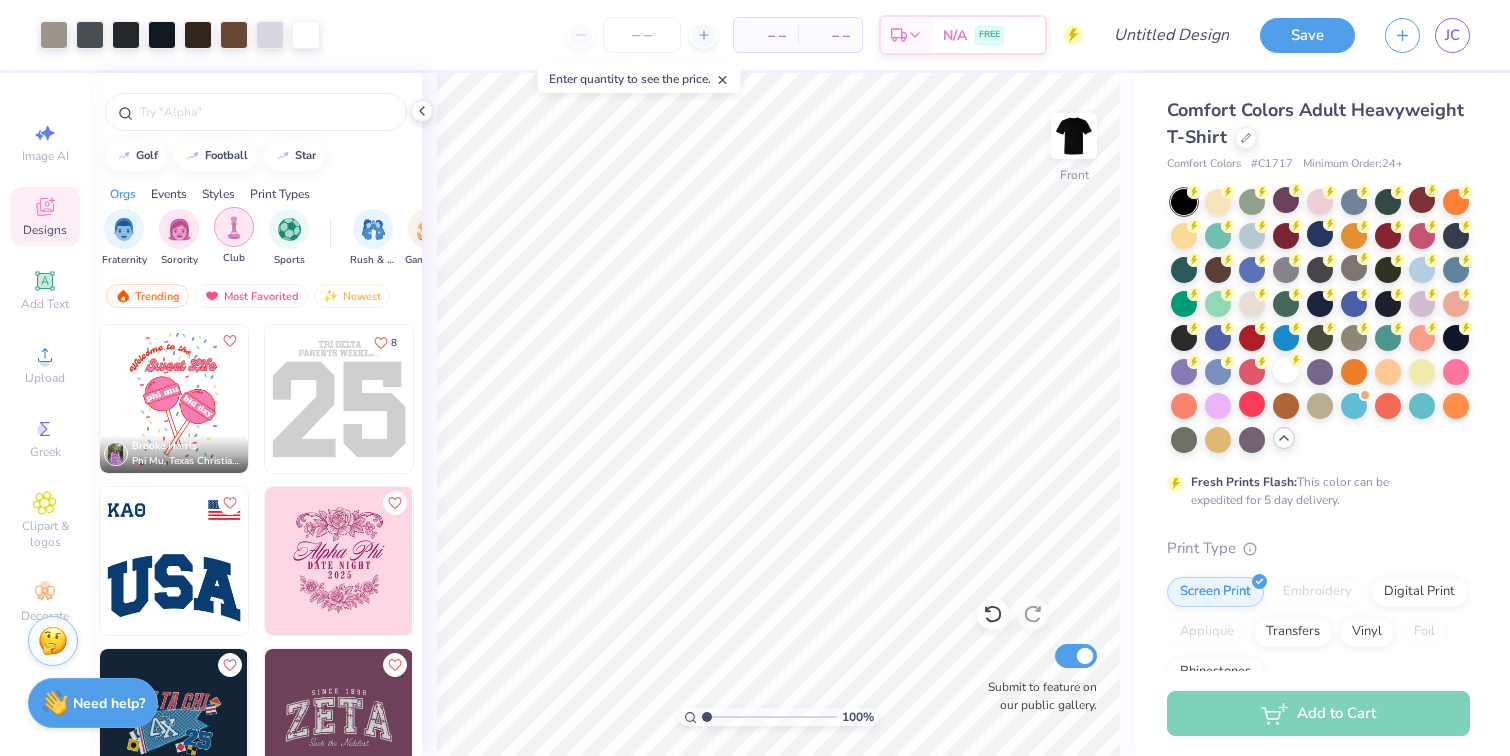 click at bounding box center (289, 229) 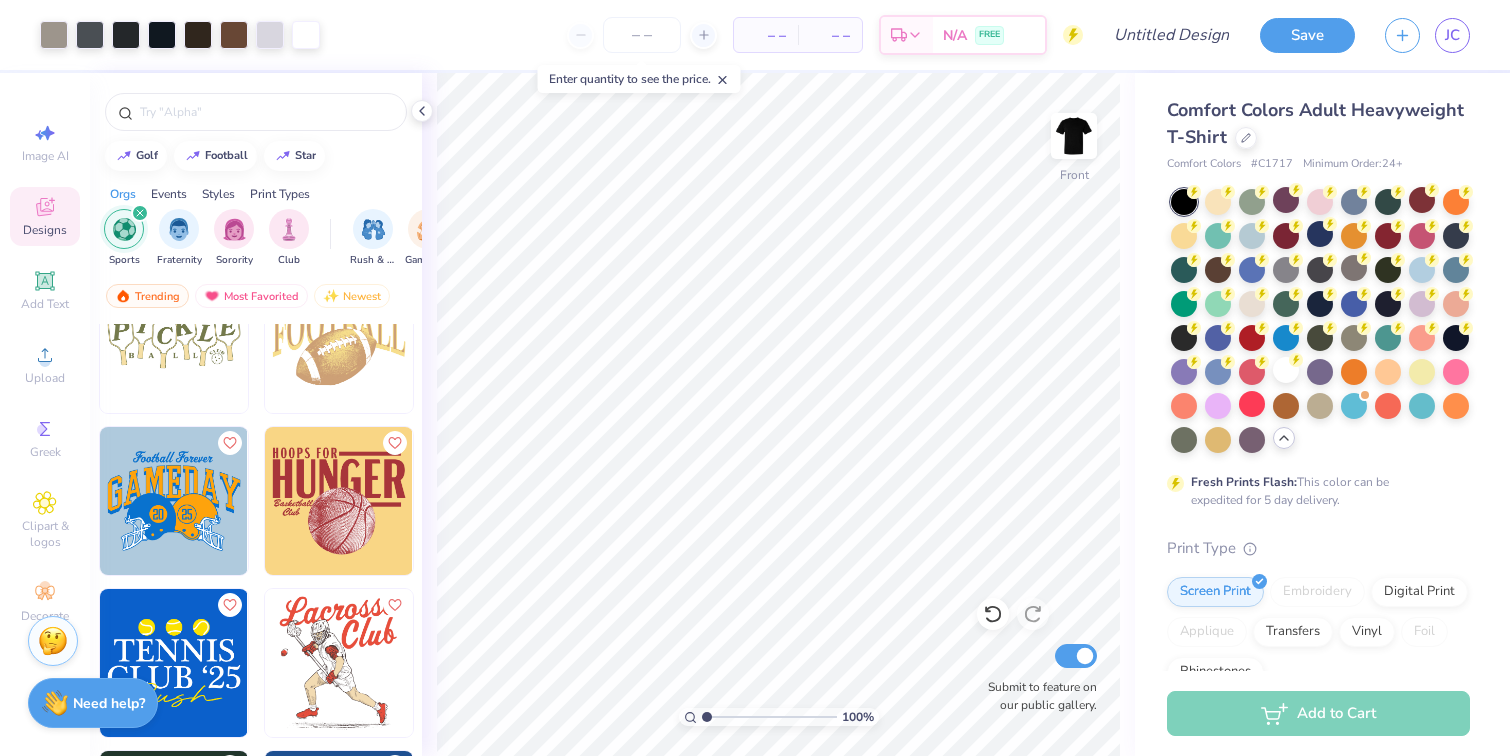 scroll, scrollTop: 2660, scrollLeft: 0, axis: vertical 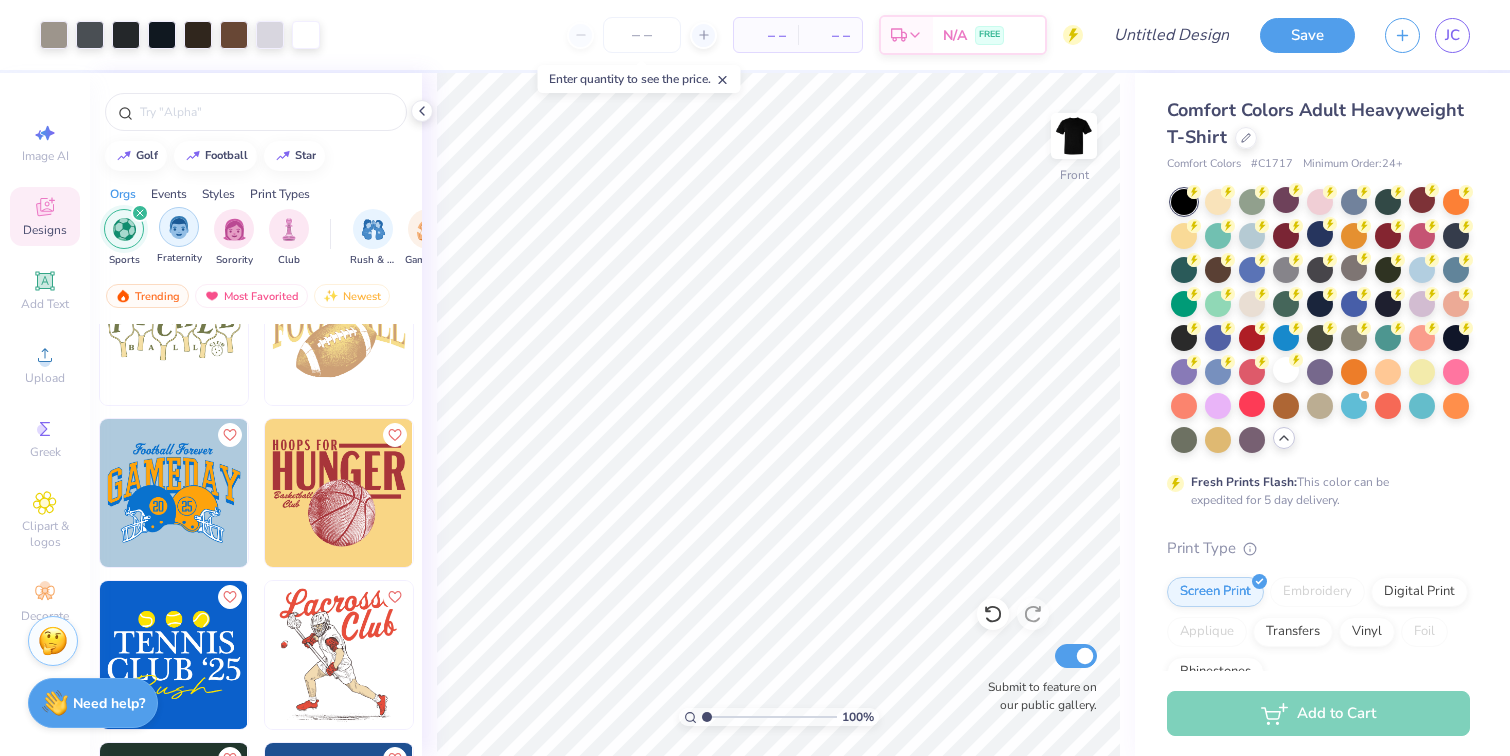click at bounding box center (179, 227) 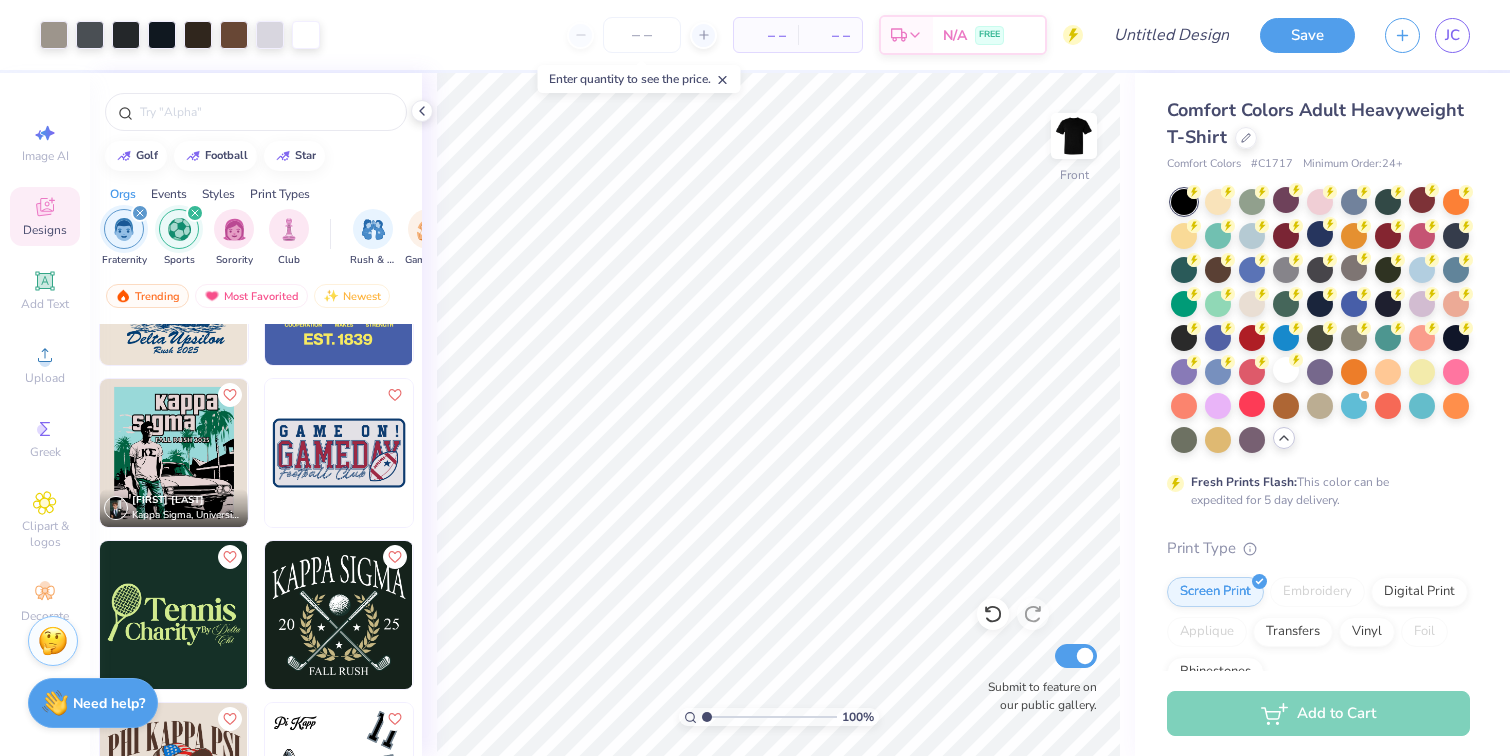 scroll, scrollTop: 1564, scrollLeft: 0, axis: vertical 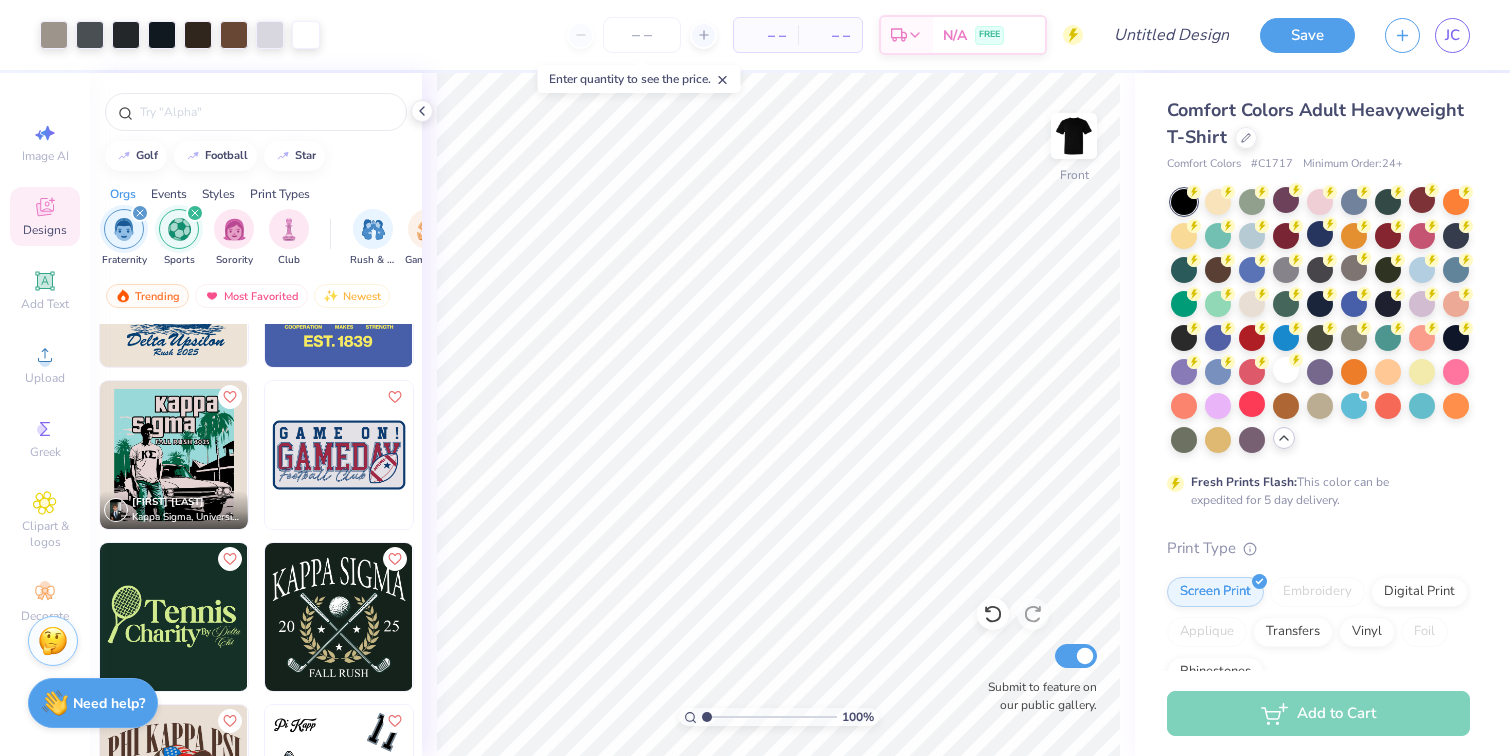 click at bounding box center (174, 455) 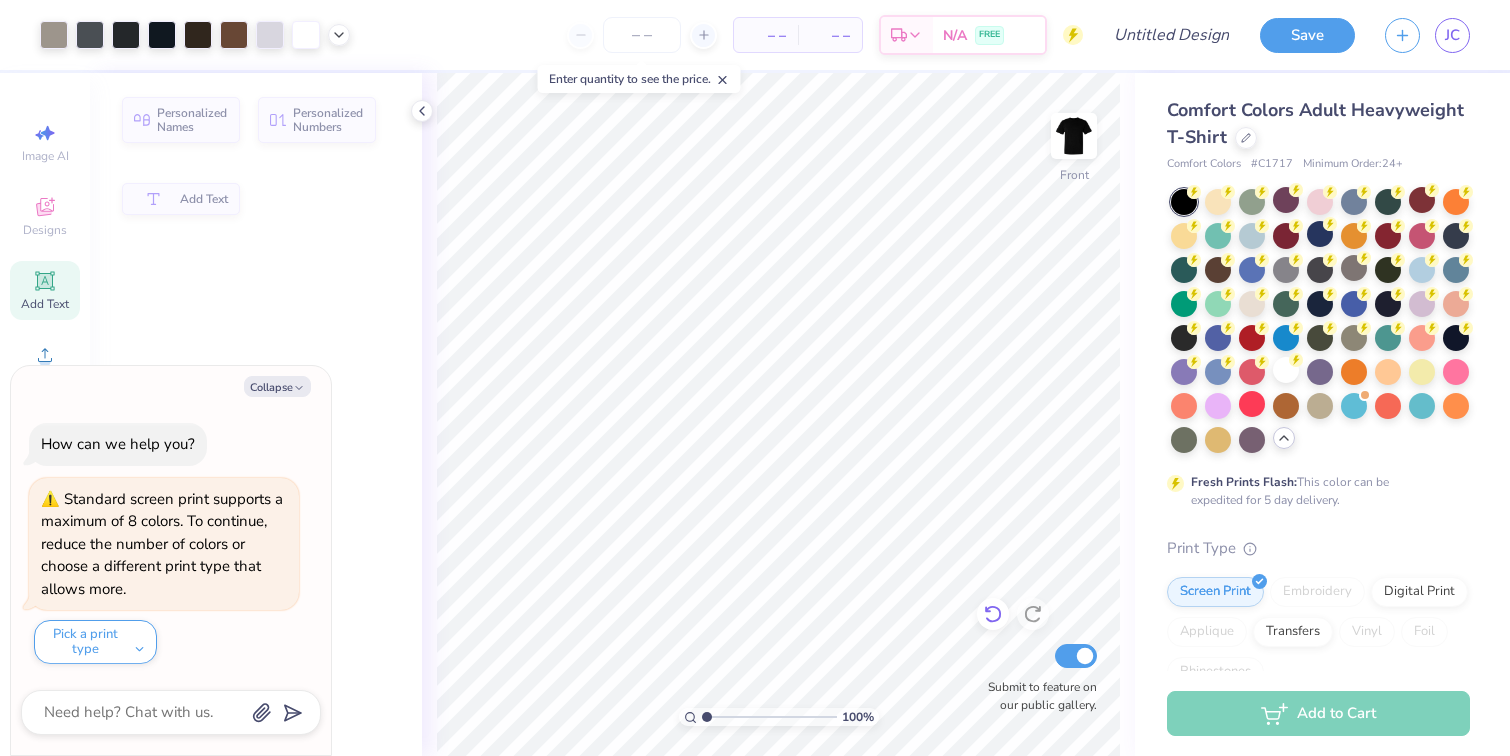 click 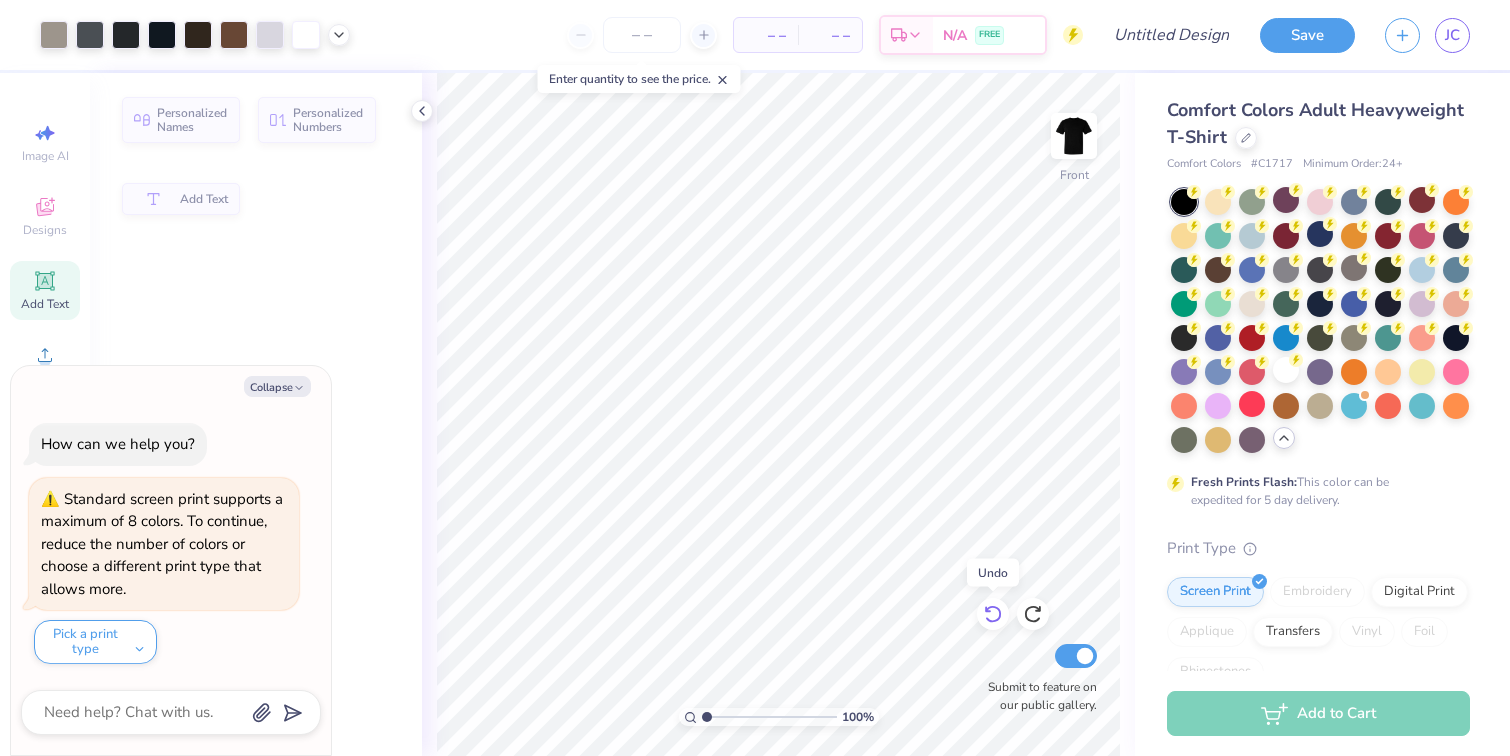 click 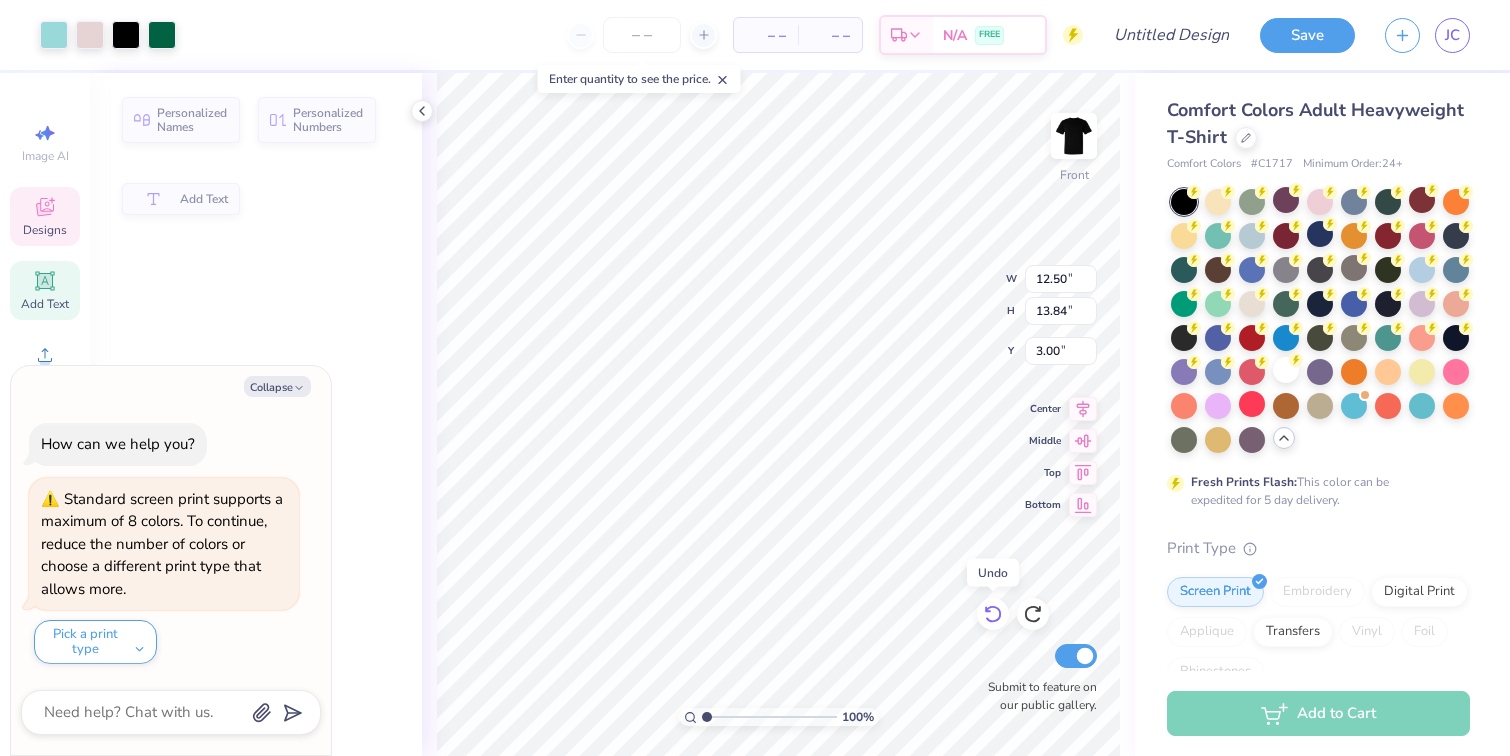 click 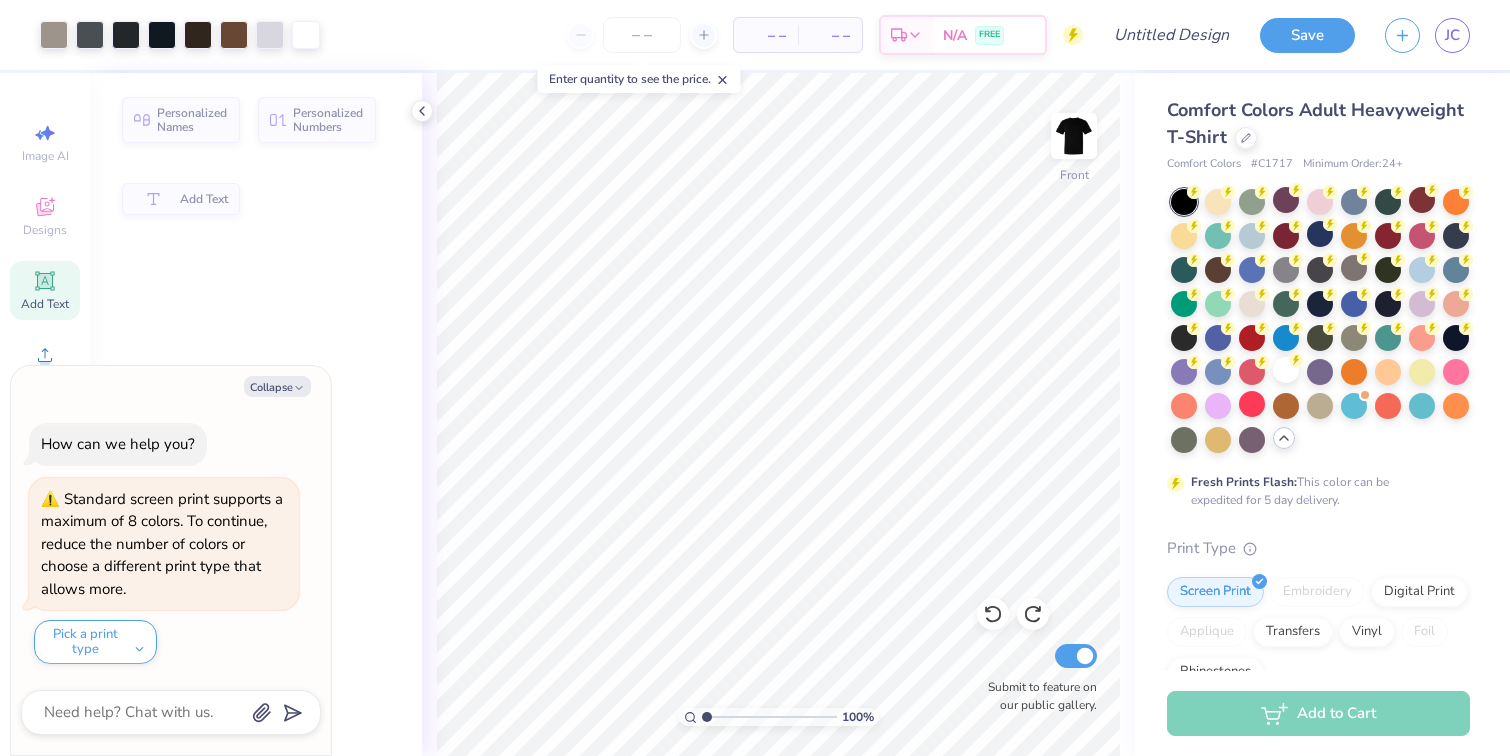 type on "x" 